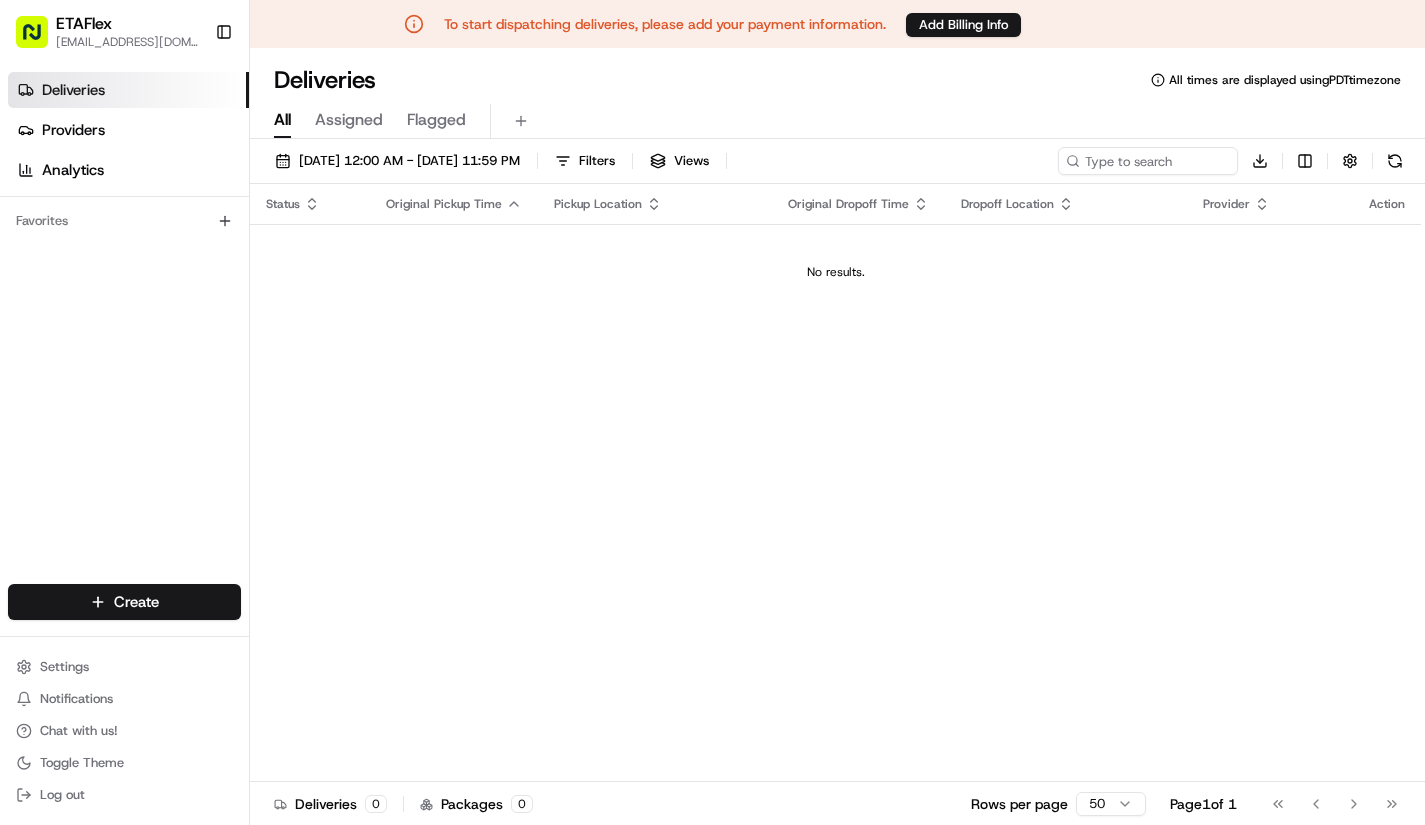 scroll, scrollTop: 0, scrollLeft: 0, axis: both 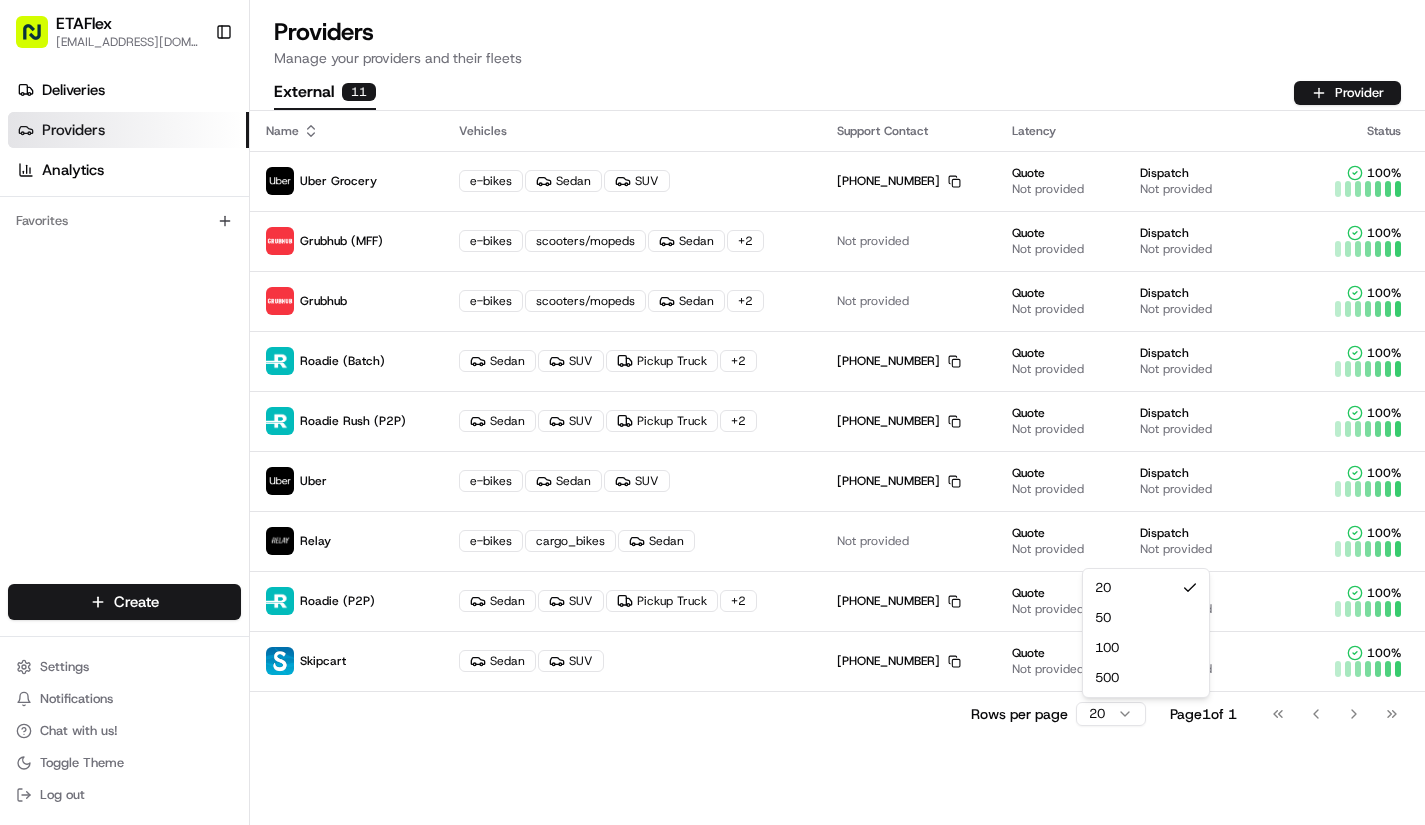 click on "To start dispatching deliveries, please add your payment information. Add Billing Info ETAFlex anar@etaflex.com Toggle Sidebar Deliveries Providers Analytics Favorites Main Menu Members & Organization Organization Users Roles Preferences Customization Tracking Orchestration Automations Dispatch Strategy Locations Pickup Locations Dropoff Locations Billing Billing Refund Requests Integrations Notification Triggers Webhooks API Keys Request Logs Create Settings Notifications Chat with us! Toggle Theme Log out Providers Manage your providers and their fleets External   11  Provider Name Vehicles Support Contact Latency Status Uber Grocery e-bikes Sedan SUV +1 866 987 3750   Copy  +18669873750 Quote Not provided Dispatch Not provided 100 % Grubhub (MFF) e-bikes scooters/mopeds Sedan + 2 Not provided Quote Not provided Dispatch Not provided 100 % Grubhub e-bikes scooters/mopeds Sedan + 2 Not provided Quote Not provided Dispatch Not provided 100 % Roadie (Batch) Sedan SUV Pickup Truck + 2   Copy  %" at bounding box center (712, 364) 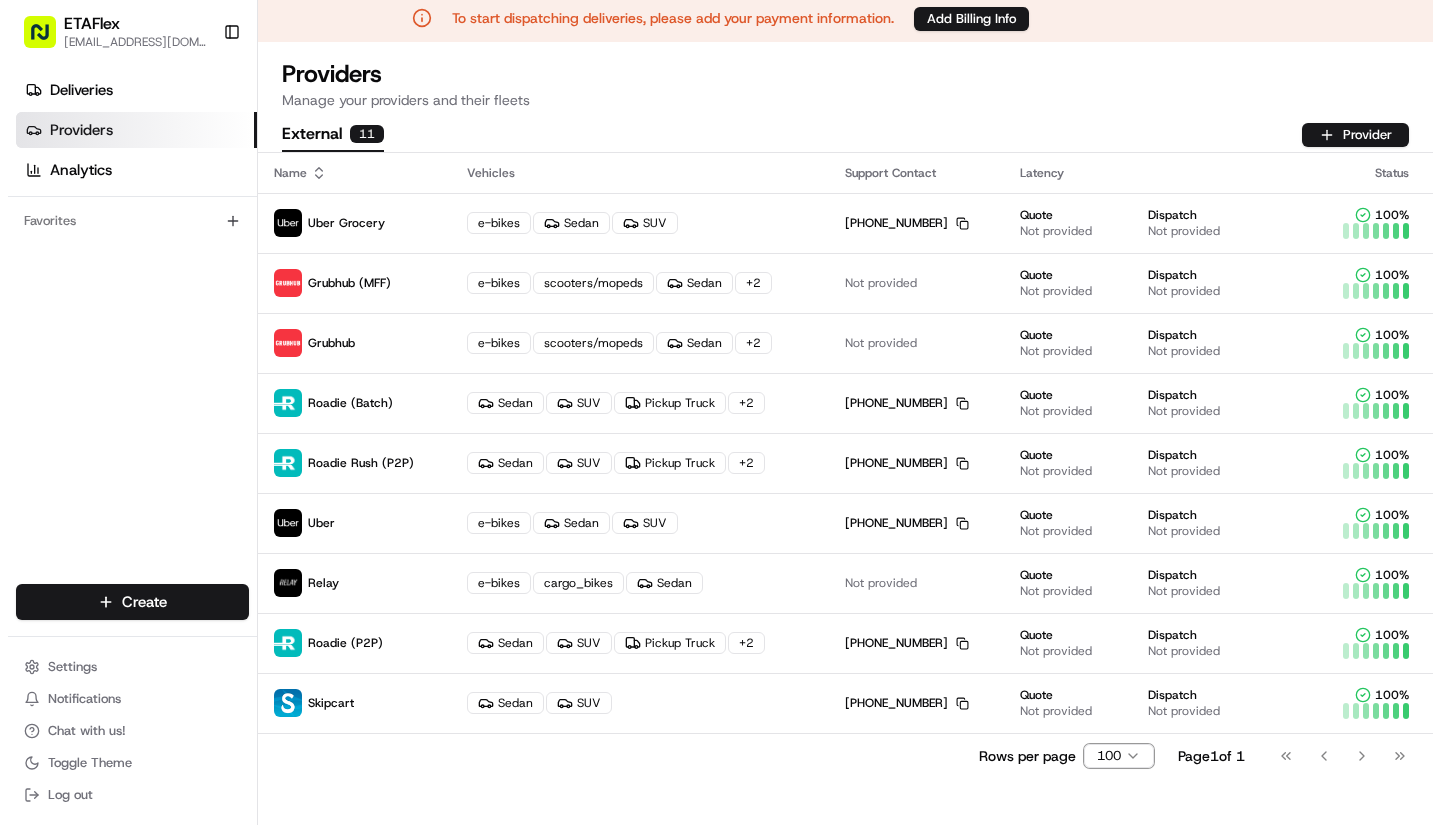 scroll, scrollTop: 48, scrollLeft: 0, axis: vertical 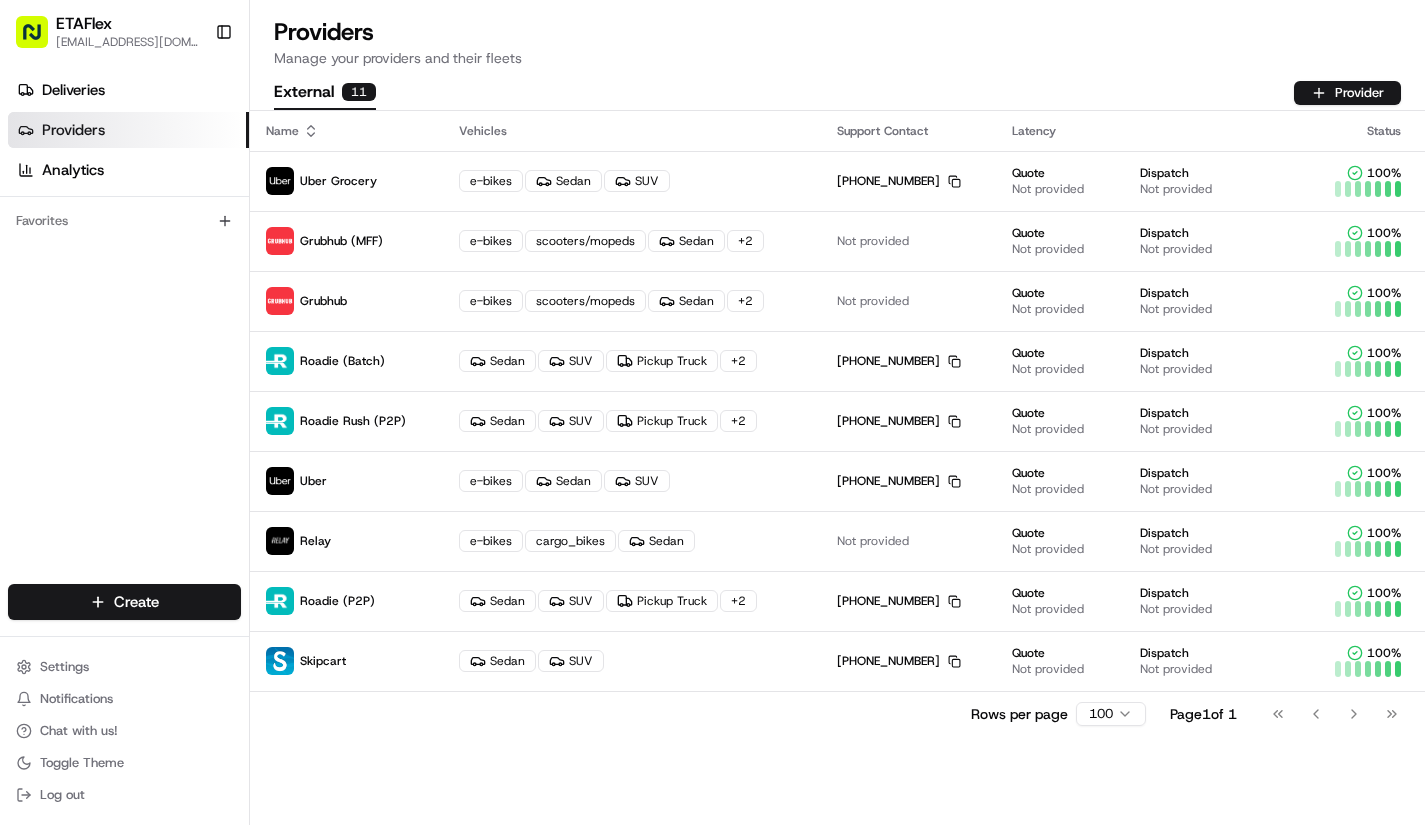 click on "Provider" at bounding box center [1347, 93] 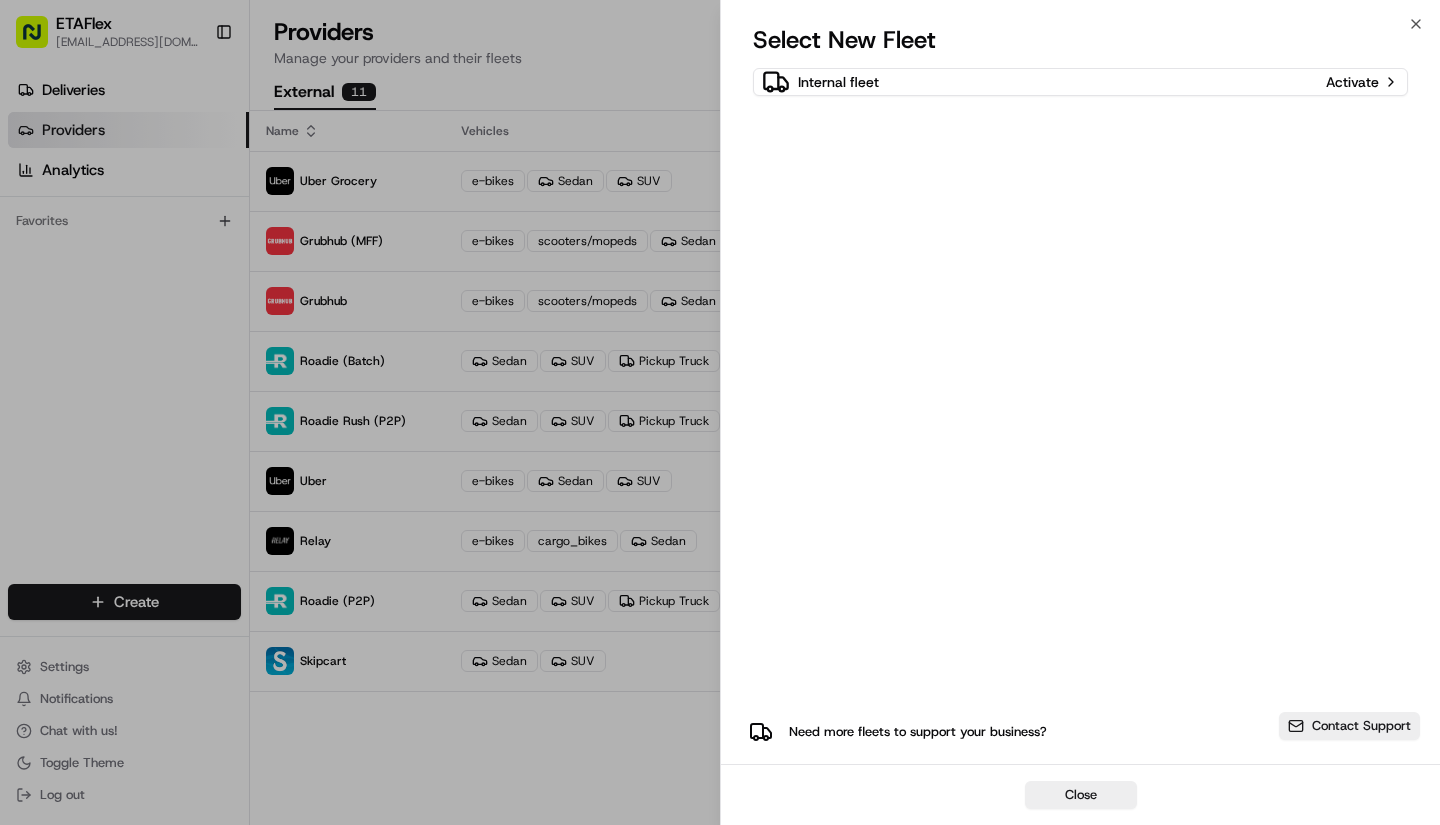 click on "Internal fleet" at bounding box center [1040, 82] 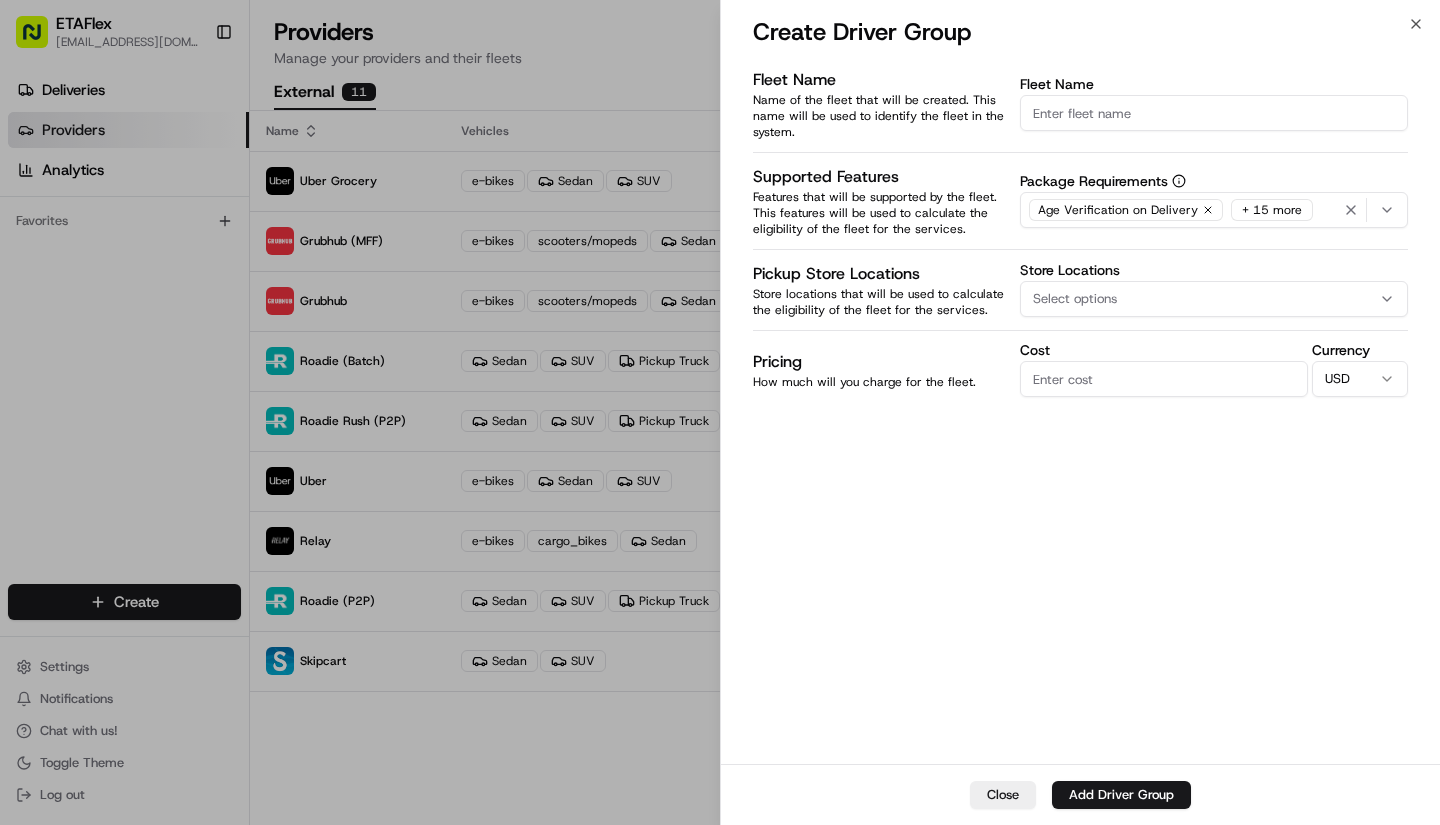 click at bounding box center (720, 412) 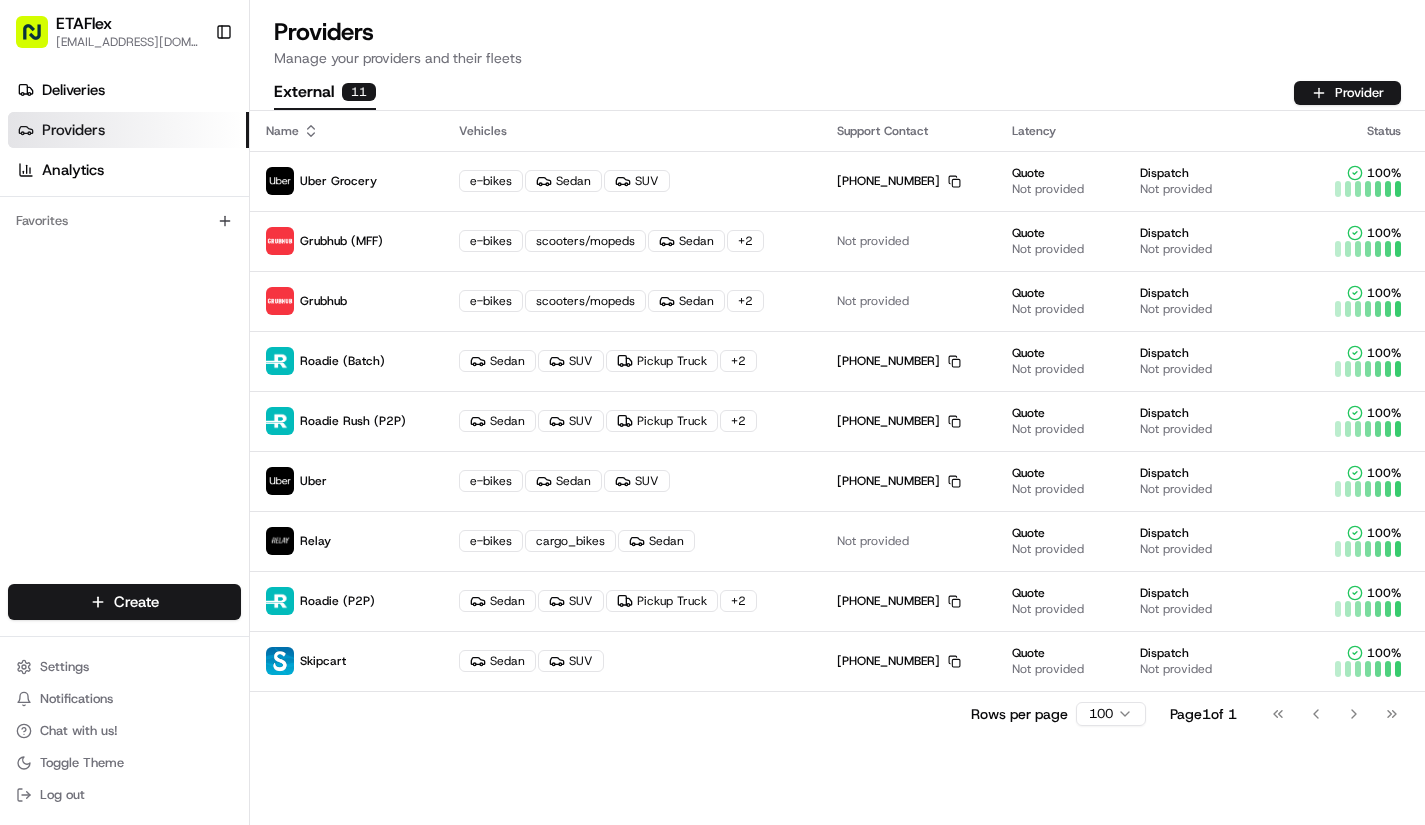 click on "Vehicles" at bounding box center (632, 131) 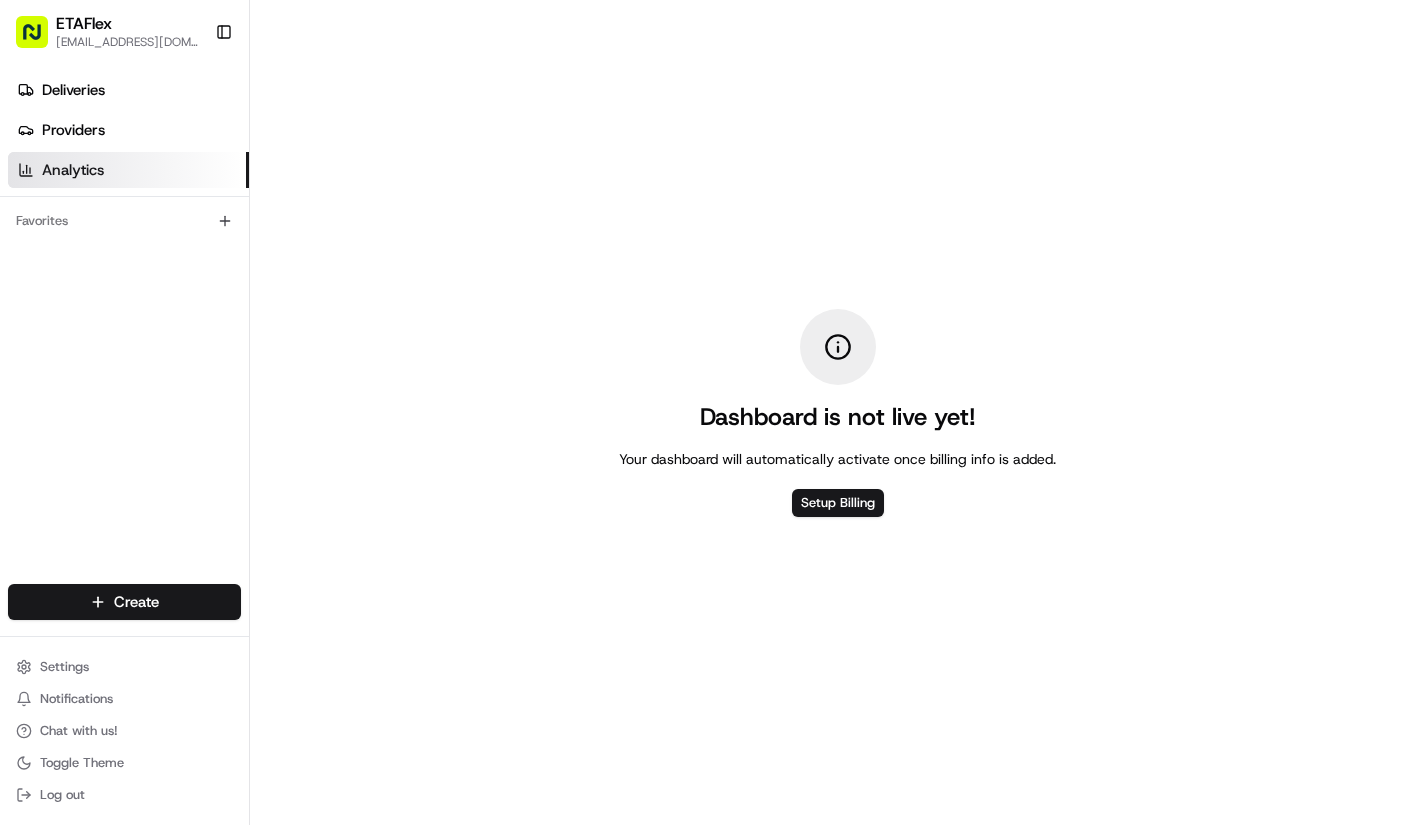click on "Providers" at bounding box center [128, 130] 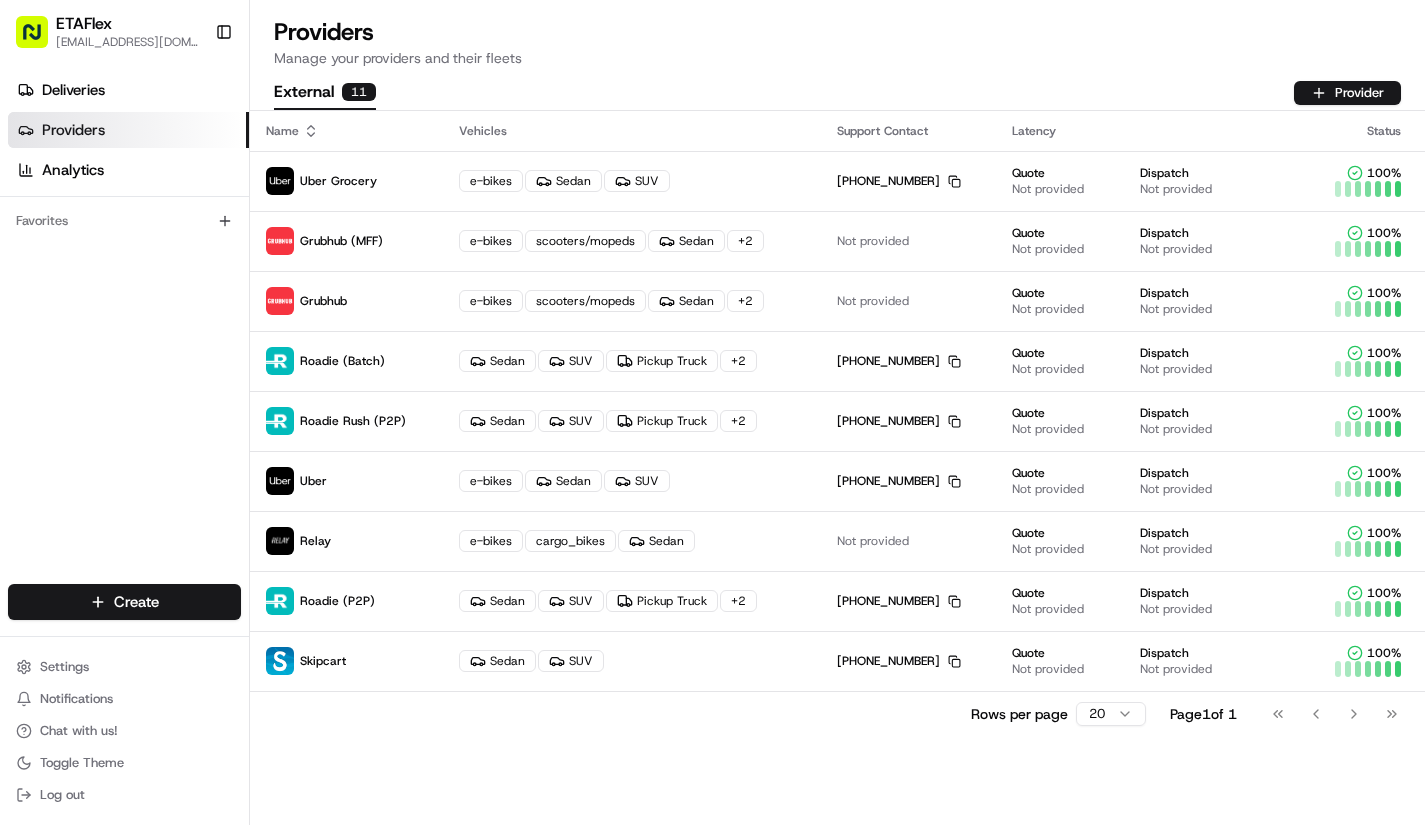 click on "Deliveries" at bounding box center [128, 90] 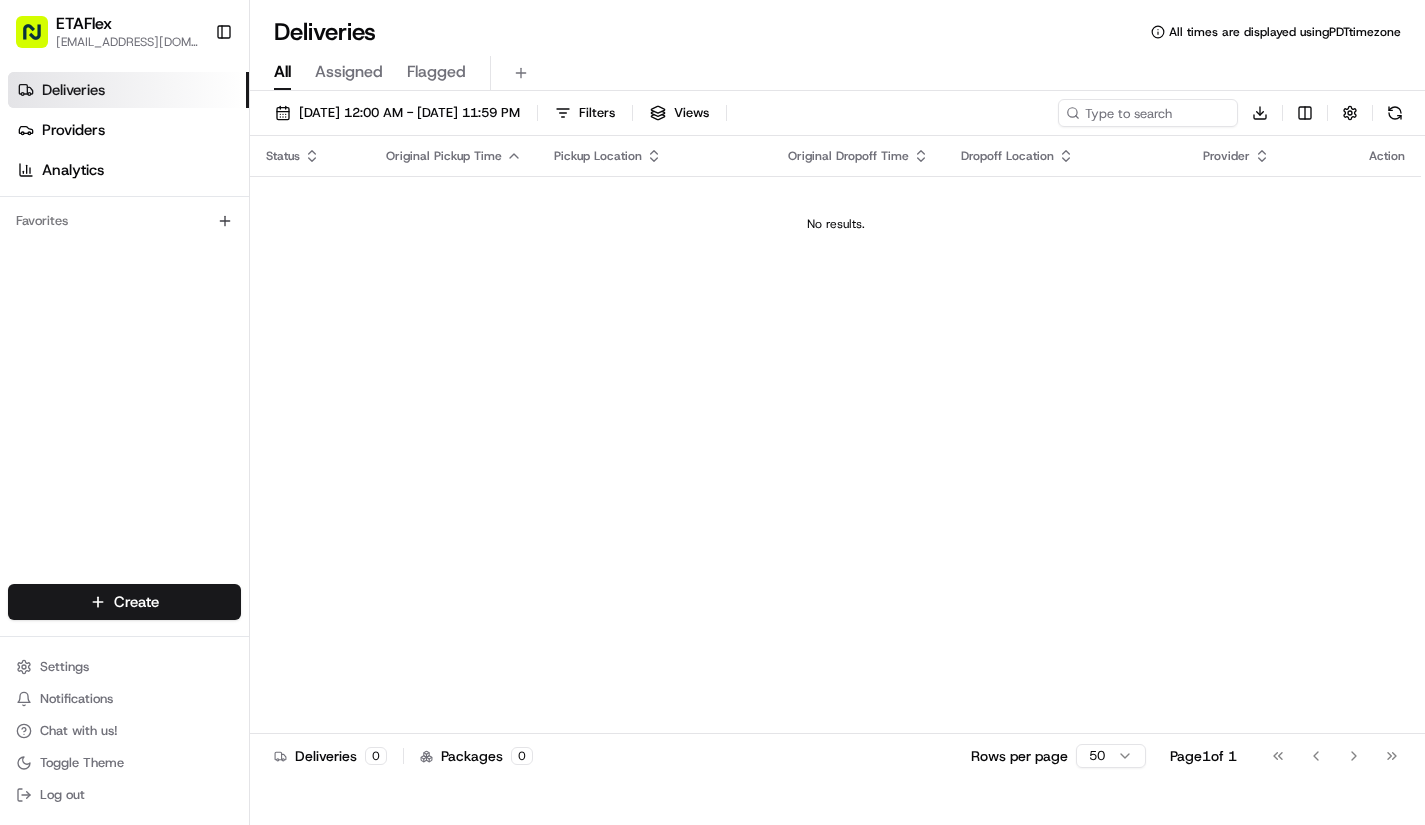 click on "To start dispatching deliveries, please add your payment information. Add Billing Info ETAFlex anar@etaflex.com Toggle Sidebar Deliveries Providers Analytics Favorites Main Menu Members & Organization Organization Users Roles Preferences Customization Tracking Orchestration Automations Dispatch Strategy Locations Pickup Locations Dropoff Locations Billing Billing Refund Requests Integrations Notification Triggers Webhooks API Keys Request Logs Create Settings Notifications Chat with us! Toggle Theme Log out Deliveries All times are displayed using  PDT  timezone All Assigned Flagged 07/17/2025 12:00 AM - 07/17/2025 11:59 PM Filters Views Download Status Original Pickup Time Pickup Location Original Dropoff Time Dropoff Location Provider Action No results. Deliveries 0 Packages 0 Rows per page 50 Page  1  of   1 Go to first page Go to previous page Go to next page Go to last page
Create Create" at bounding box center (712, 364) 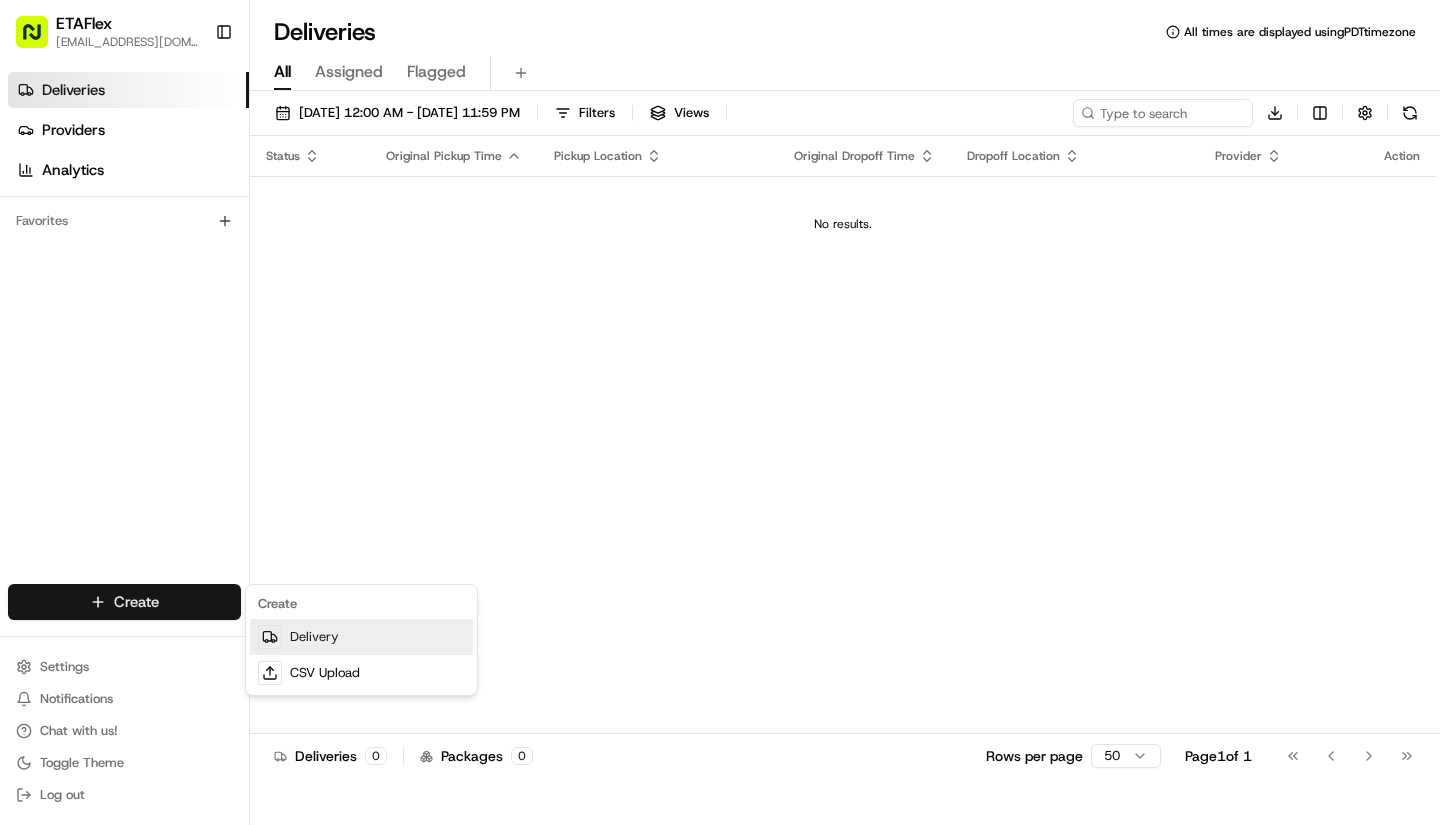 click on "Delivery" at bounding box center [361, 637] 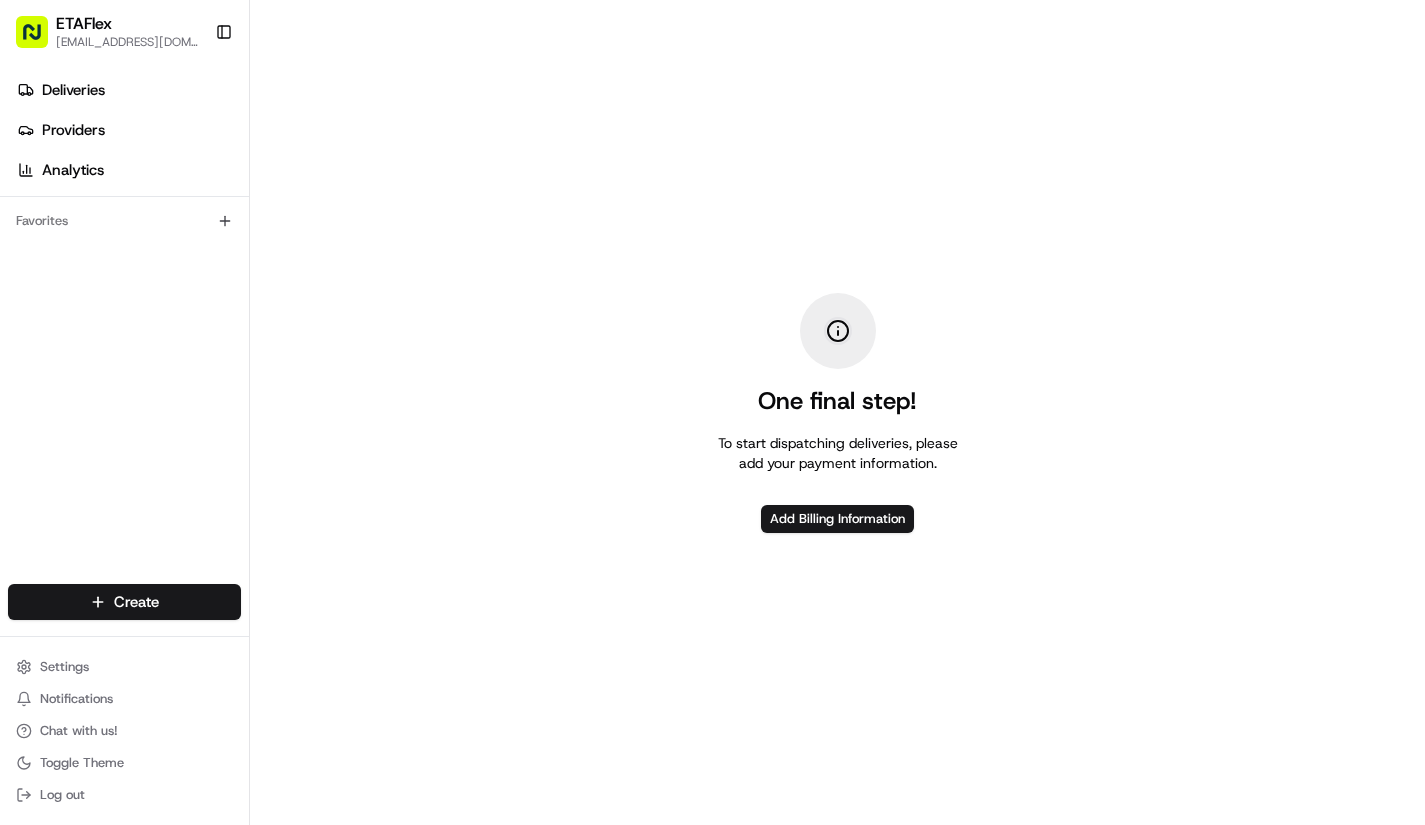 click on "Add Billing Information" at bounding box center (837, 519) 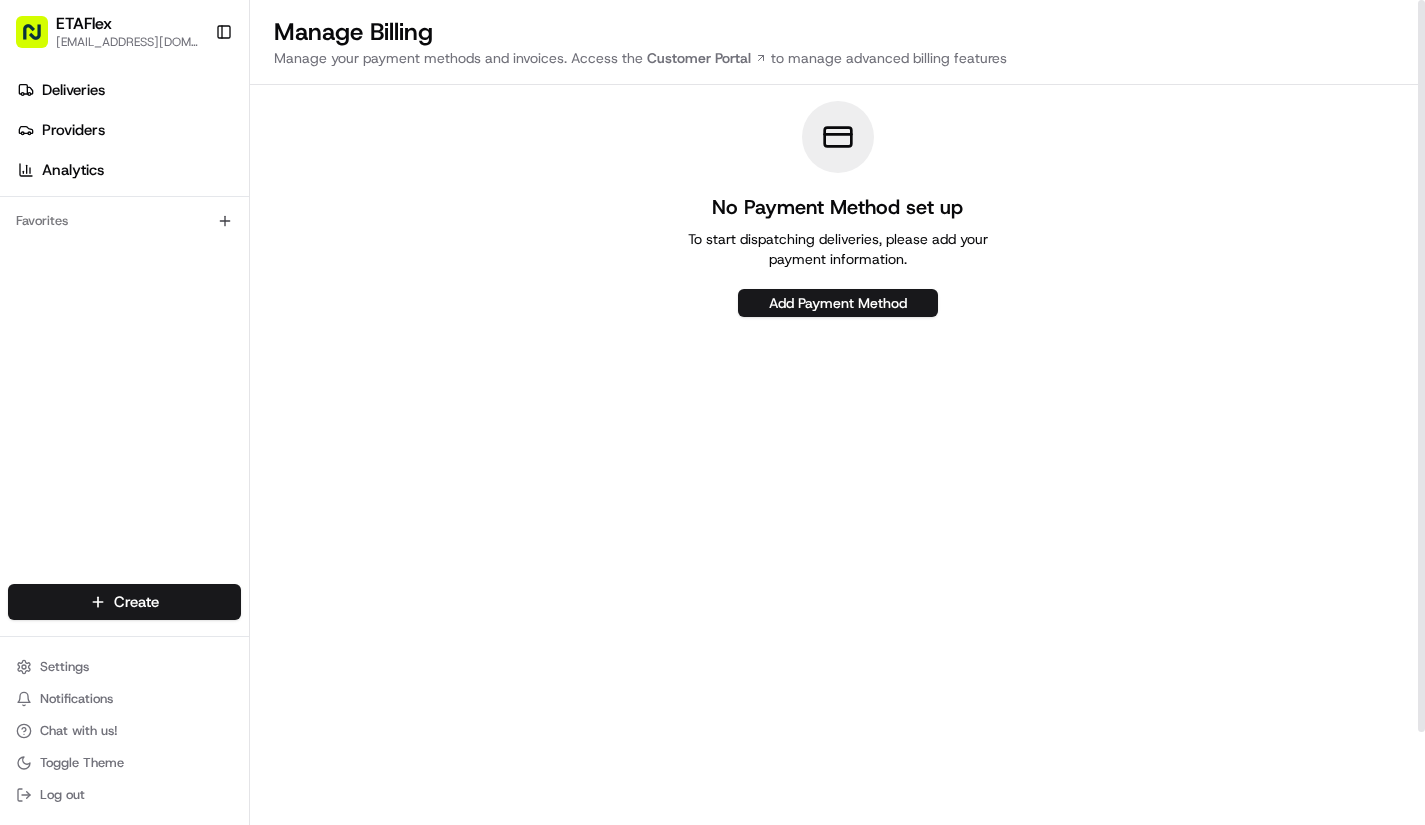 click on "Add Payment Method" at bounding box center (838, 303) 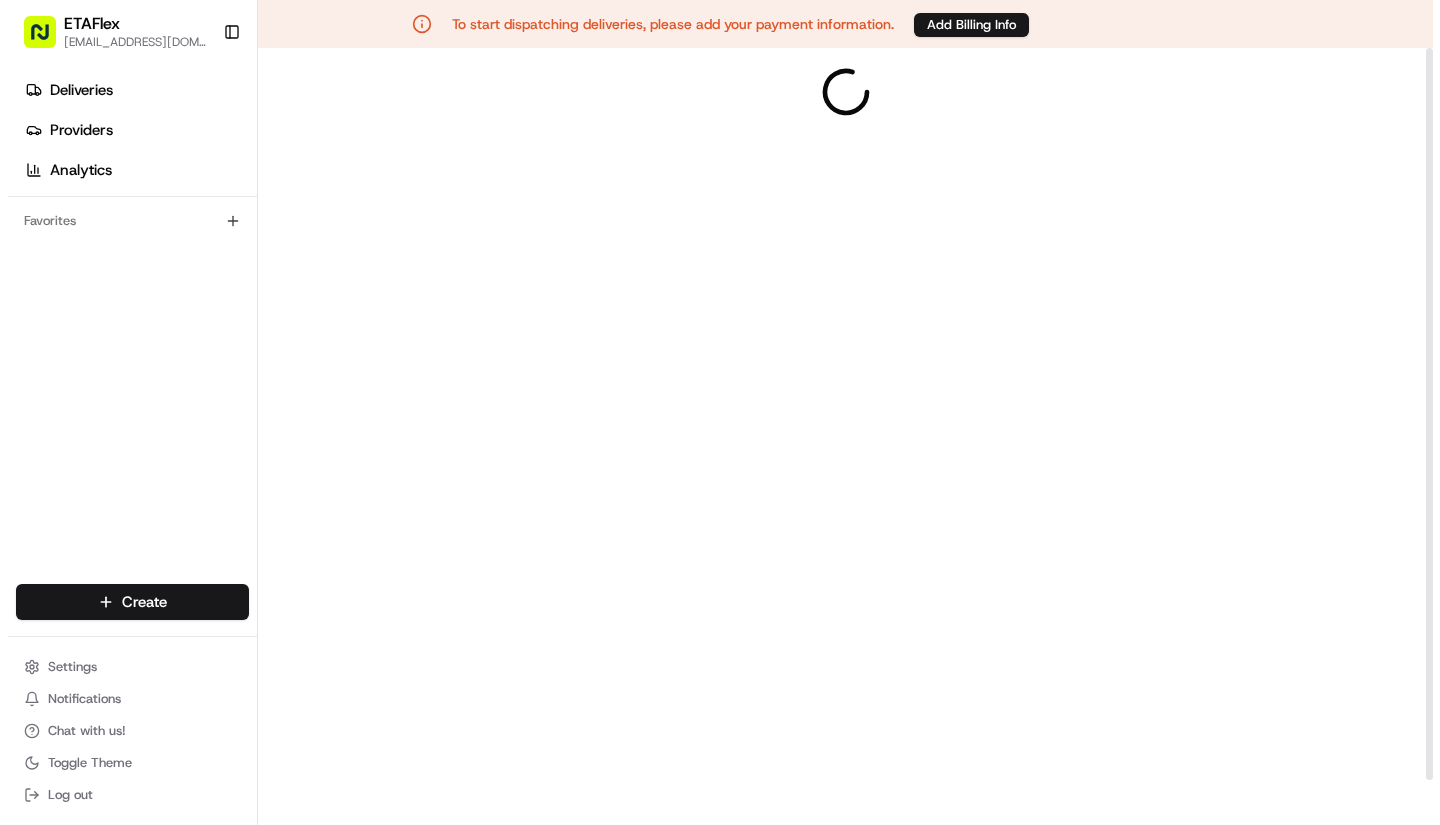 scroll, scrollTop: 0, scrollLeft: 0, axis: both 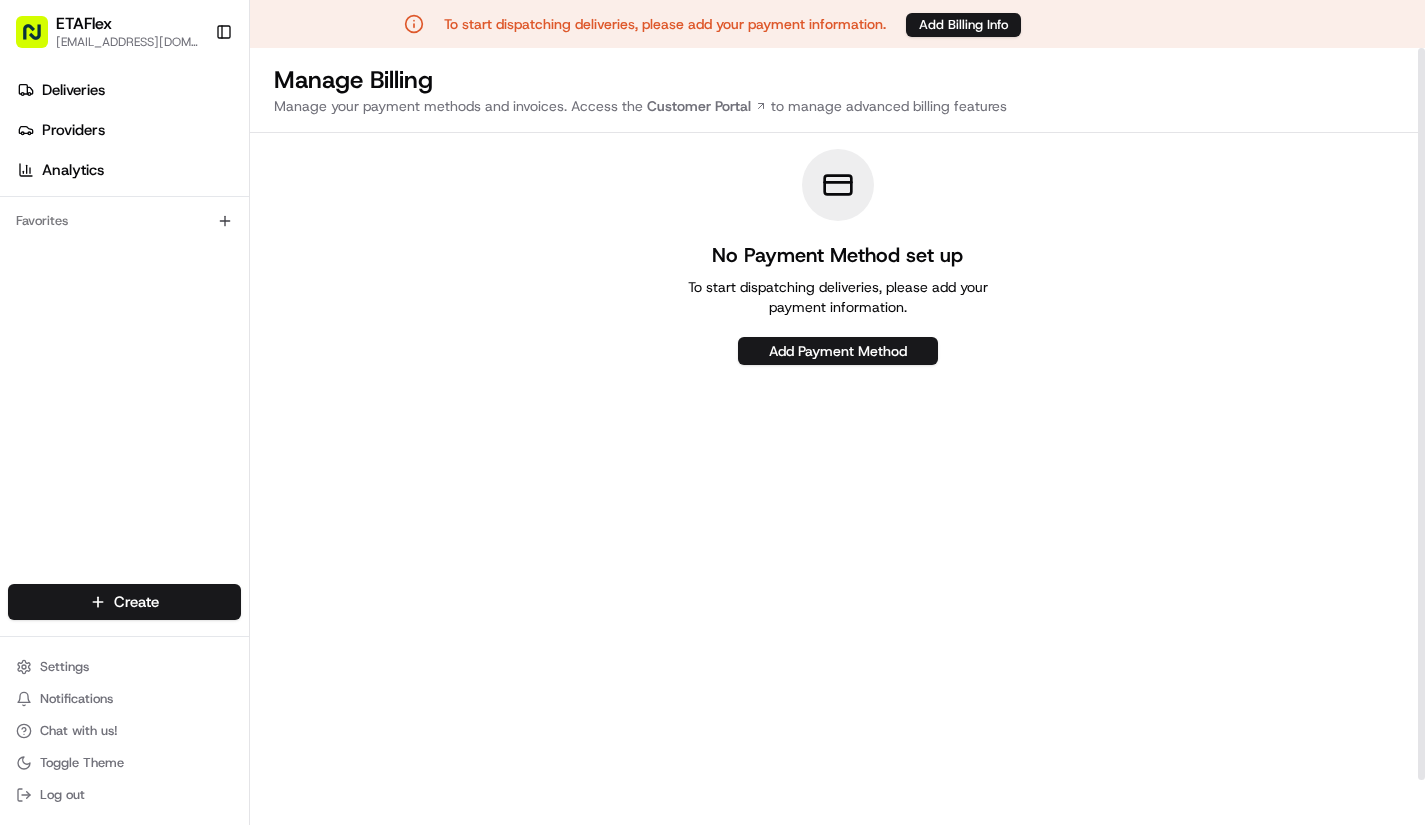 click on "Add Payment Method" at bounding box center [838, 351] 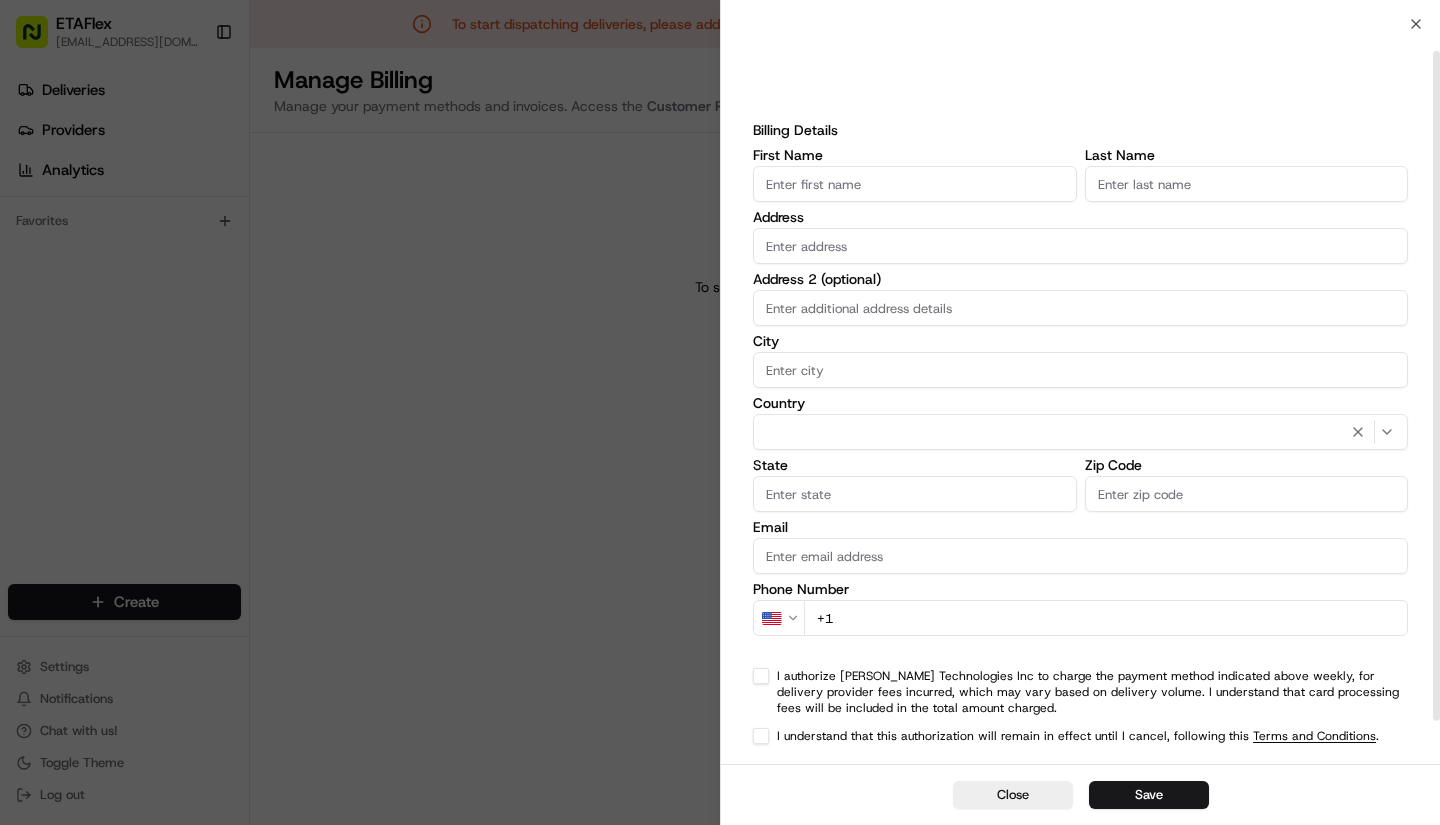 scroll, scrollTop: 0, scrollLeft: 0, axis: both 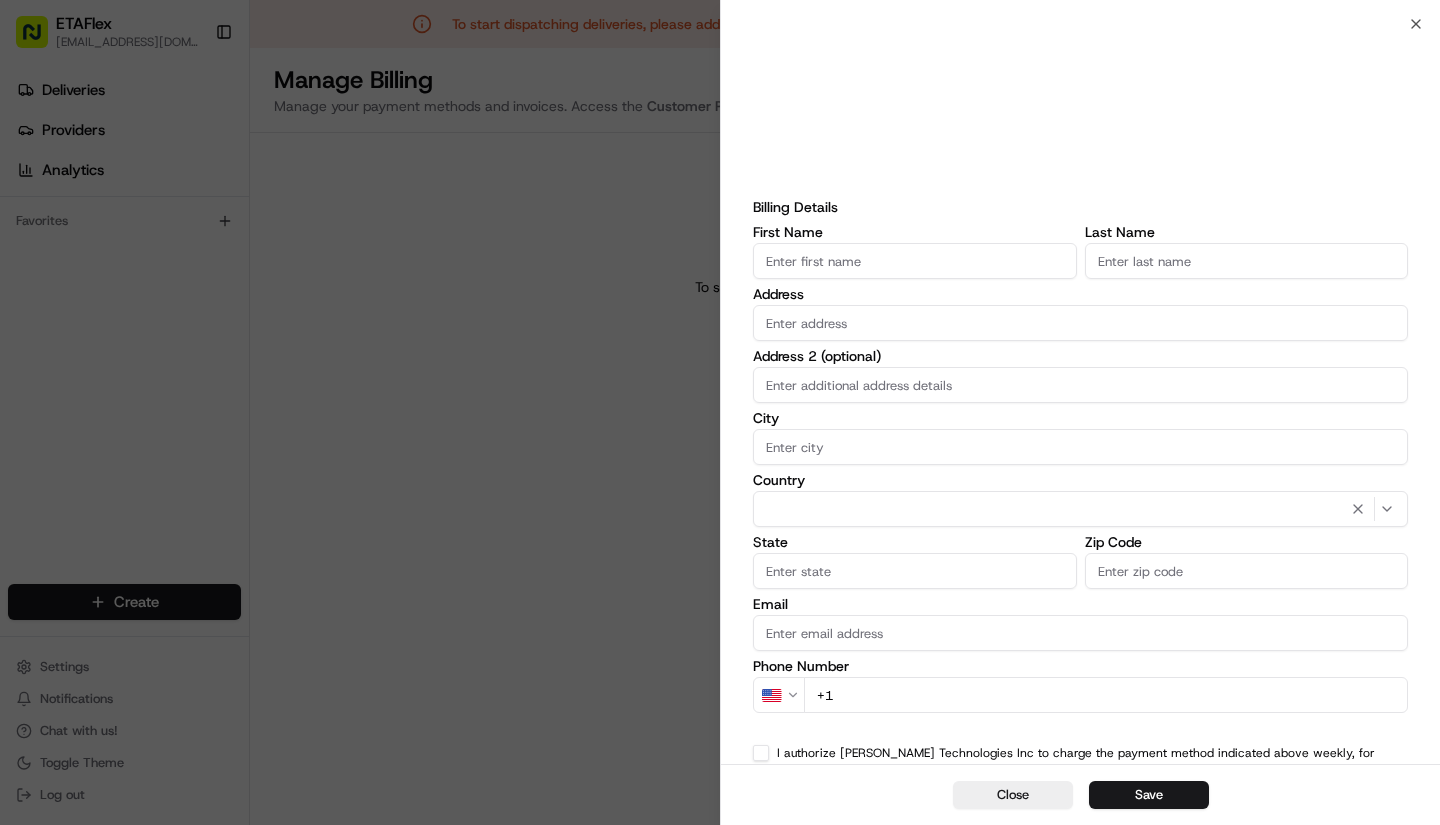 click at bounding box center (720, 412) 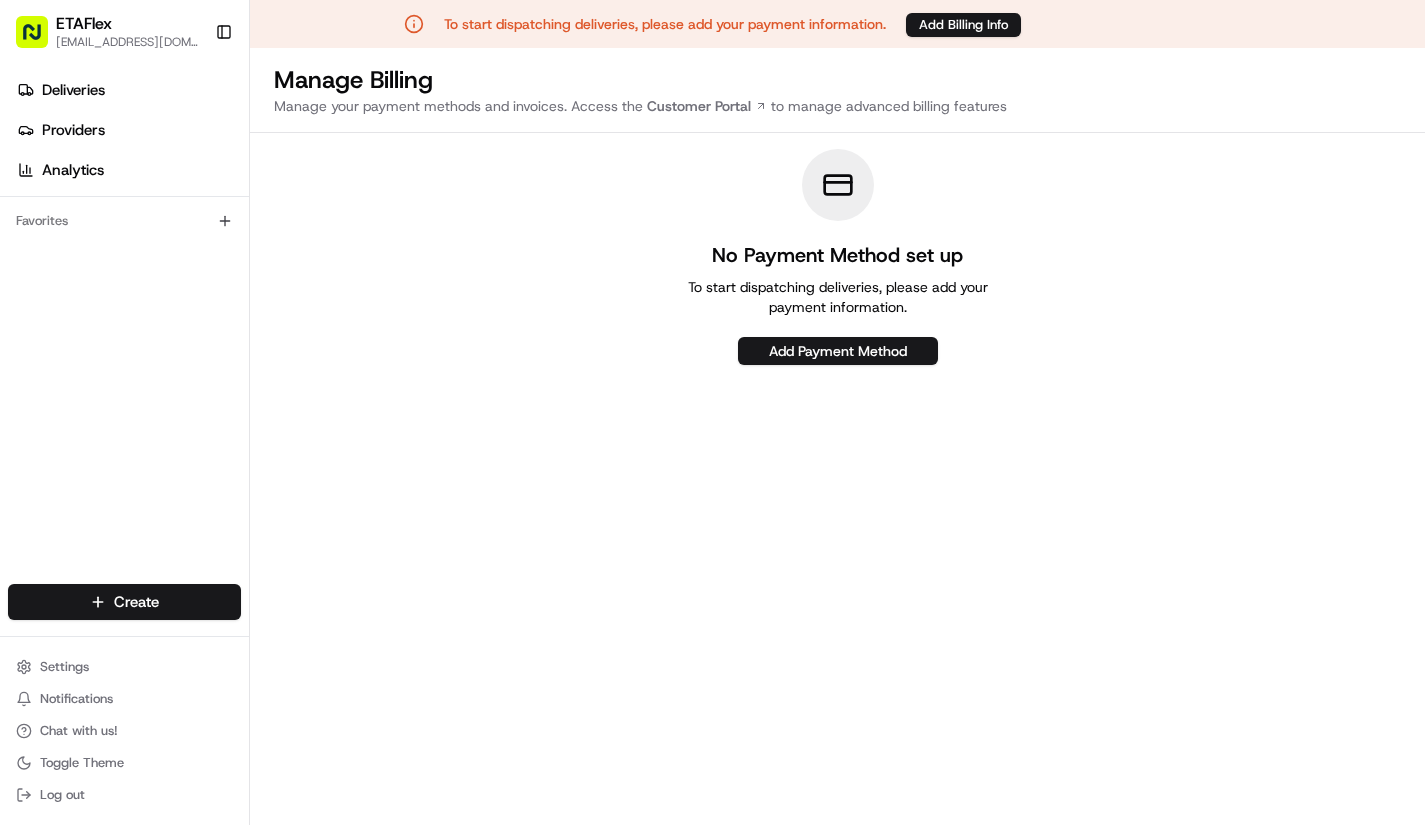 click on "Deliveries" at bounding box center (73, 90) 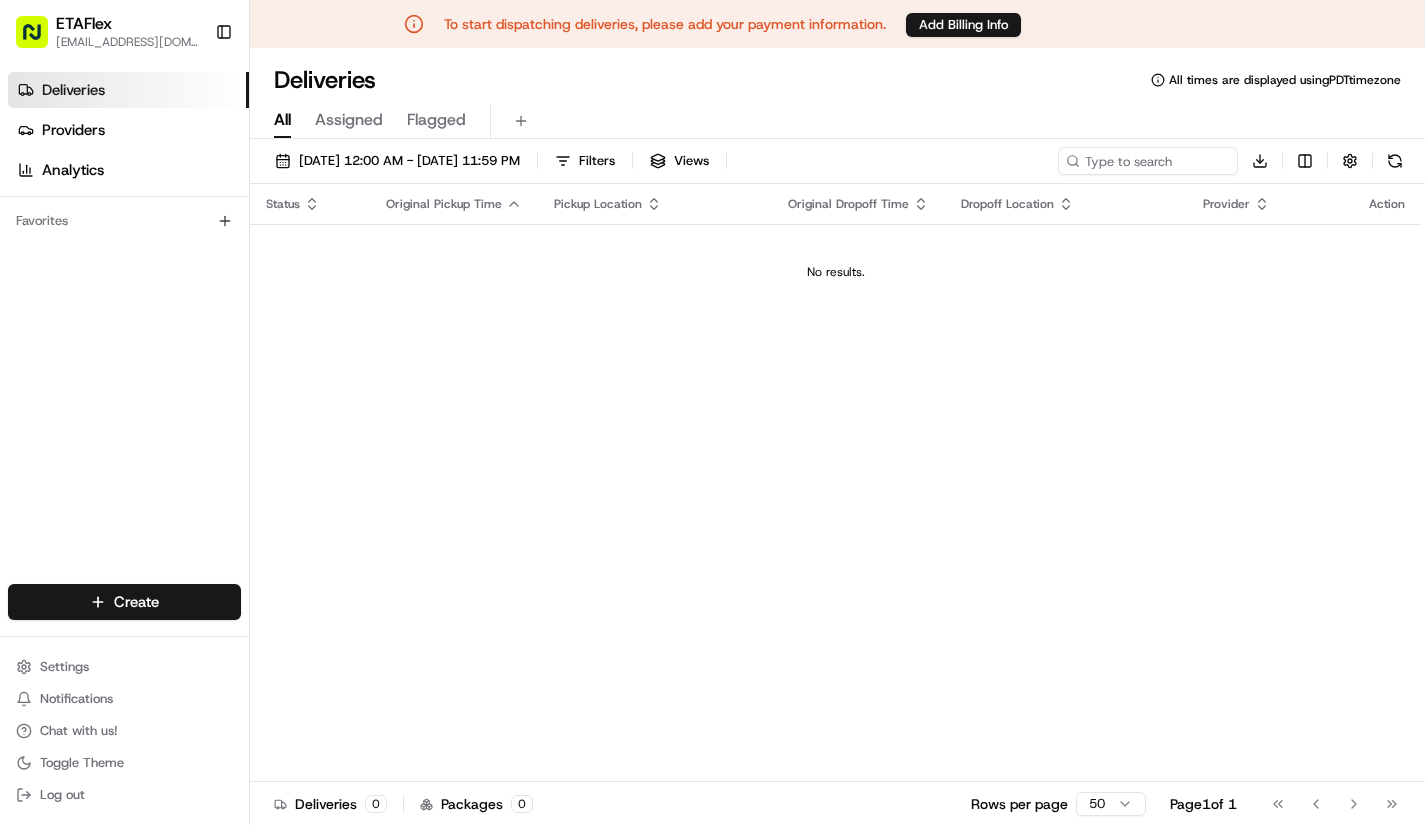click on "Assigned" at bounding box center (349, 120) 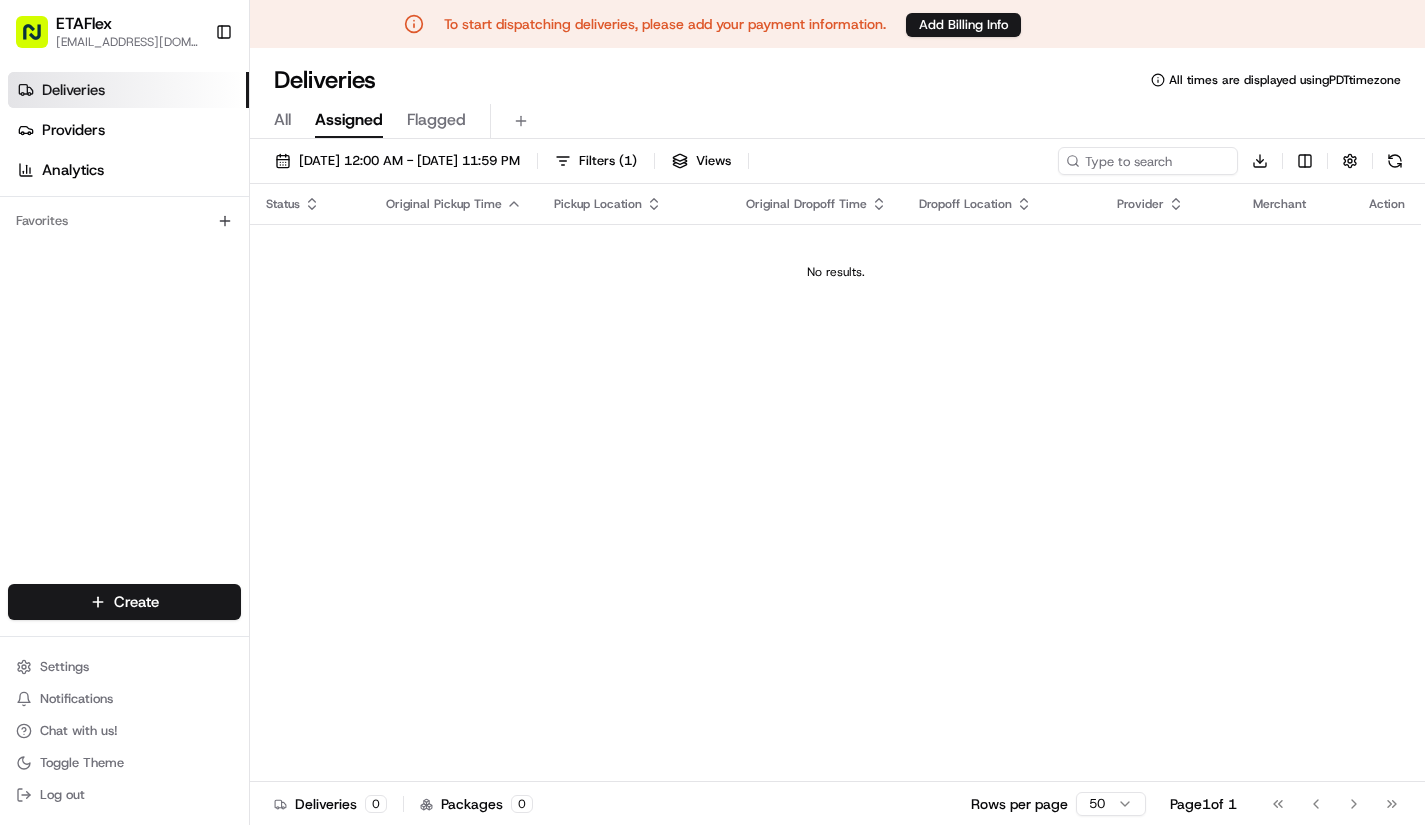 click on "To start dispatching deliveries, please add your payment information. Add Billing Info ETAFlex [EMAIL_ADDRESS][DOMAIN_NAME] Toggle Sidebar Deliveries Providers Analytics Favorites Main Menu Members & Organization Organization Users Roles Preferences Customization Tracking Orchestration Automations Dispatch Strategy Locations Pickup Locations Dropoff Locations Billing Billing Refund Requests Integrations Notification Triggers Webhooks API Keys Request Logs Create Settings Notifications Chat with us! Toggle Theme Log out Deliveries All times are displayed using  PDT  timezone All Assigned Flagged [DATE] 12:00 AM - [DATE] 11:59 PM Filters ( 1 ) Views Download Status Original Pickup Time Pickup Location Original Dropoff Time Dropoff Location Provider Merchant Action No results. Deliveries 0 Packages 0 Rows per page 50 Page  1  of   1 Go to first page Go to previous page Go to next page Go to last page
Create Create" at bounding box center [712, 412] 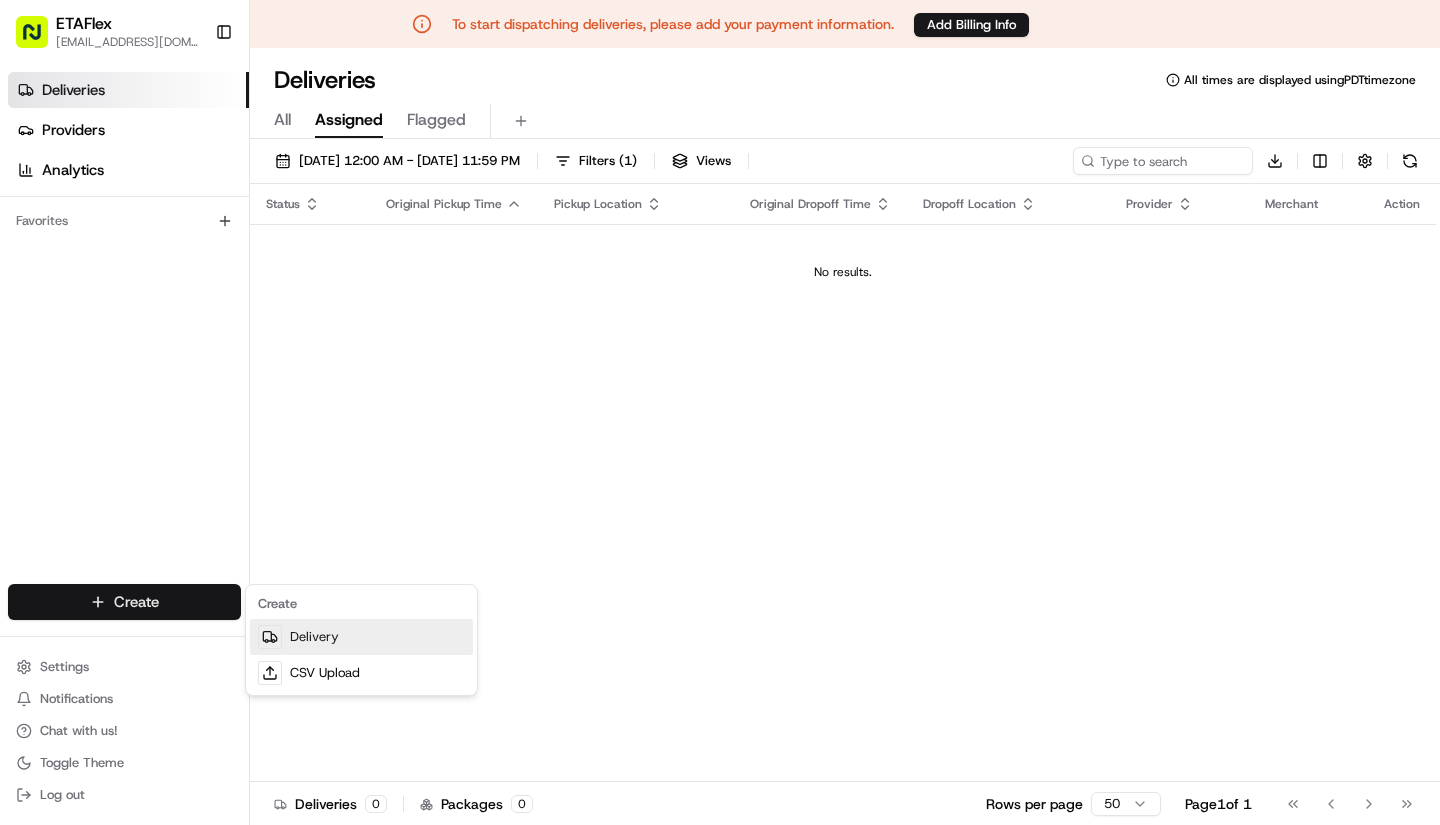 click on "Delivery" at bounding box center (361, 637) 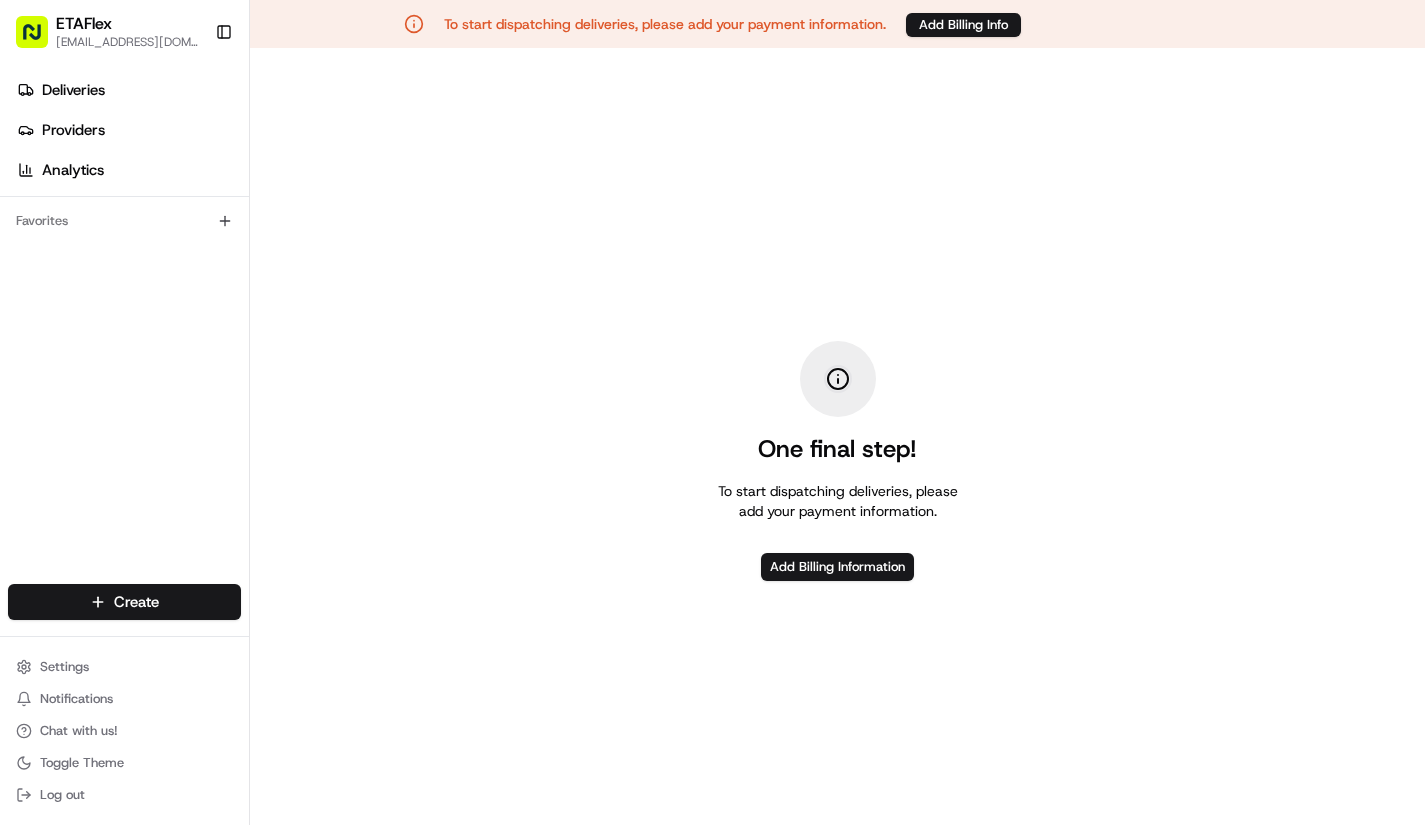 click on "Add Billing Information" at bounding box center (837, 567) 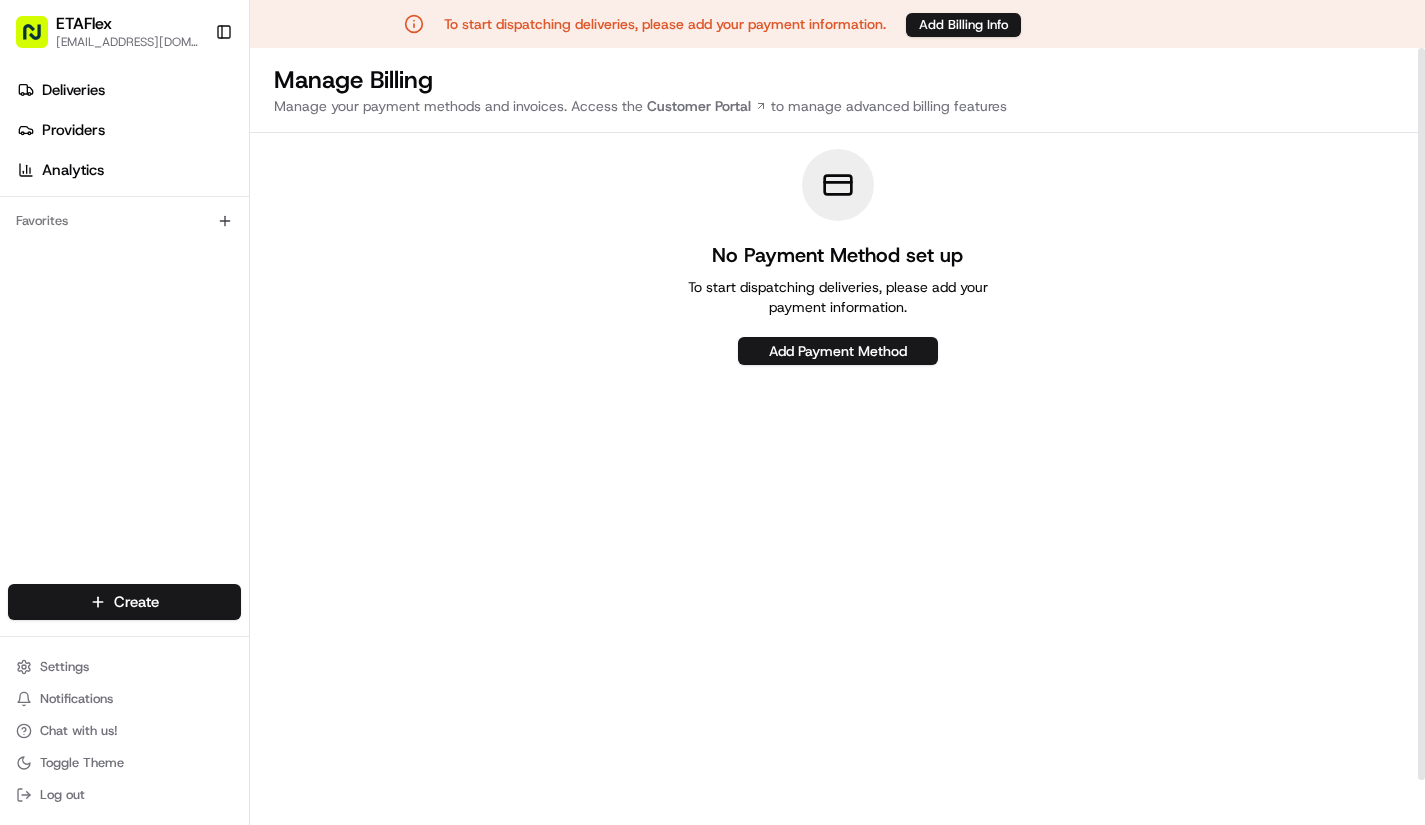 click on "Add Payment Method" at bounding box center (838, 351) 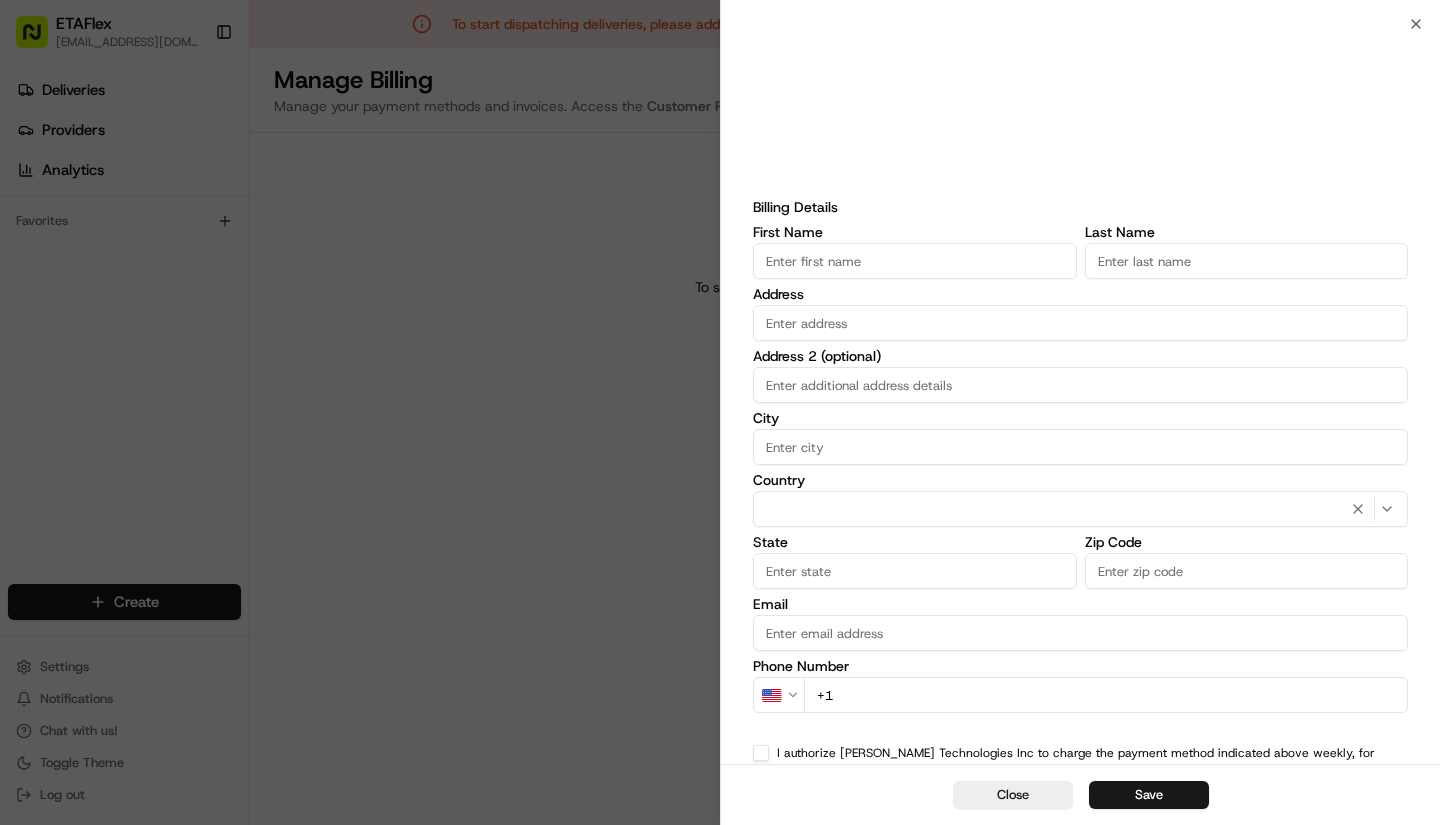 type on "a" 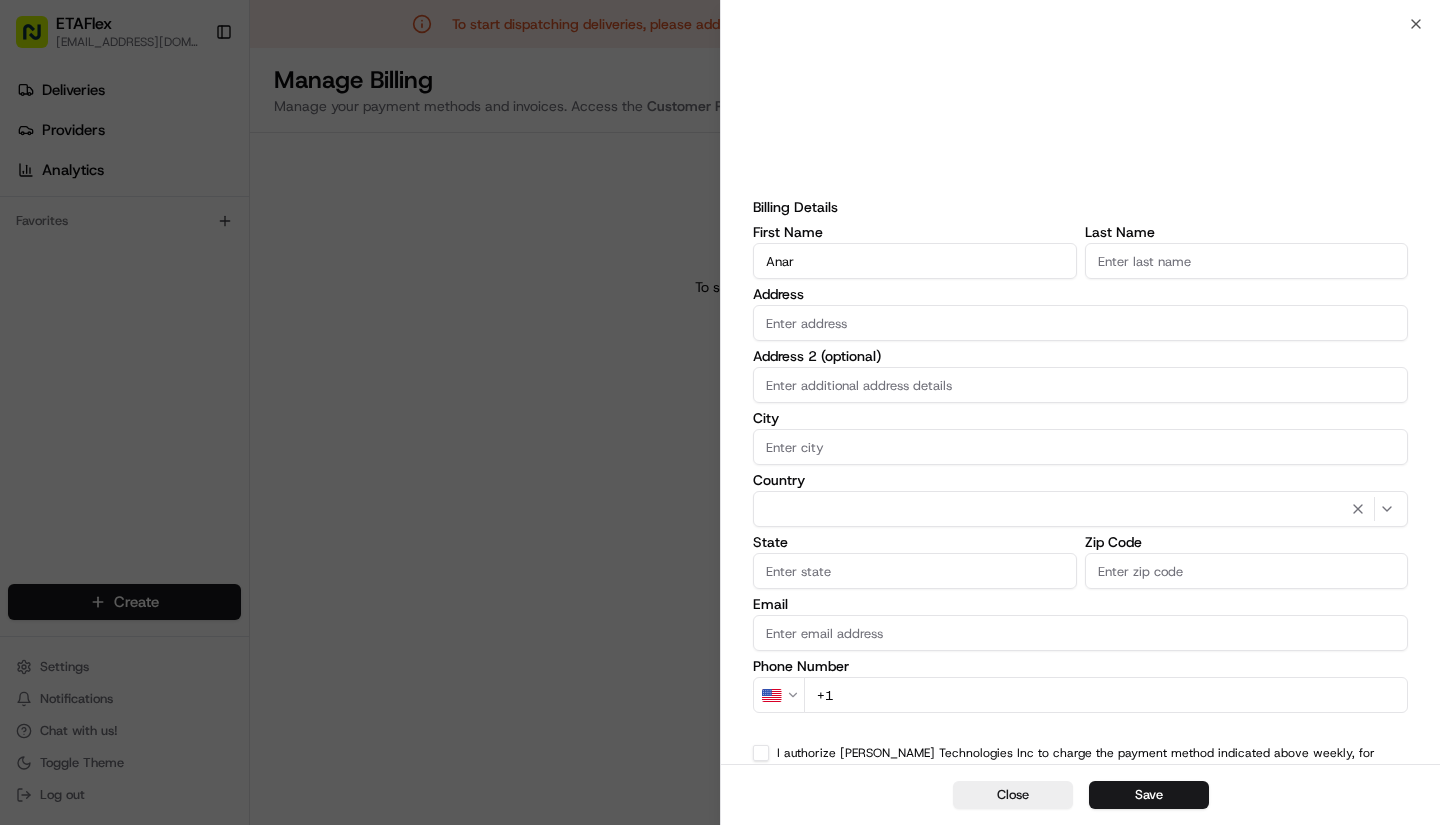 type on "Anar" 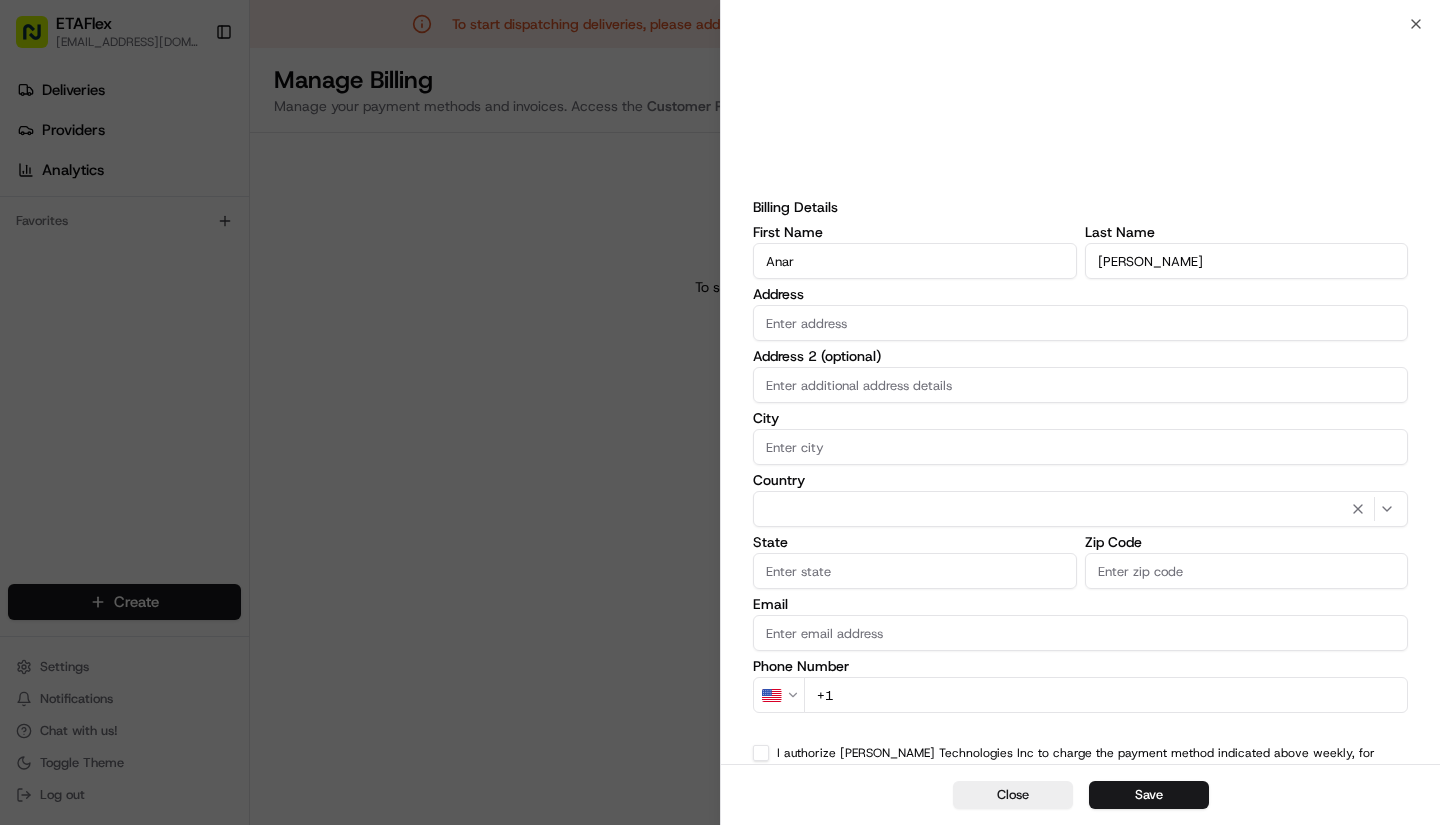 type on "[PERSON_NAME]" 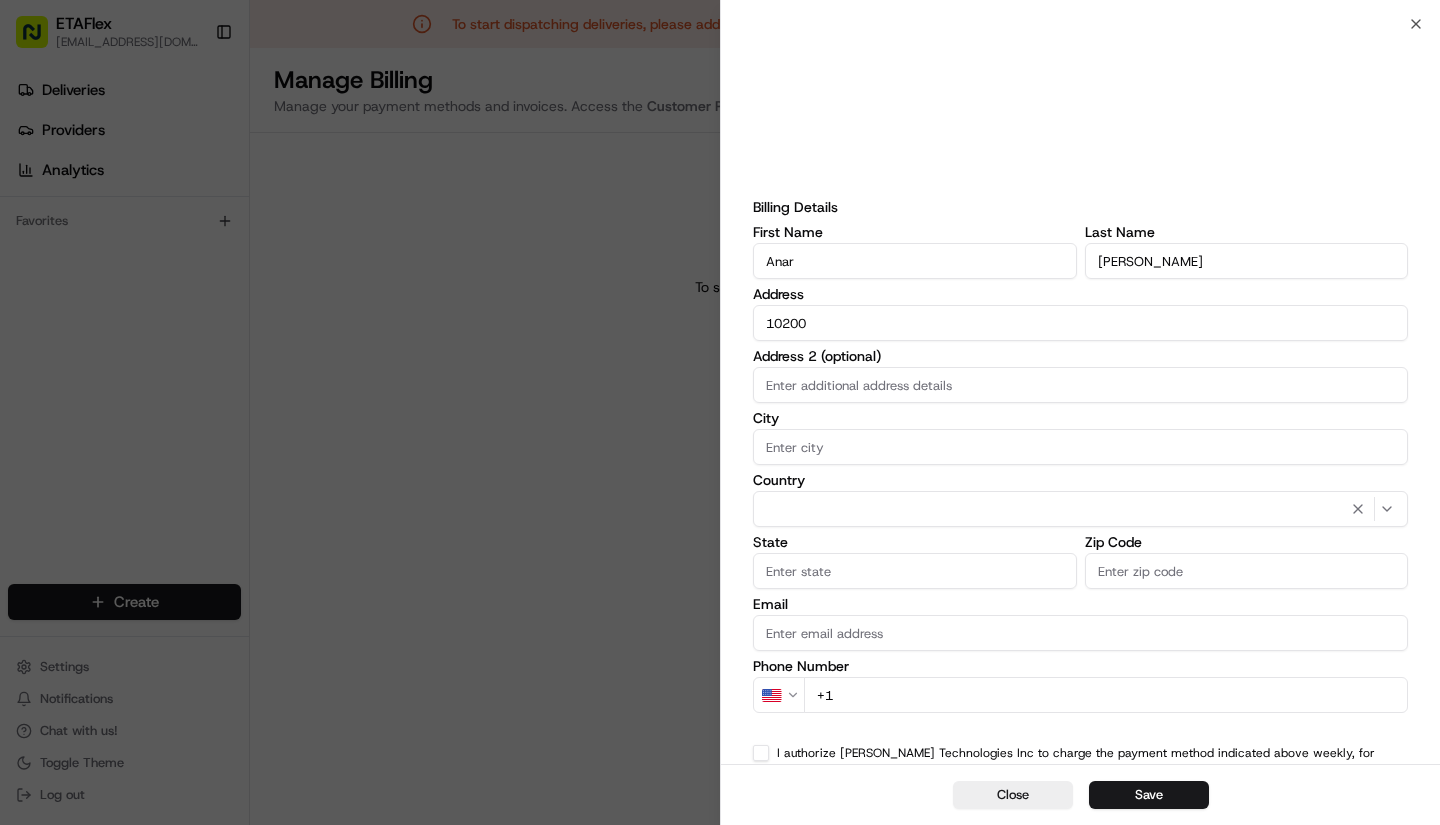 type on "[STREET_ADDRESS]" 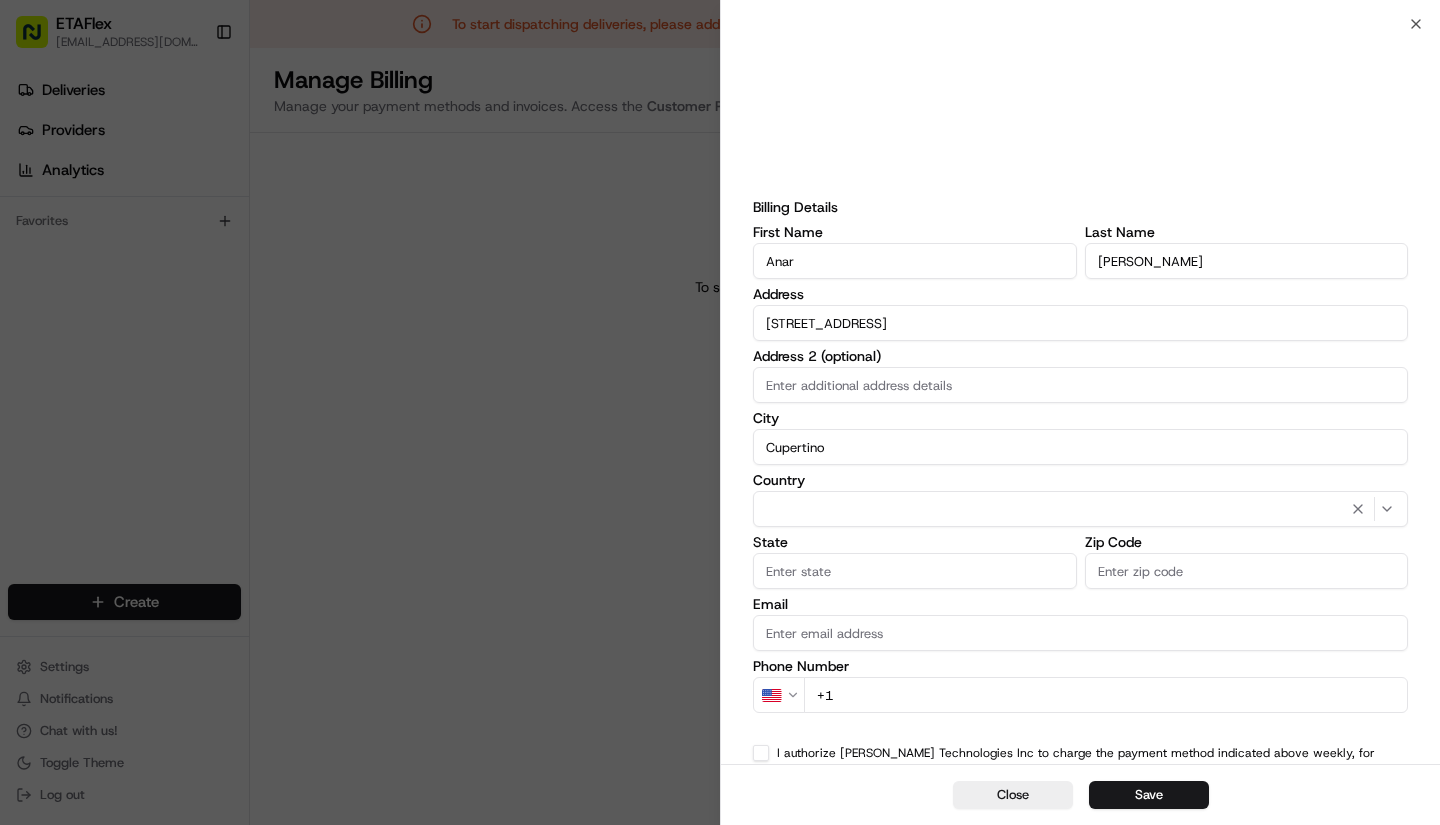 type on "Cupertino" 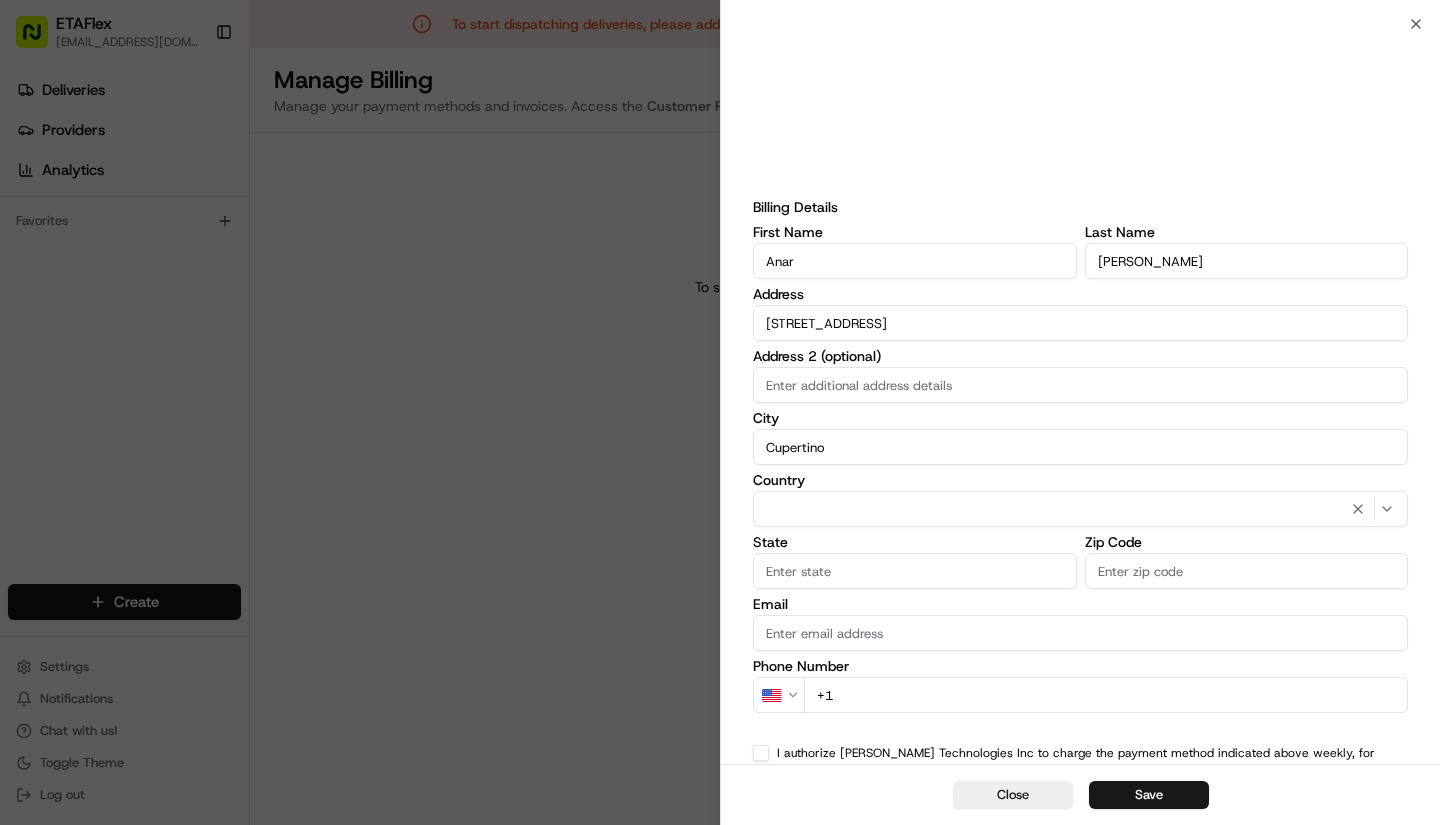 type 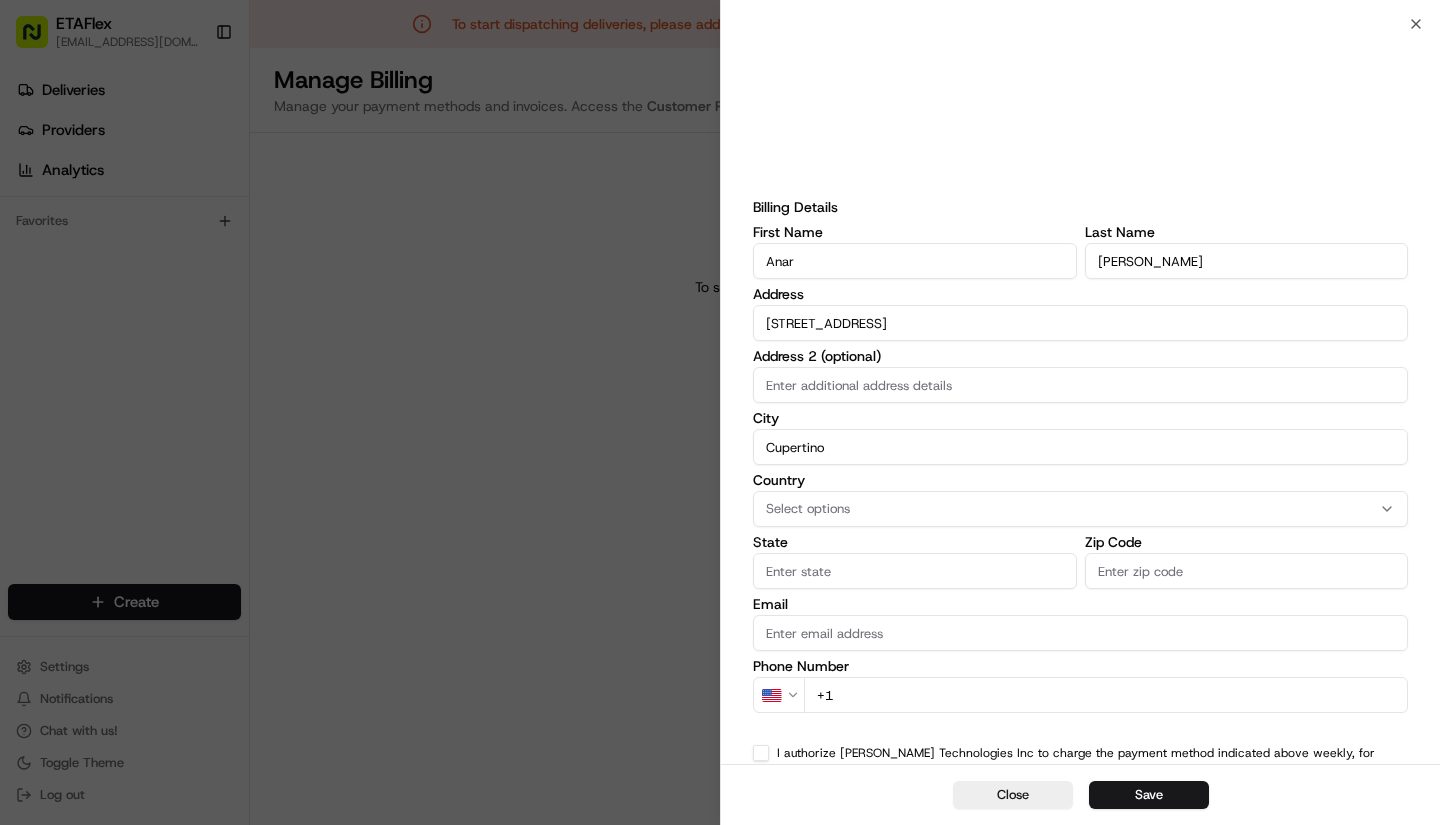 click on "Select options" at bounding box center (1080, 509) 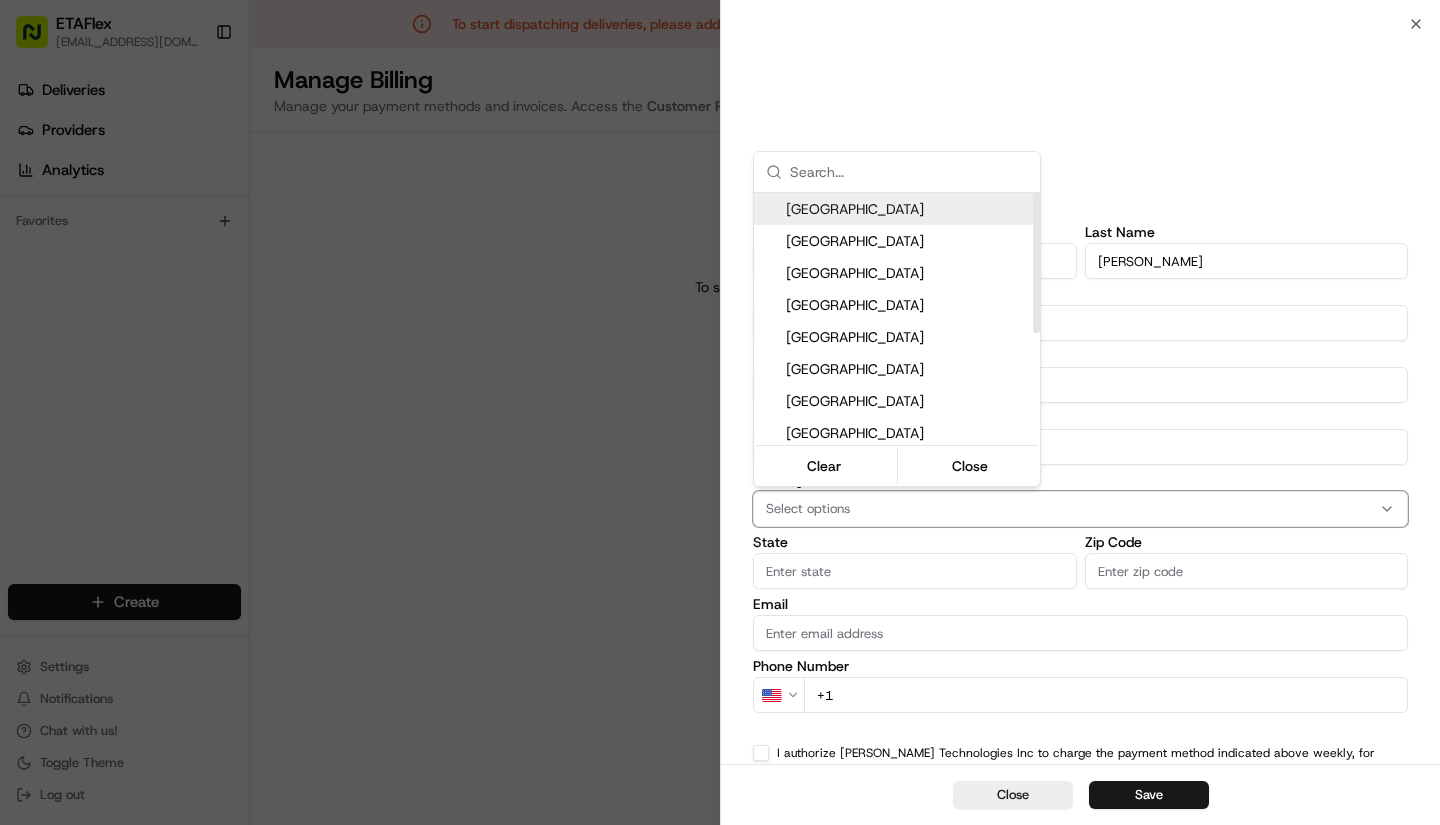 click on "[GEOGRAPHIC_DATA]" at bounding box center [909, 209] 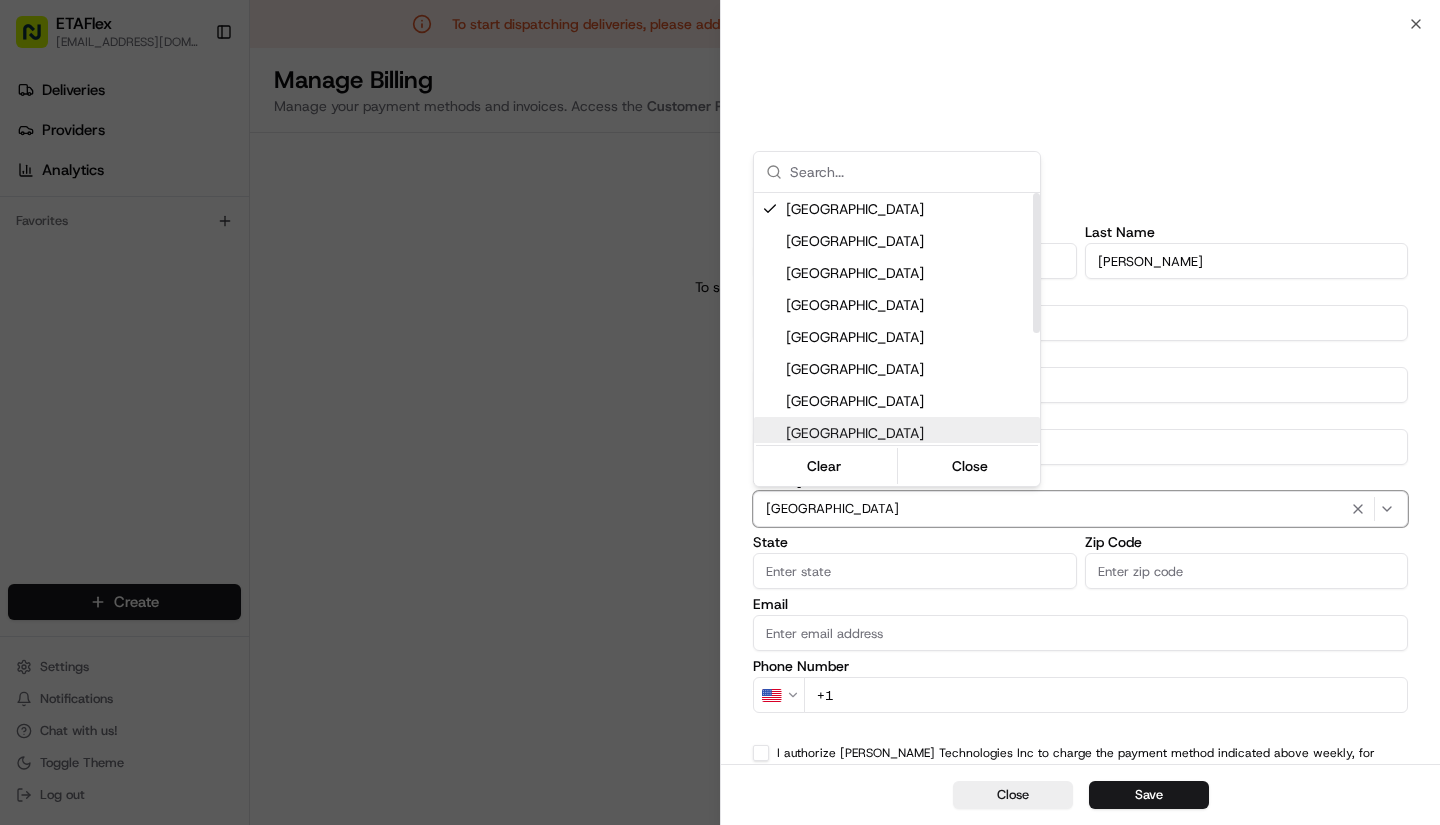 click on "Close" at bounding box center [970, 466] 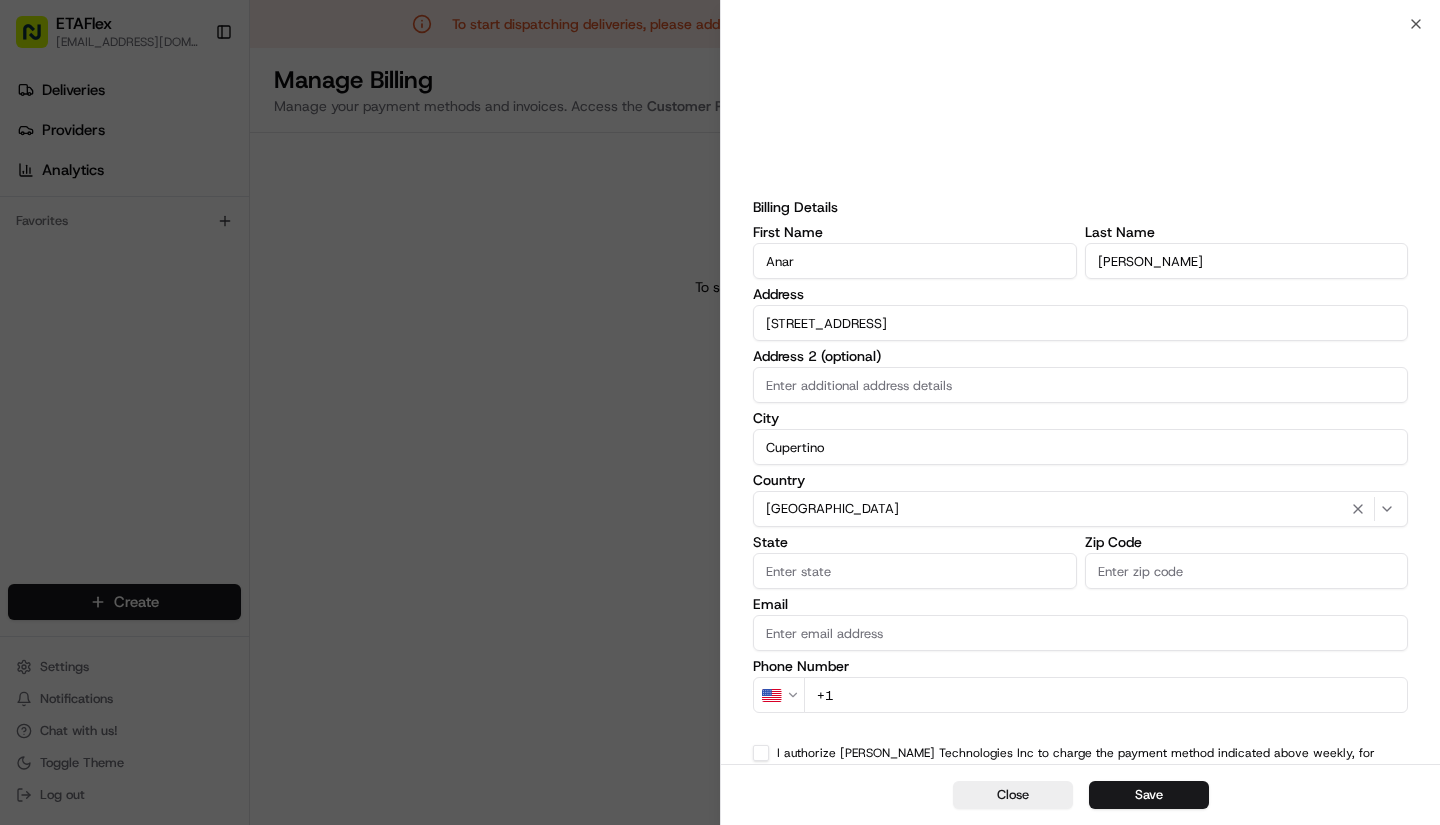 click on "State" at bounding box center [915, 571] 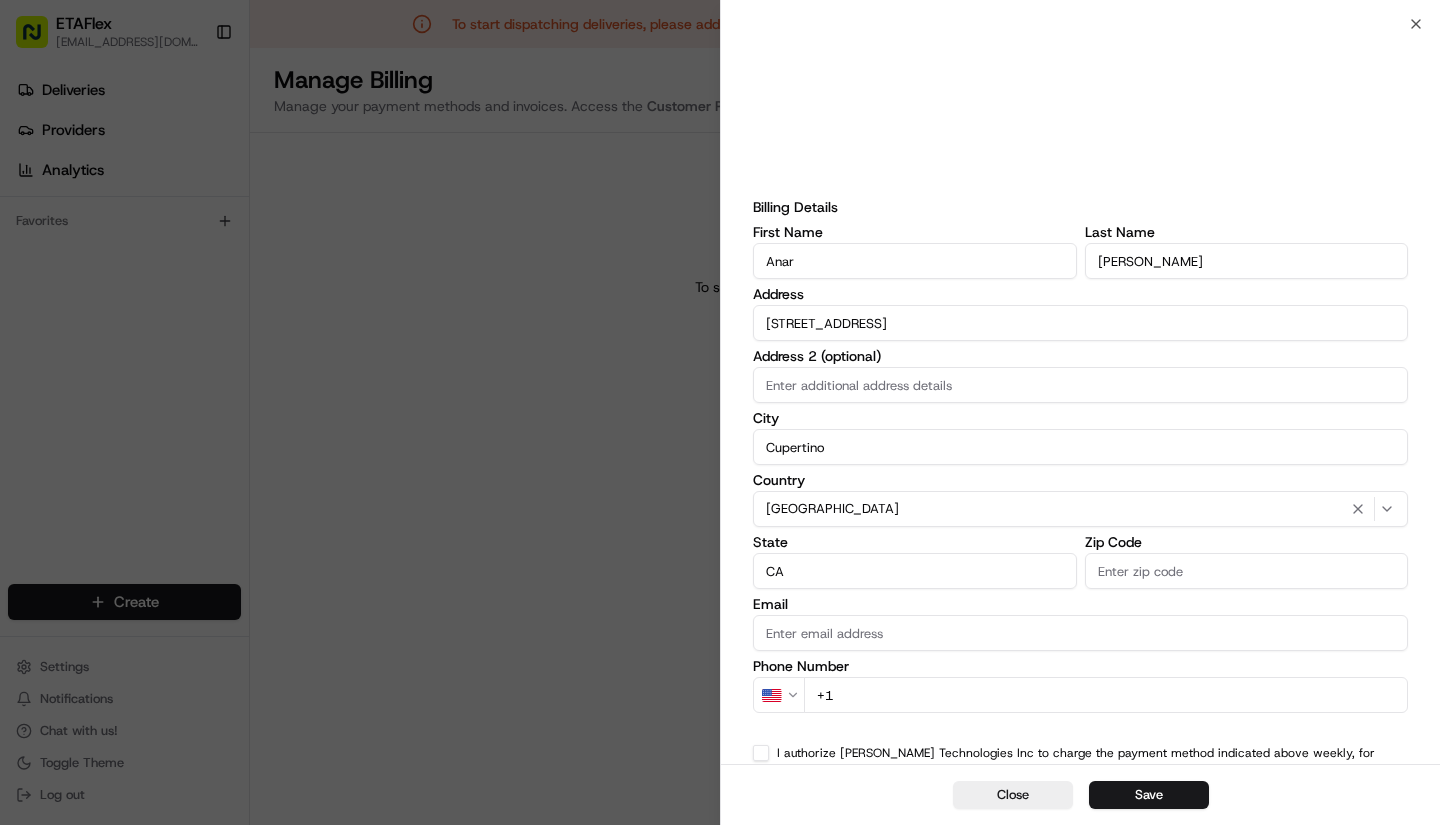 type on "CA" 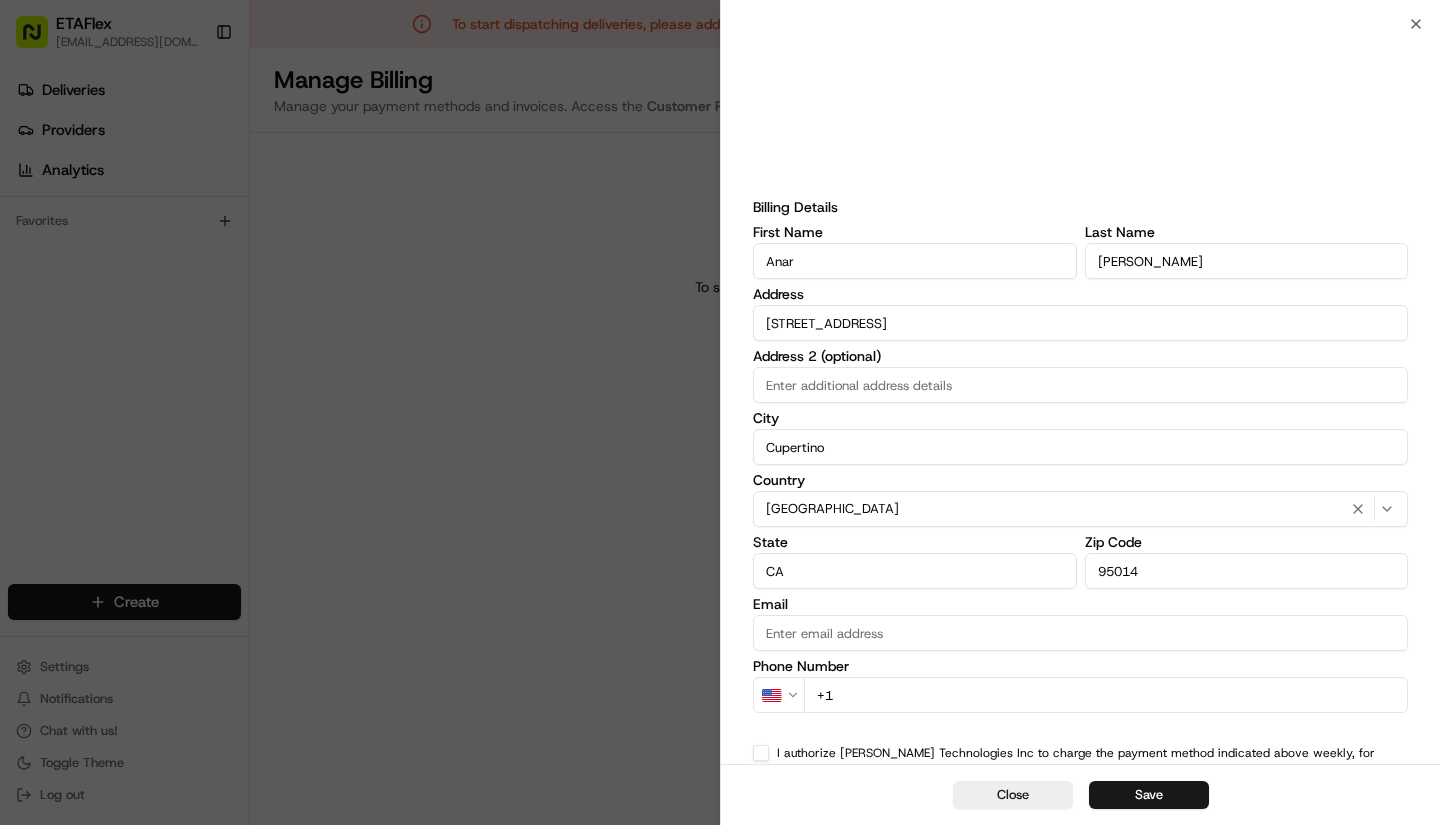 type on "95014" 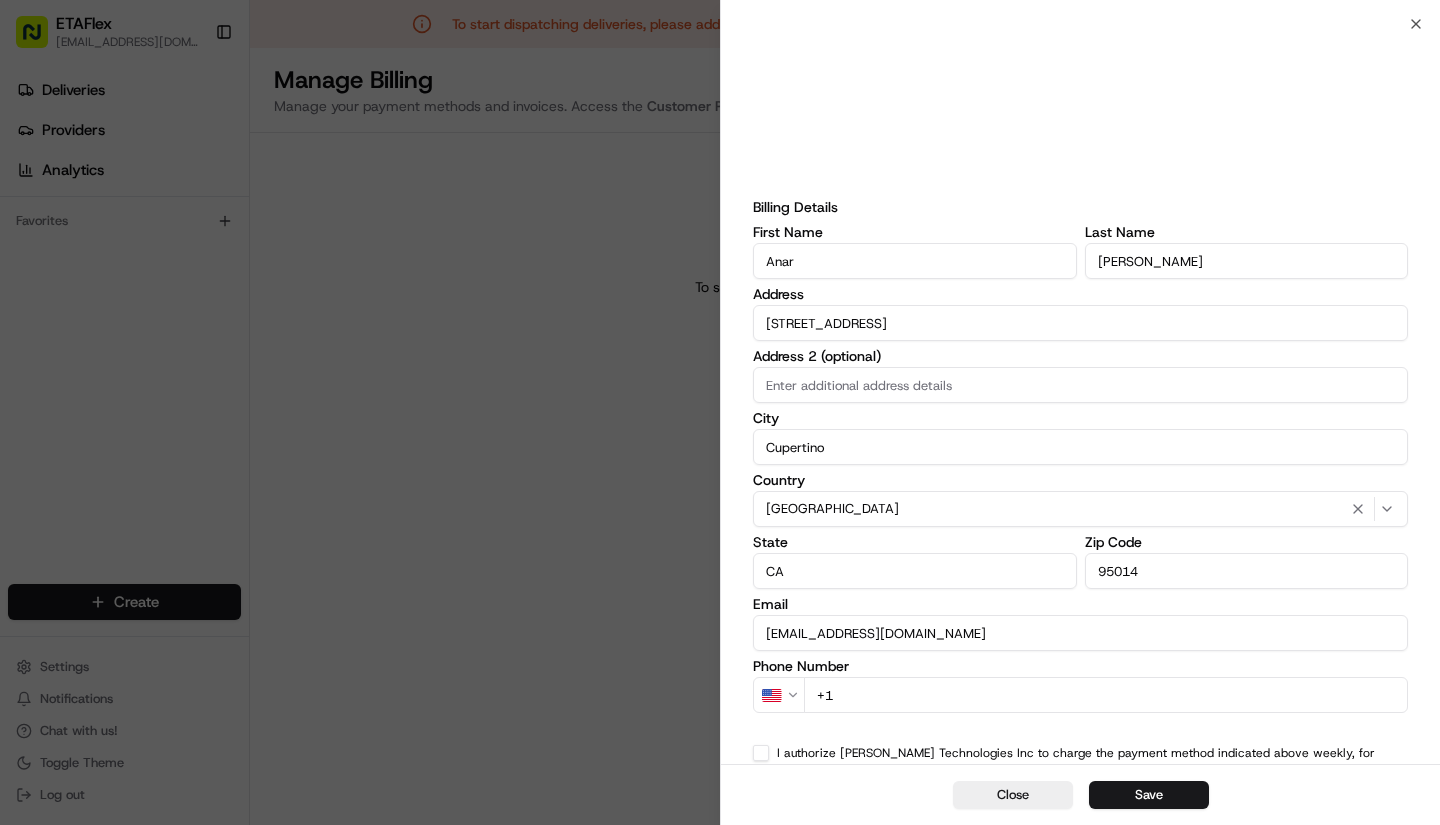 type on "[EMAIL_ADDRESS][DOMAIN_NAME]" 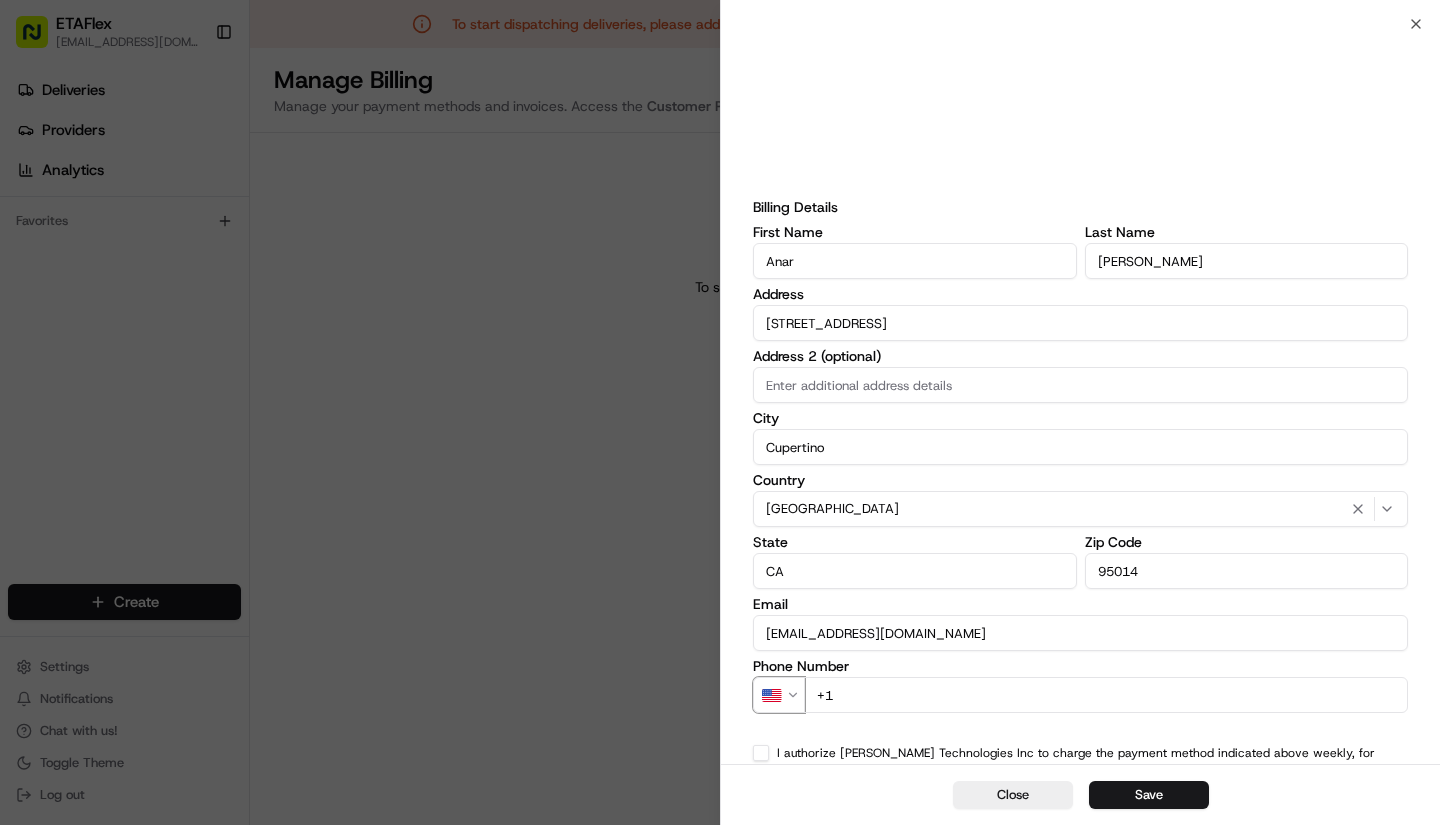 type 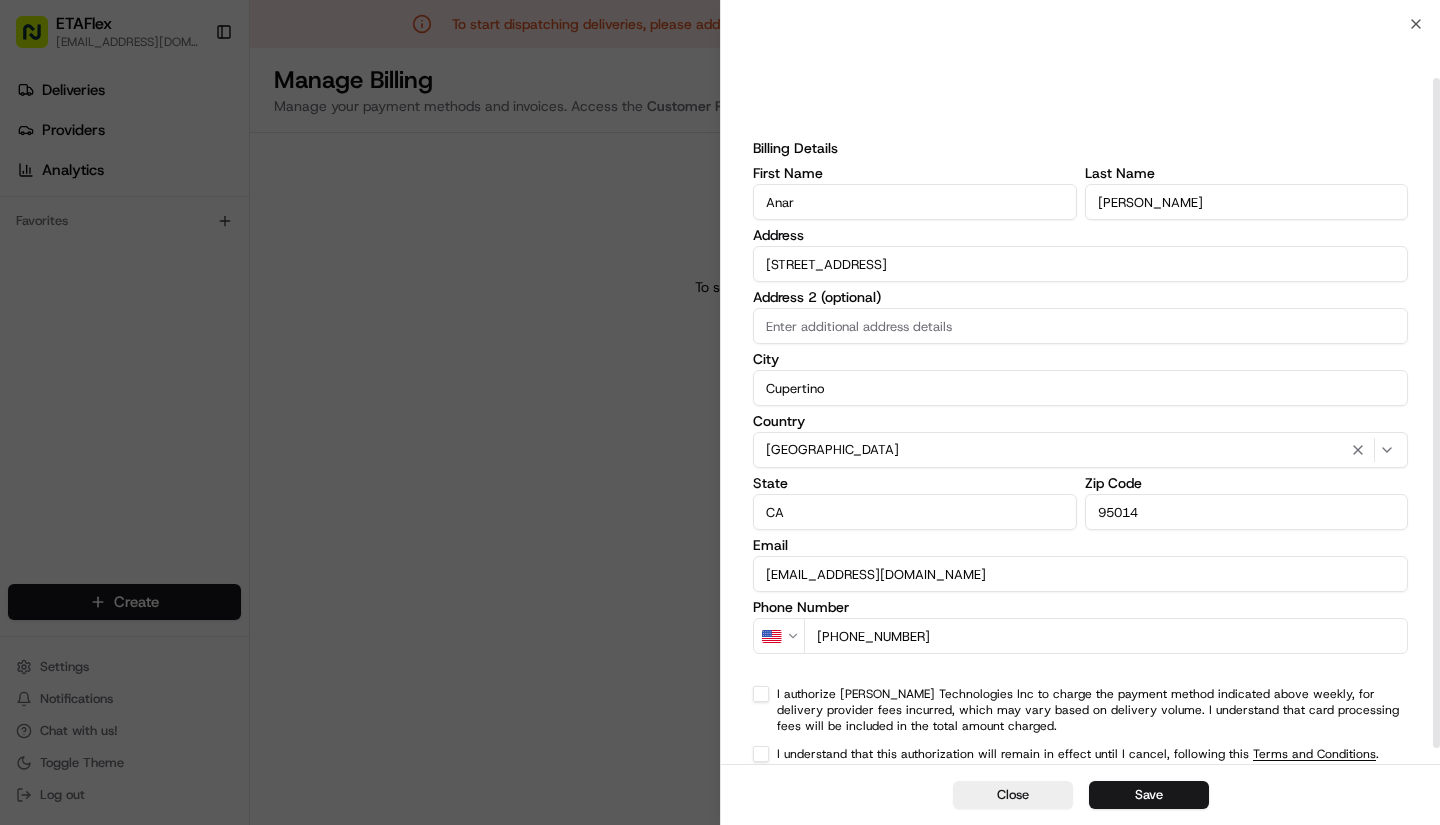 scroll, scrollTop: 77, scrollLeft: 0, axis: vertical 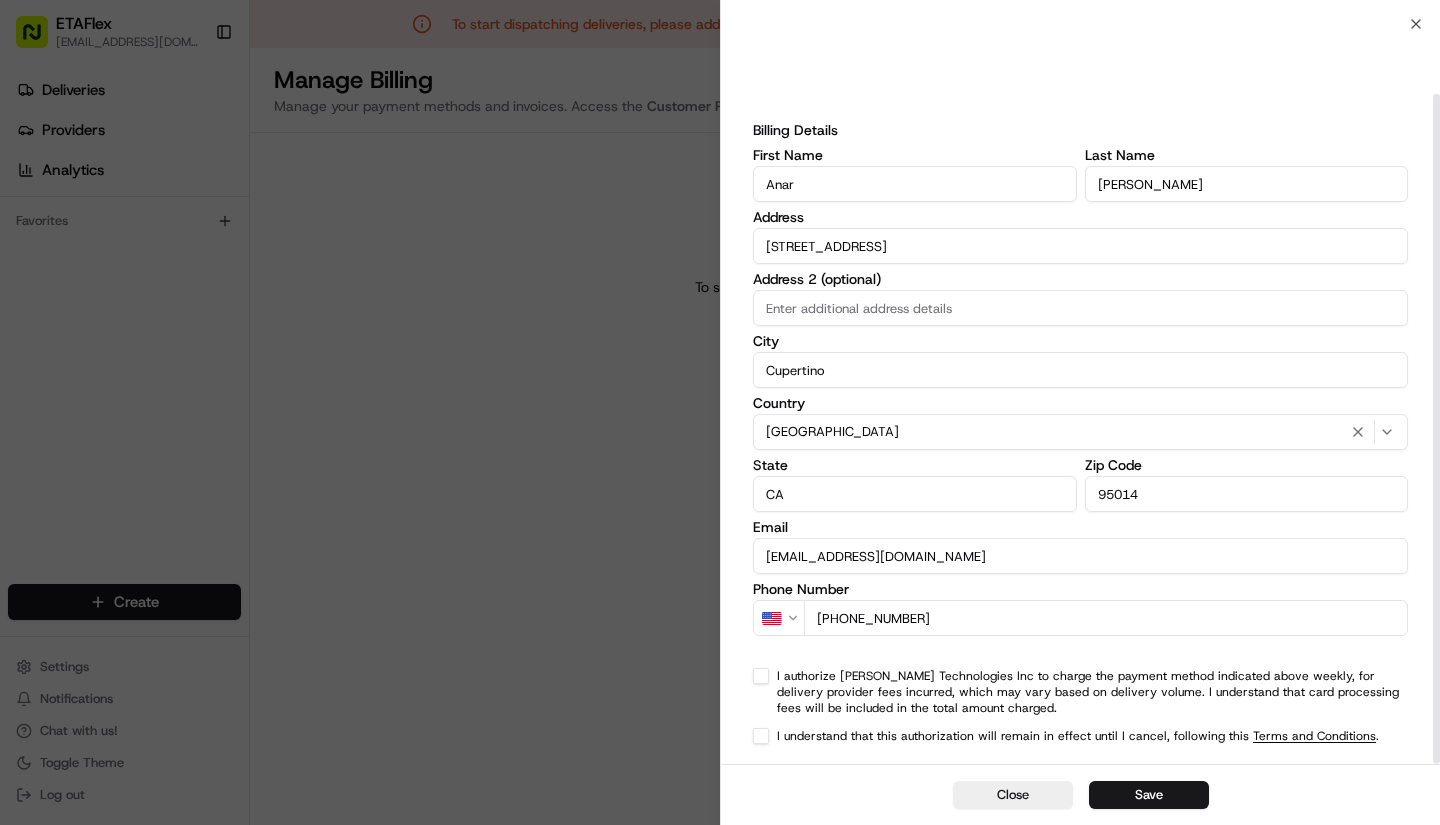 type on "[PHONE_NUMBER]" 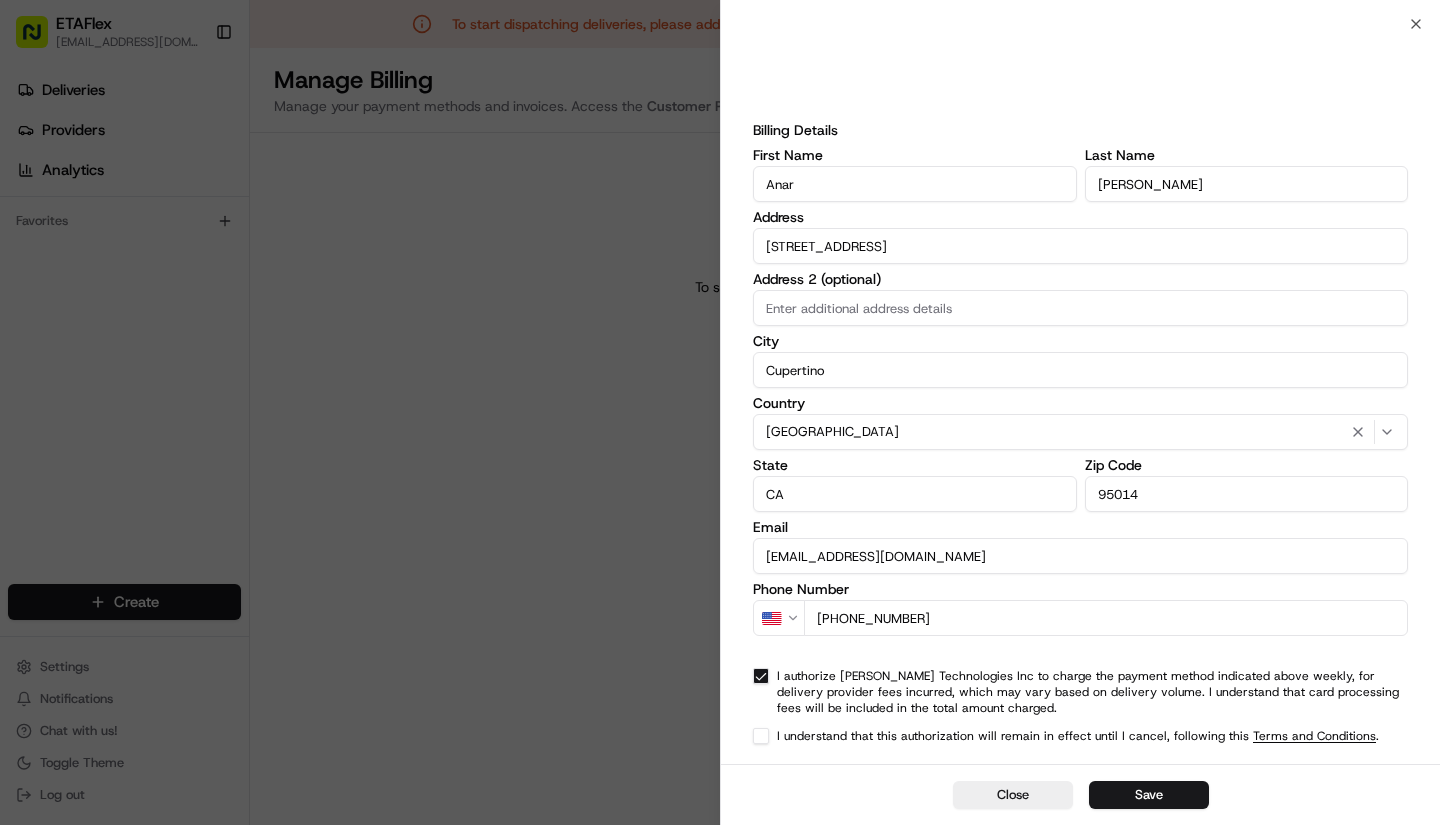 click on "I understand that this authorization will remain in effect until I cancel, following this   Terms and Conditions ." at bounding box center (1078, 736) 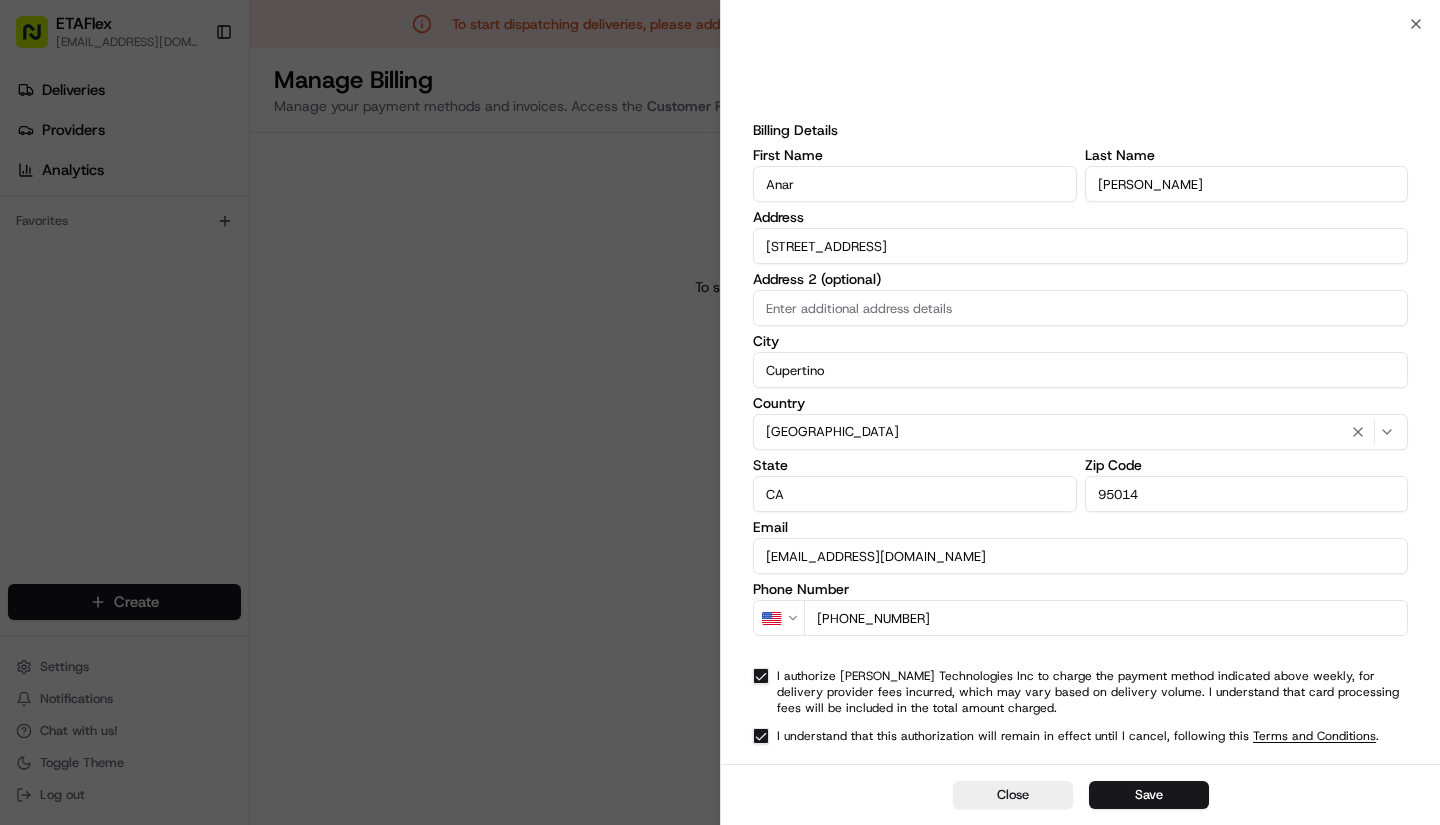 click on "Save" at bounding box center [1149, 795] 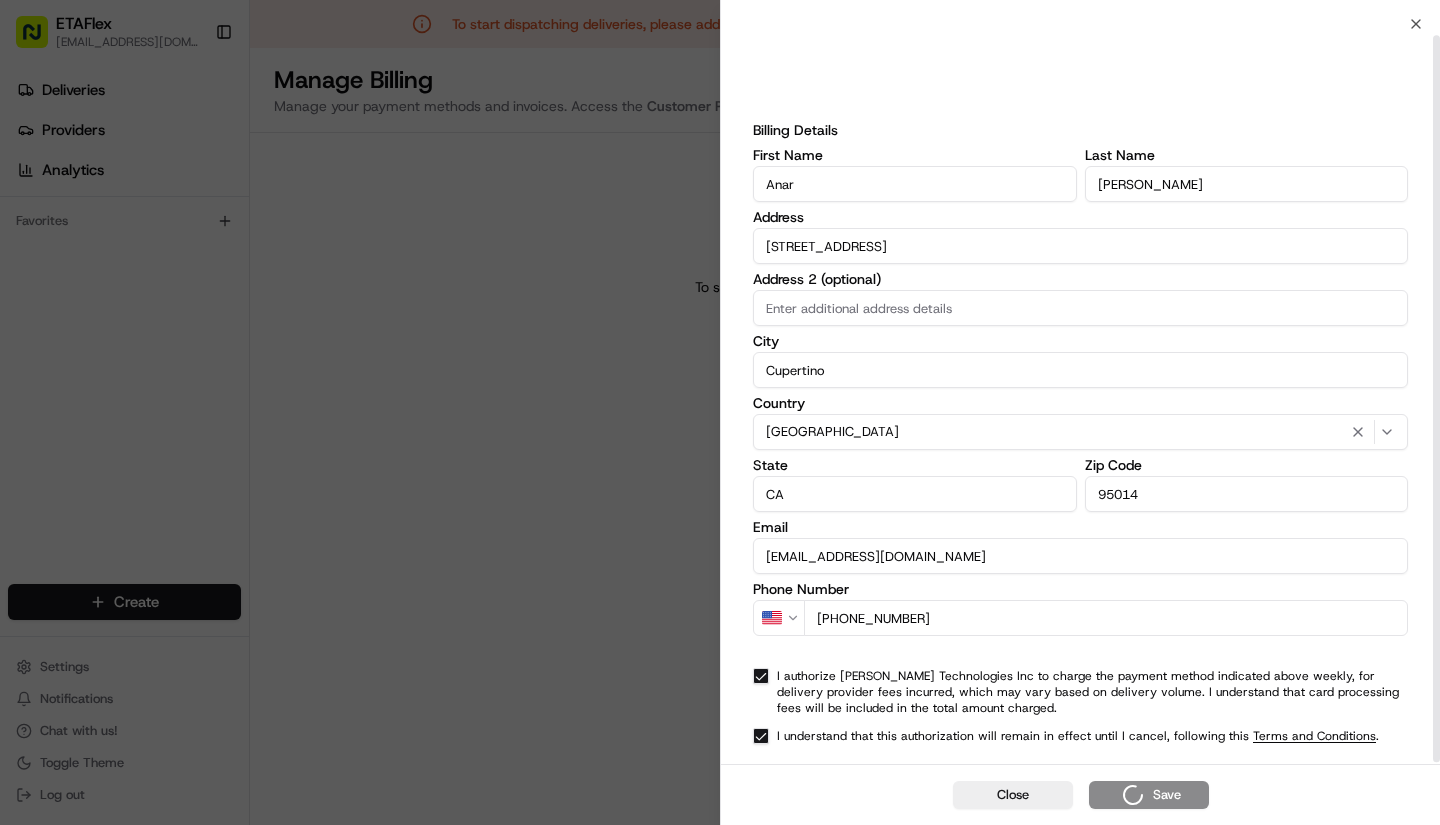 scroll, scrollTop: 9, scrollLeft: 0, axis: vertical 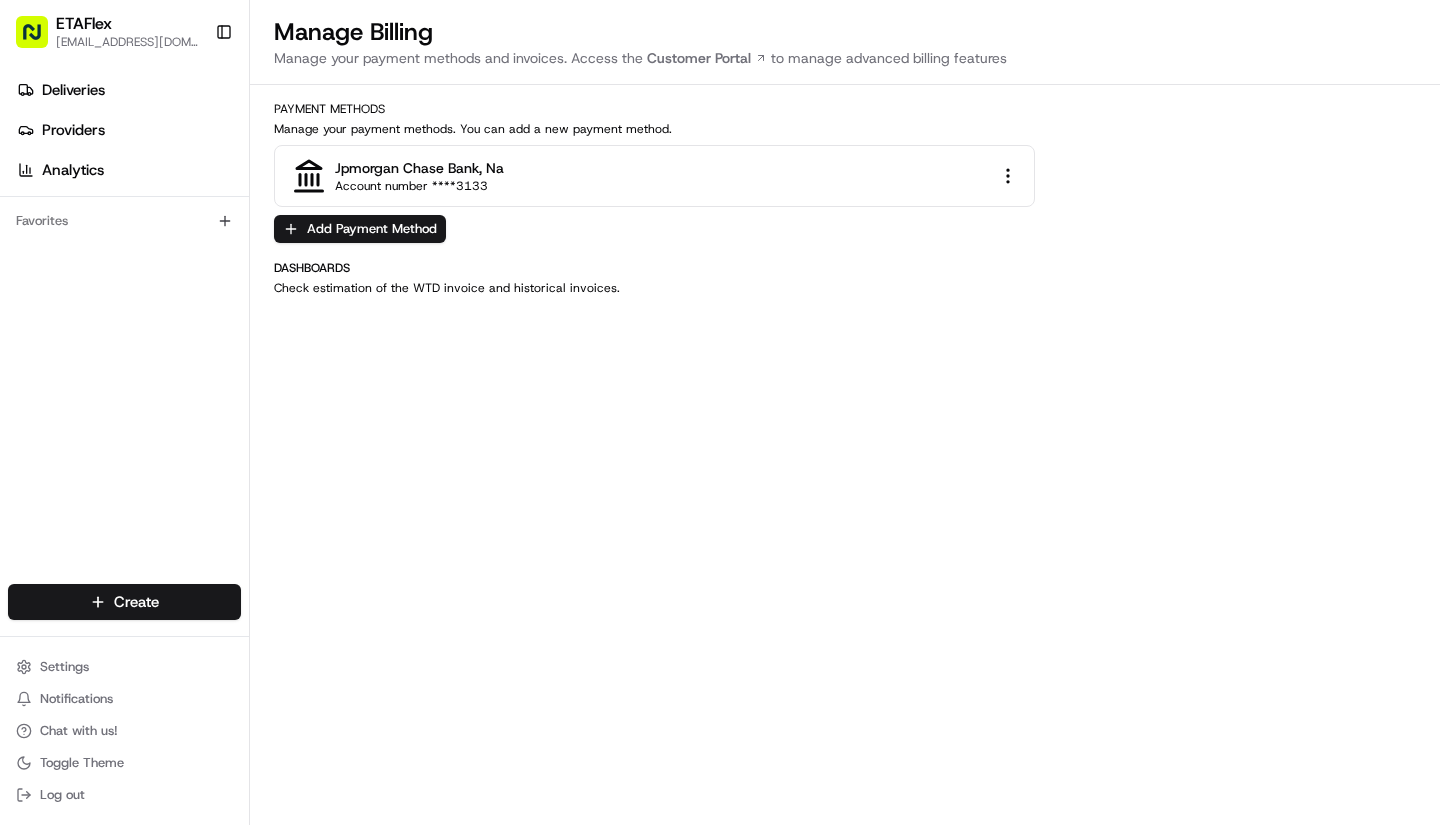click on "Deliveries" at bounding box center [128, 90] 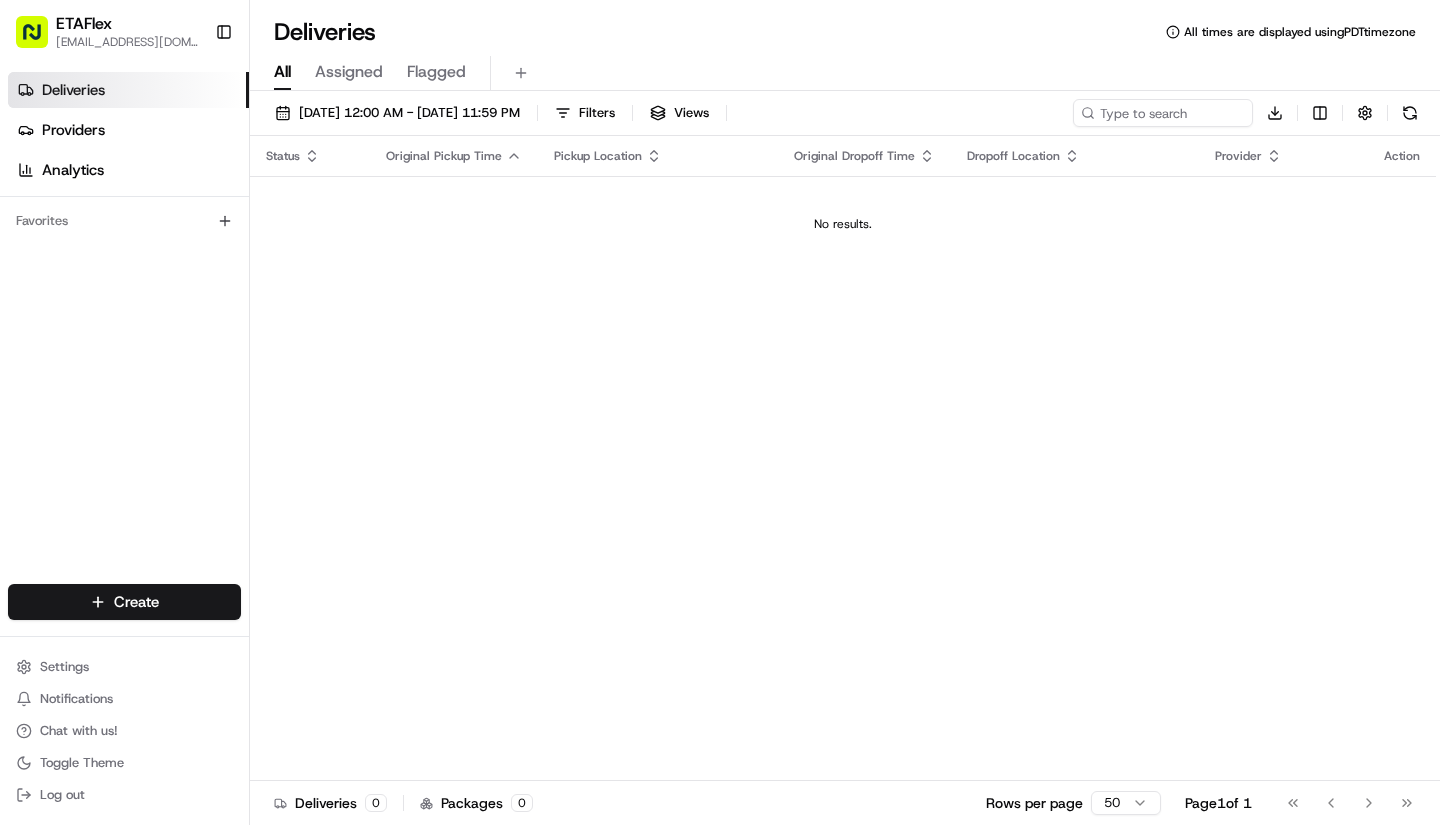 click on "ETAFlex anar@etaflex.com Toggle Sidebar Deliveries Providers Analytics Favorites Main Menu Members & Organization Organization Users Roles Preferences Customization Tracking Orchestration Automations Dispatch Strategy Locations Pickup Locations Dropoff Locations Billing Billing Refund Requests Integrations Notification Triggers Webhooks API Keys Request Logs Create Settings Notifications Chat with us! Toggle Theme Log out Deliveries All times are displayed using  PDT  timezone All Assigned Flagged 07/17/2025 12:00 AM - 07/17/2025 11:59 PM Filters Views Download Status Original Pickup Time Pickup Location Original Dropoff Time Dropoff Location Provider Action No results. Deliveries 0 Packages 0 Rows per page 50 Page  1  of   1 Go to first page Go to previous page Go to next page Go to last page
Create Create" at bounding box center (720, 412) 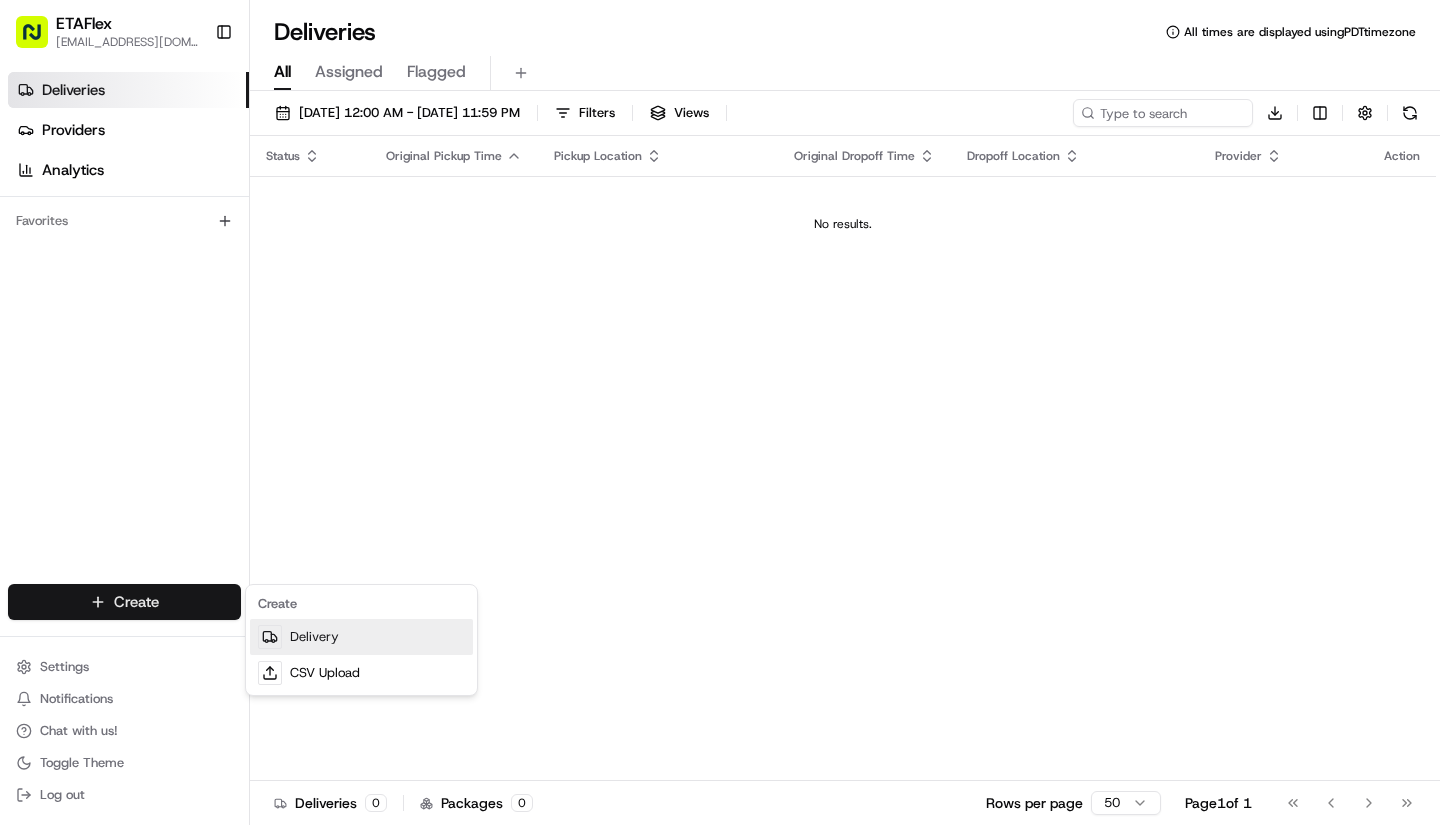 click on "Delivery" at bounding box center (361, 637) 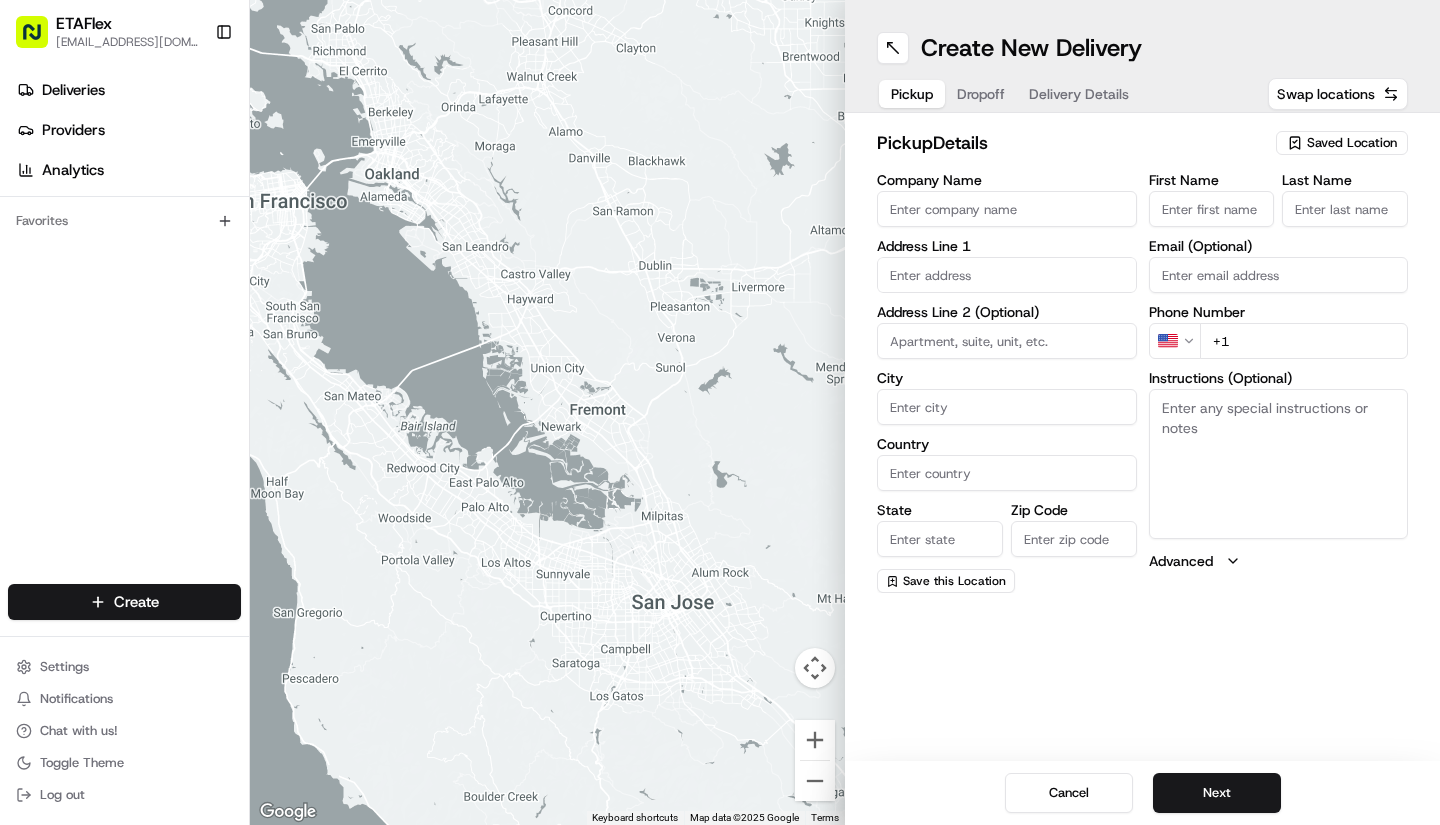 click on "Pickup Dropoff Delivery Details" at bounding box center (1010, 94) 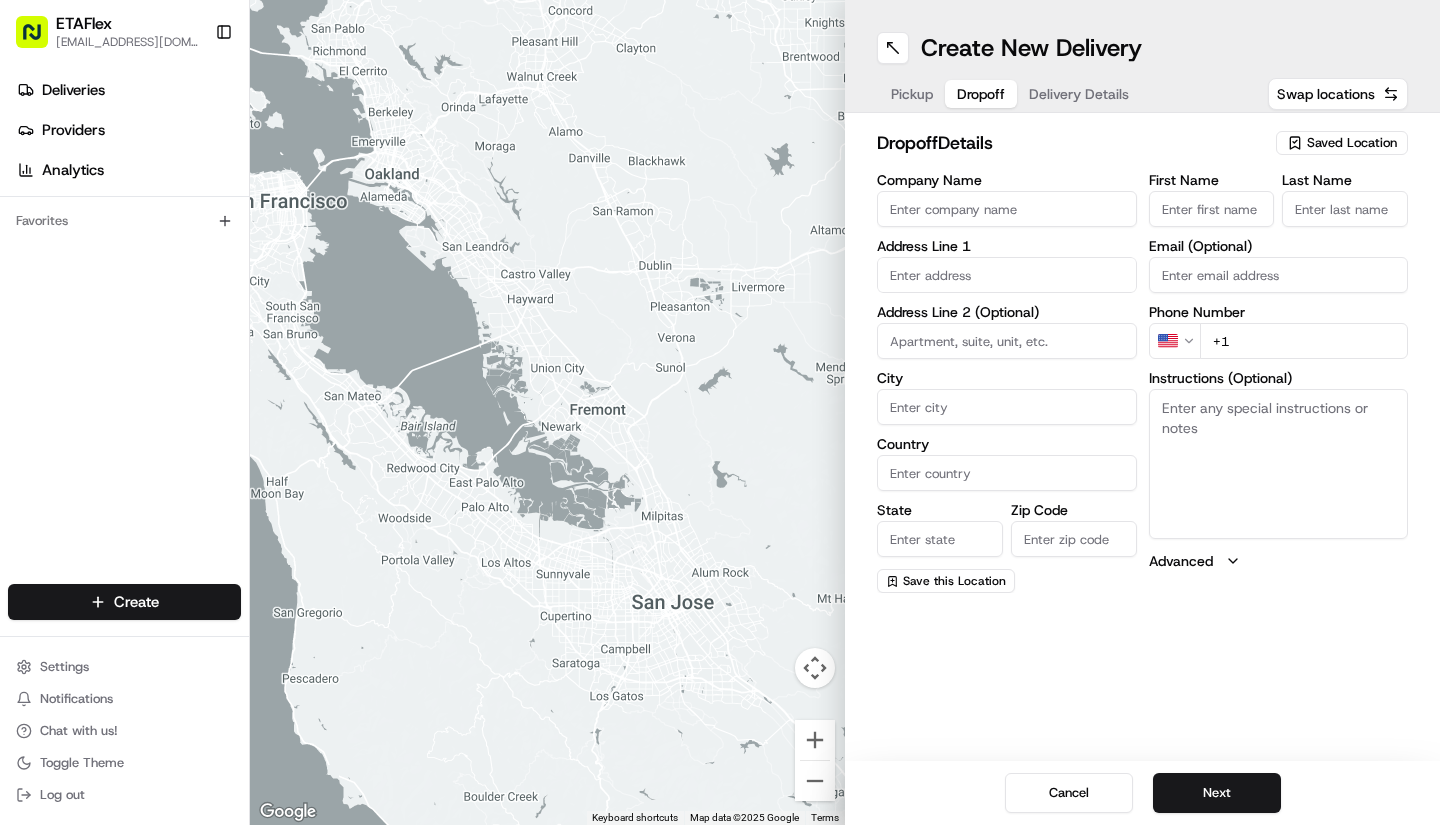 click on "Delivery Details" at bounding box center (1079, 94) 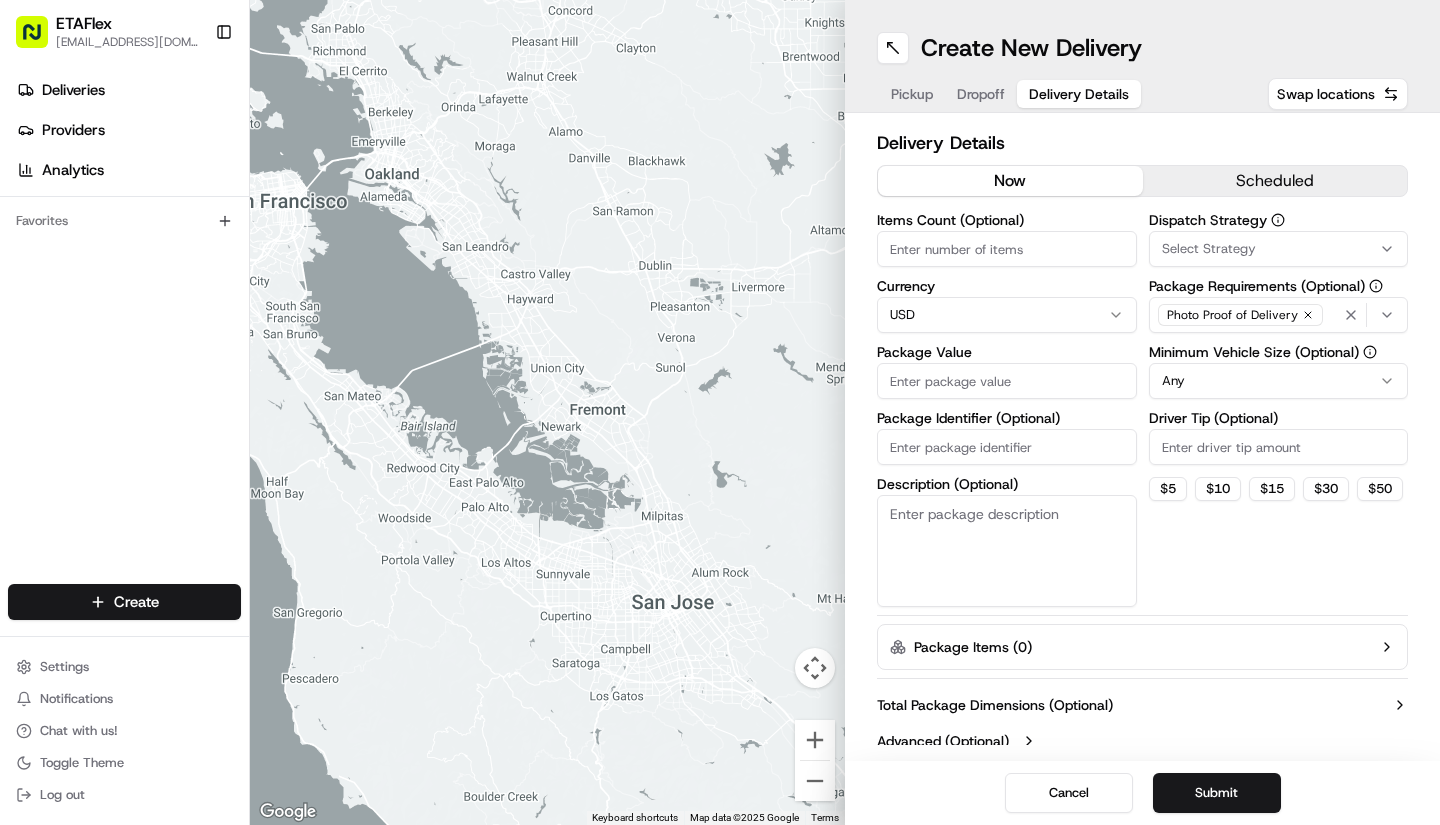 click on "Pickup" at bounding box center [912, 94] 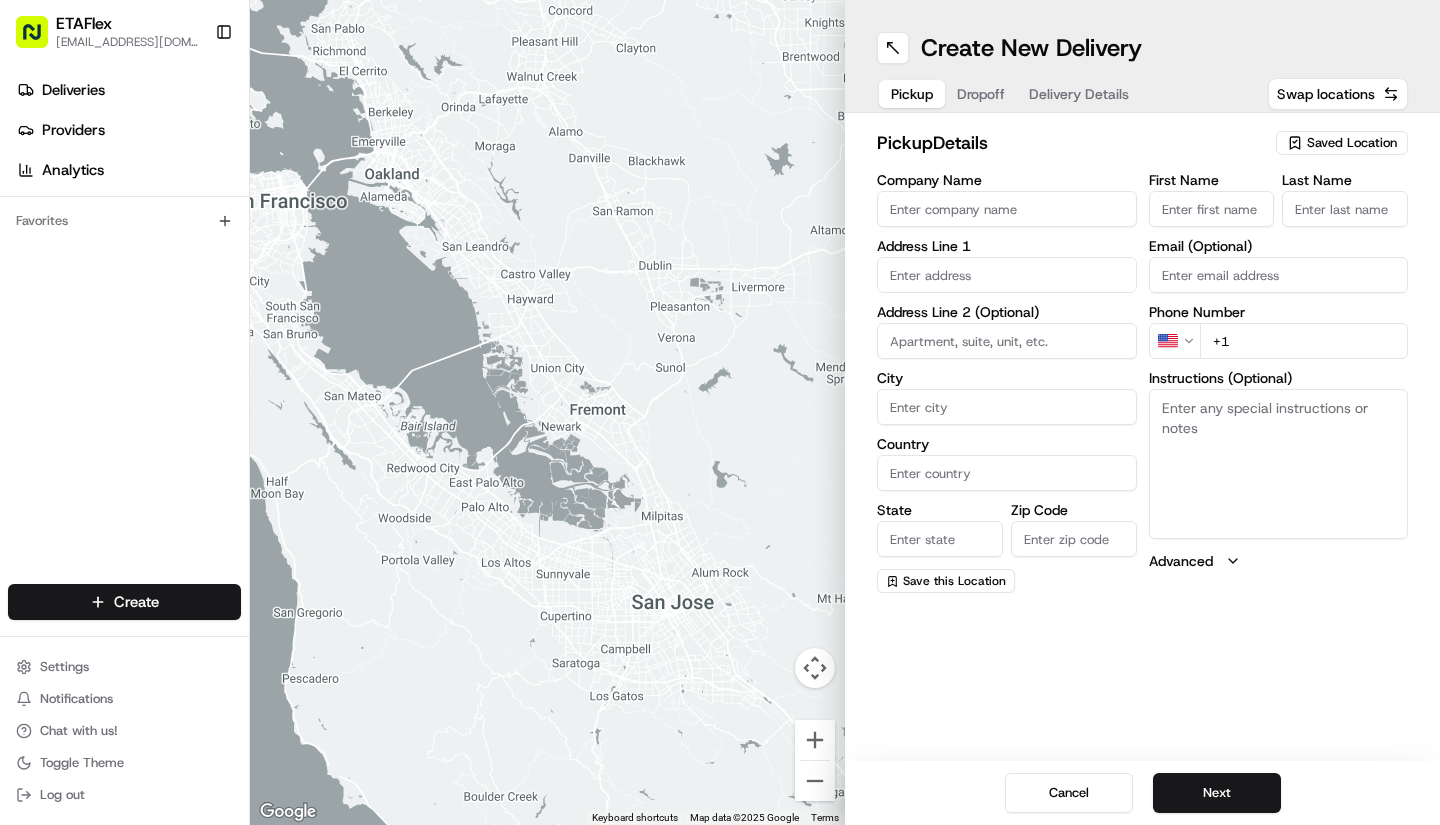 click on "Company Name" at bounding box center [1007, 209] 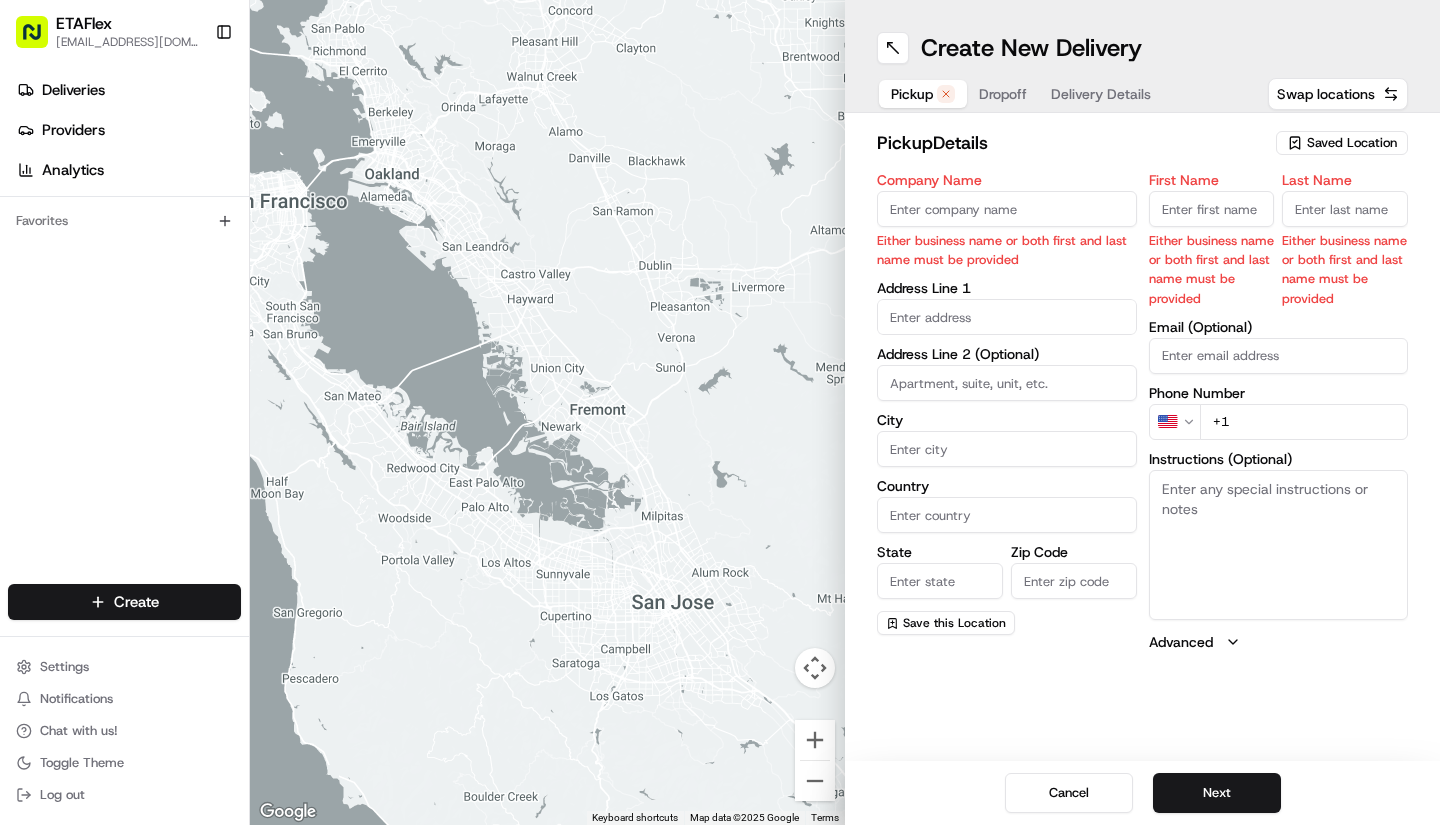 click on "Company Name" at bounding box center (1007, 209) 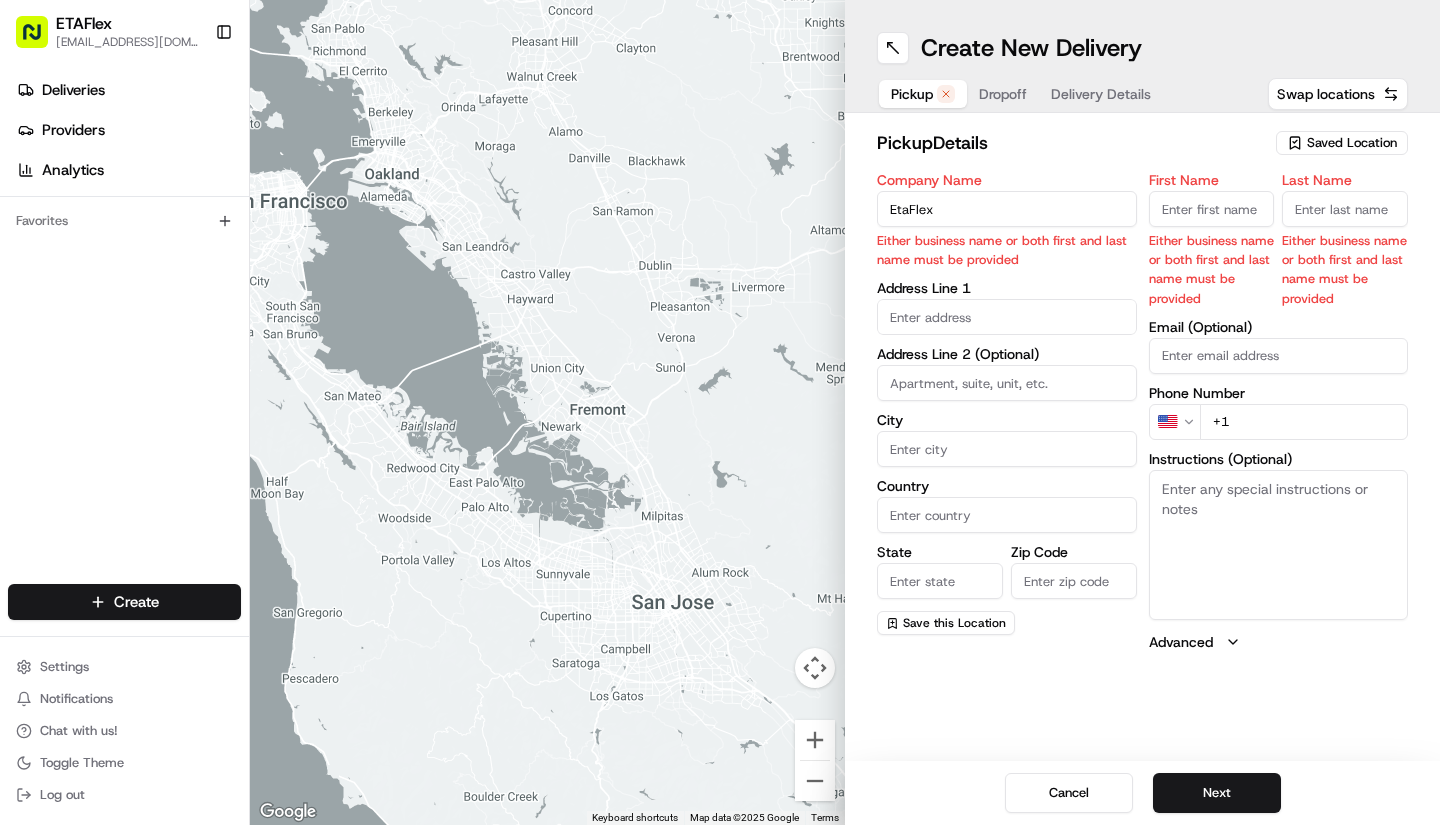 type on "EtaFlex" 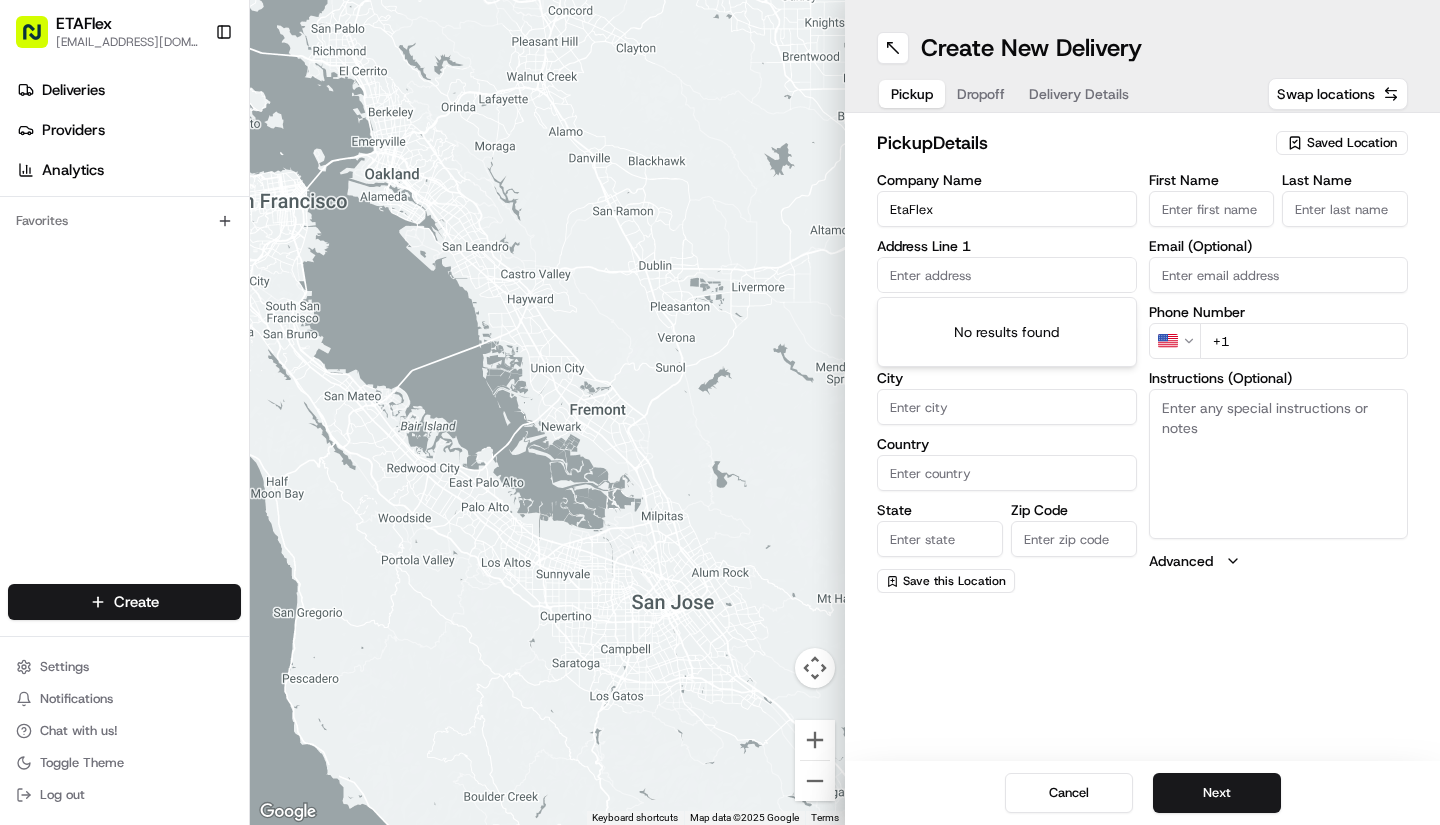 click on "First Name" at bounding box center [1212, 209] 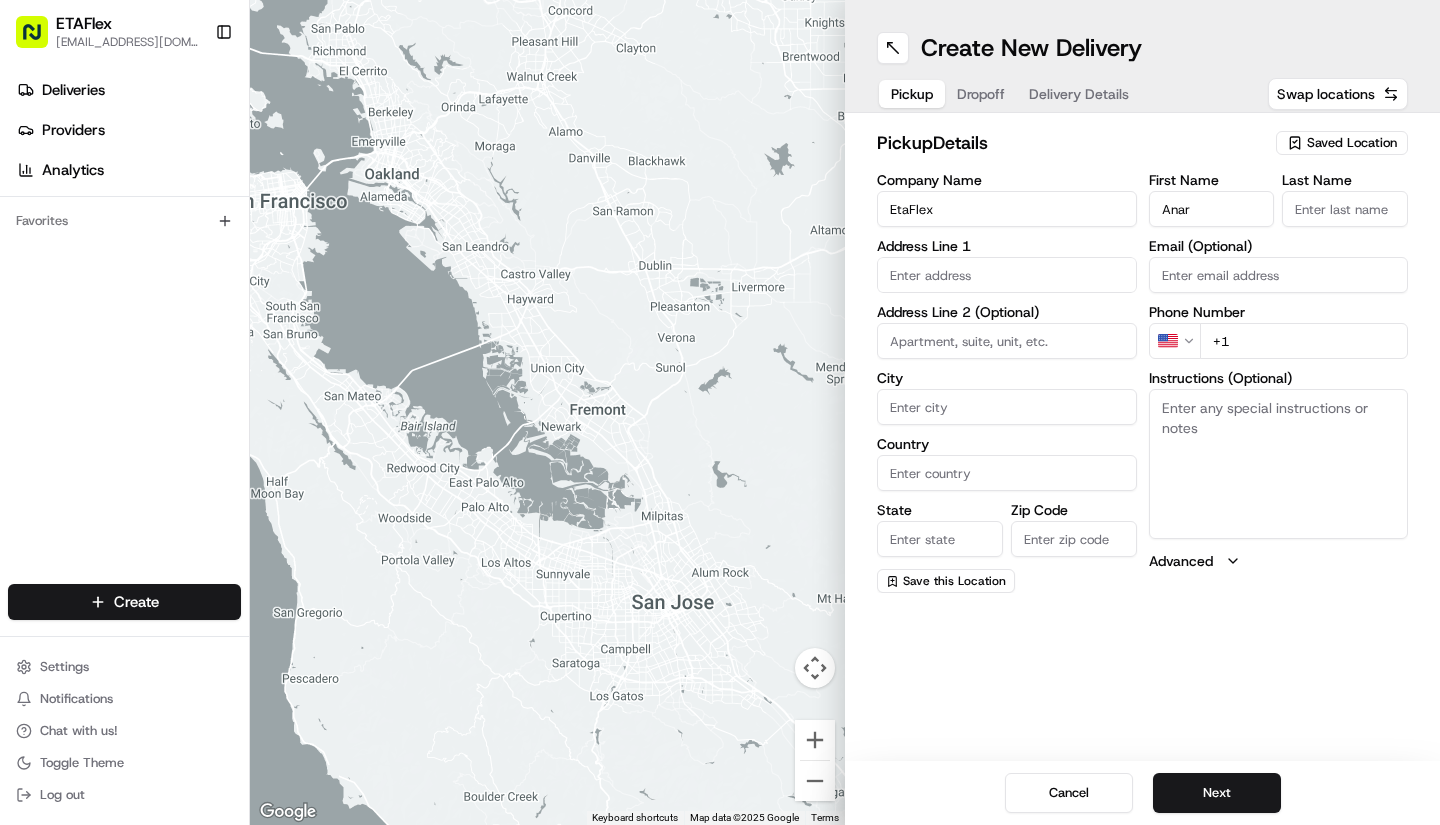 type on "Anar" 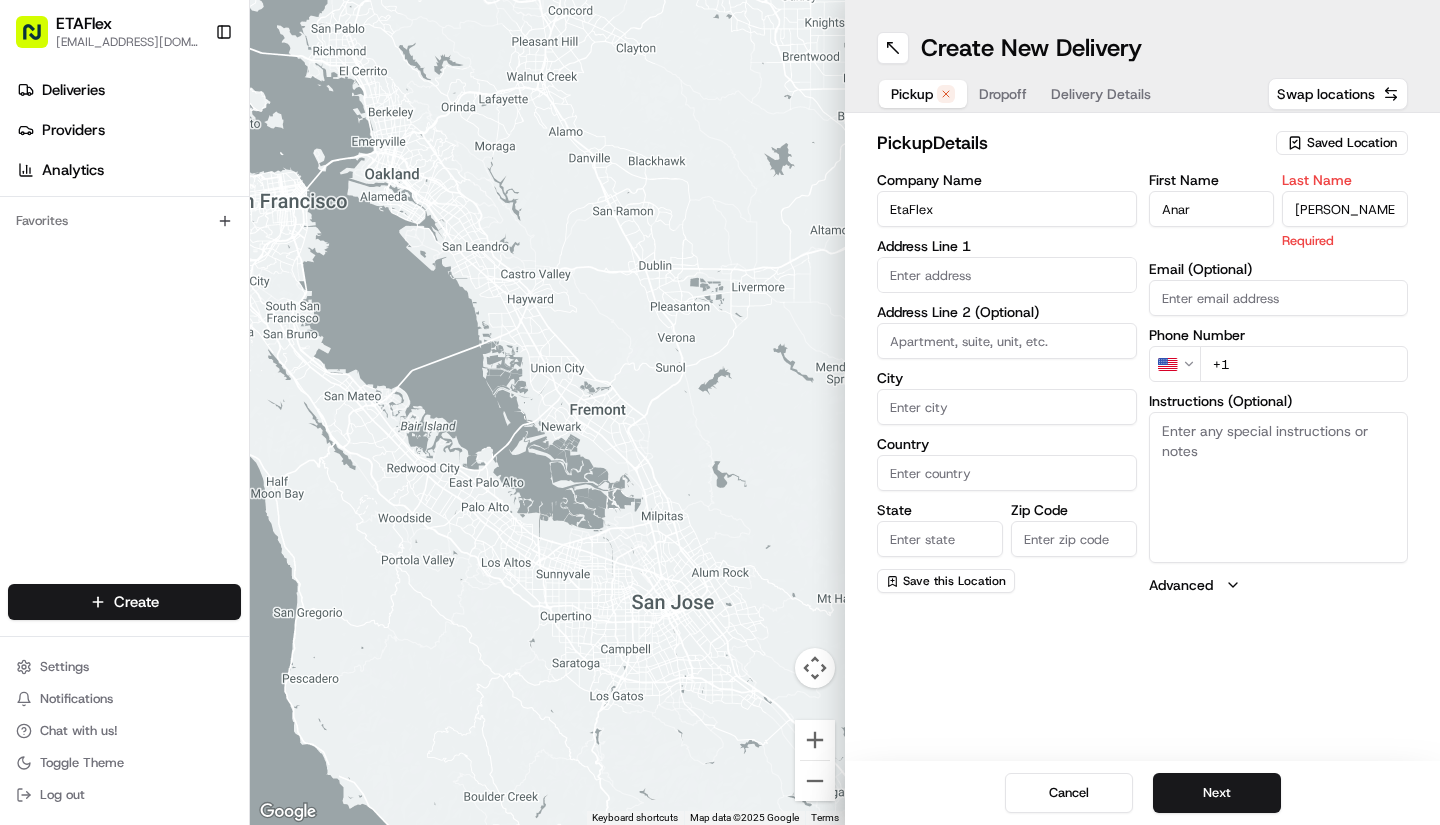 type on "[PERSON_NAME]" 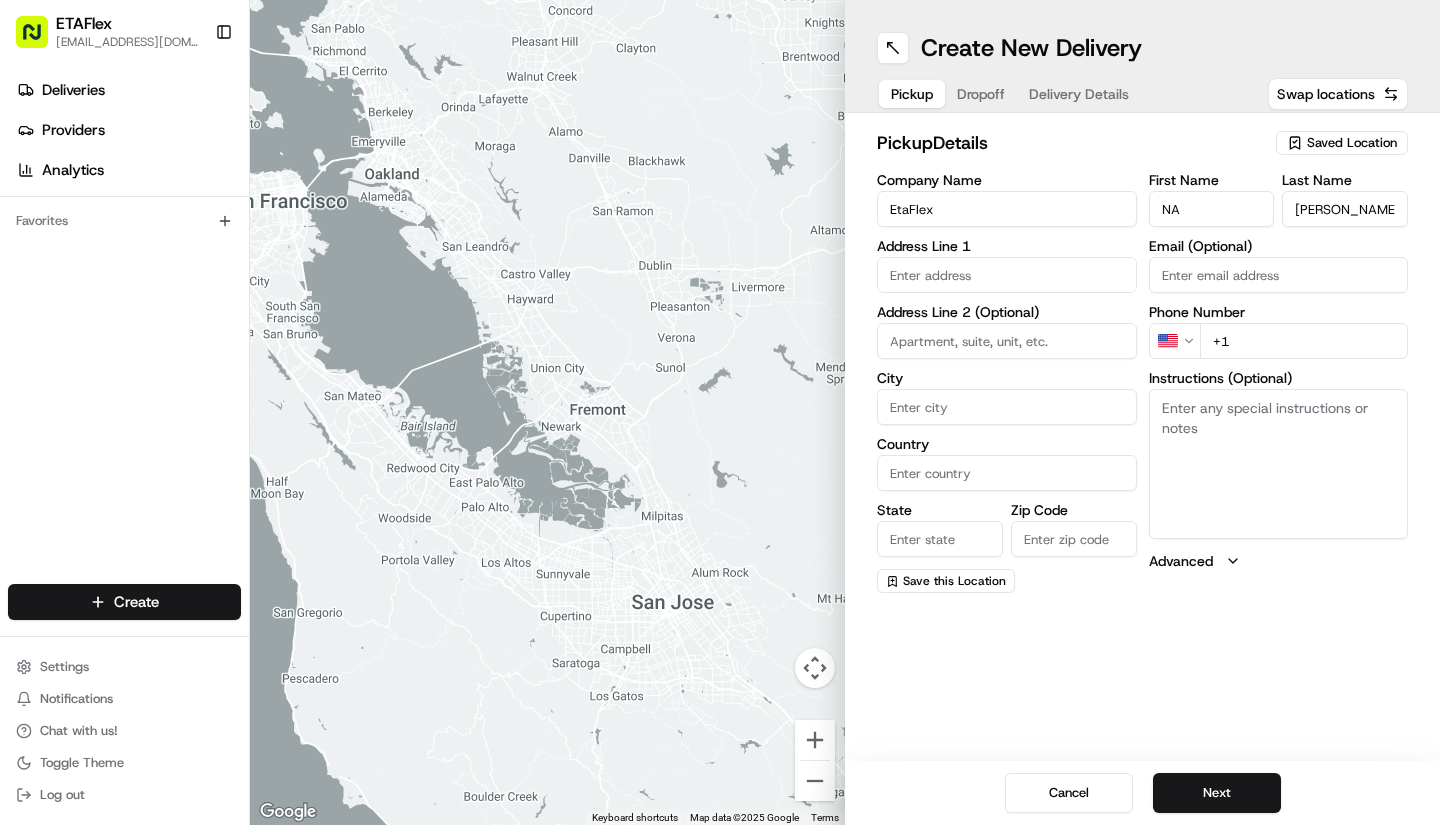 type on "N" 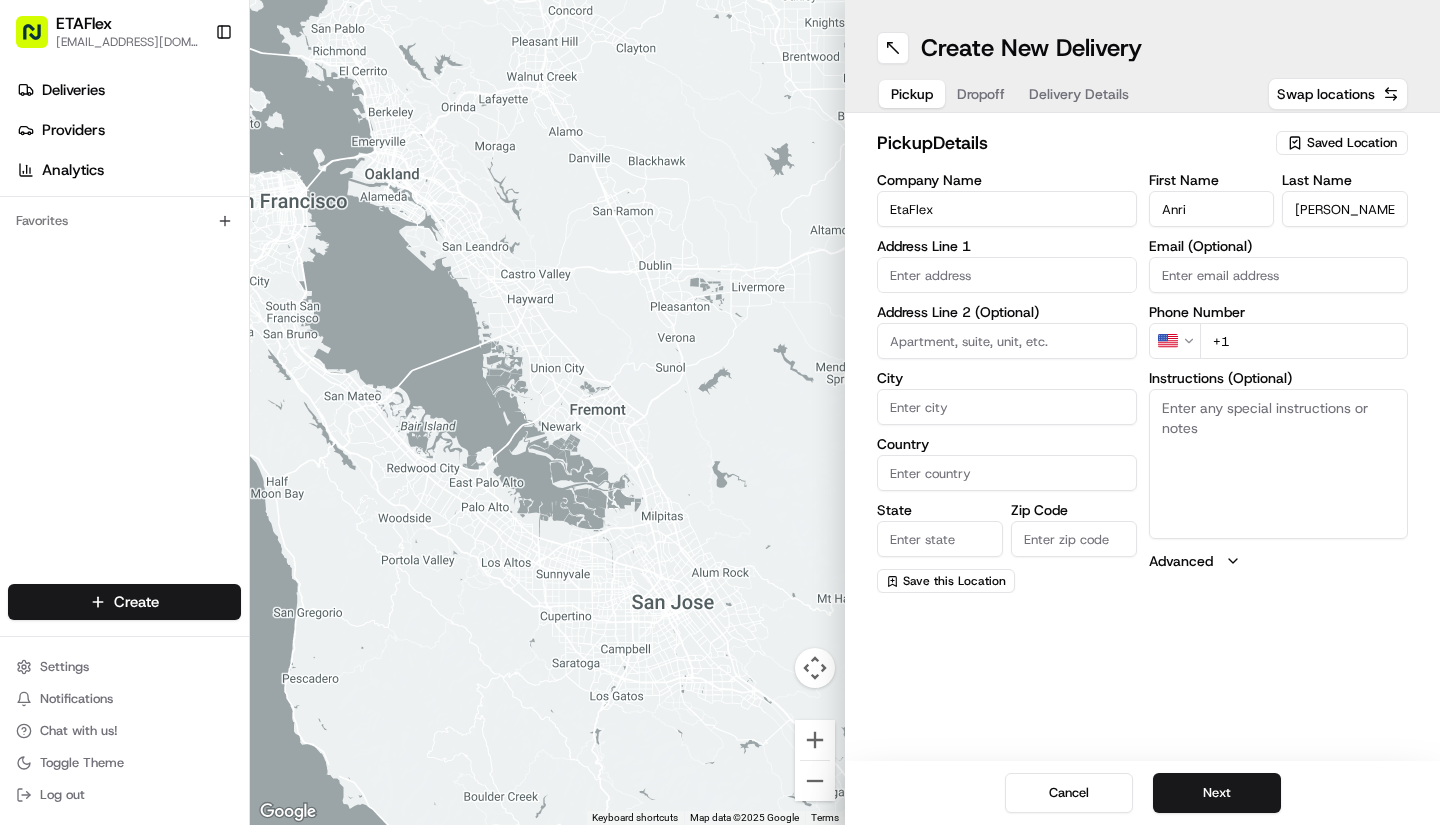 type on "Anri" 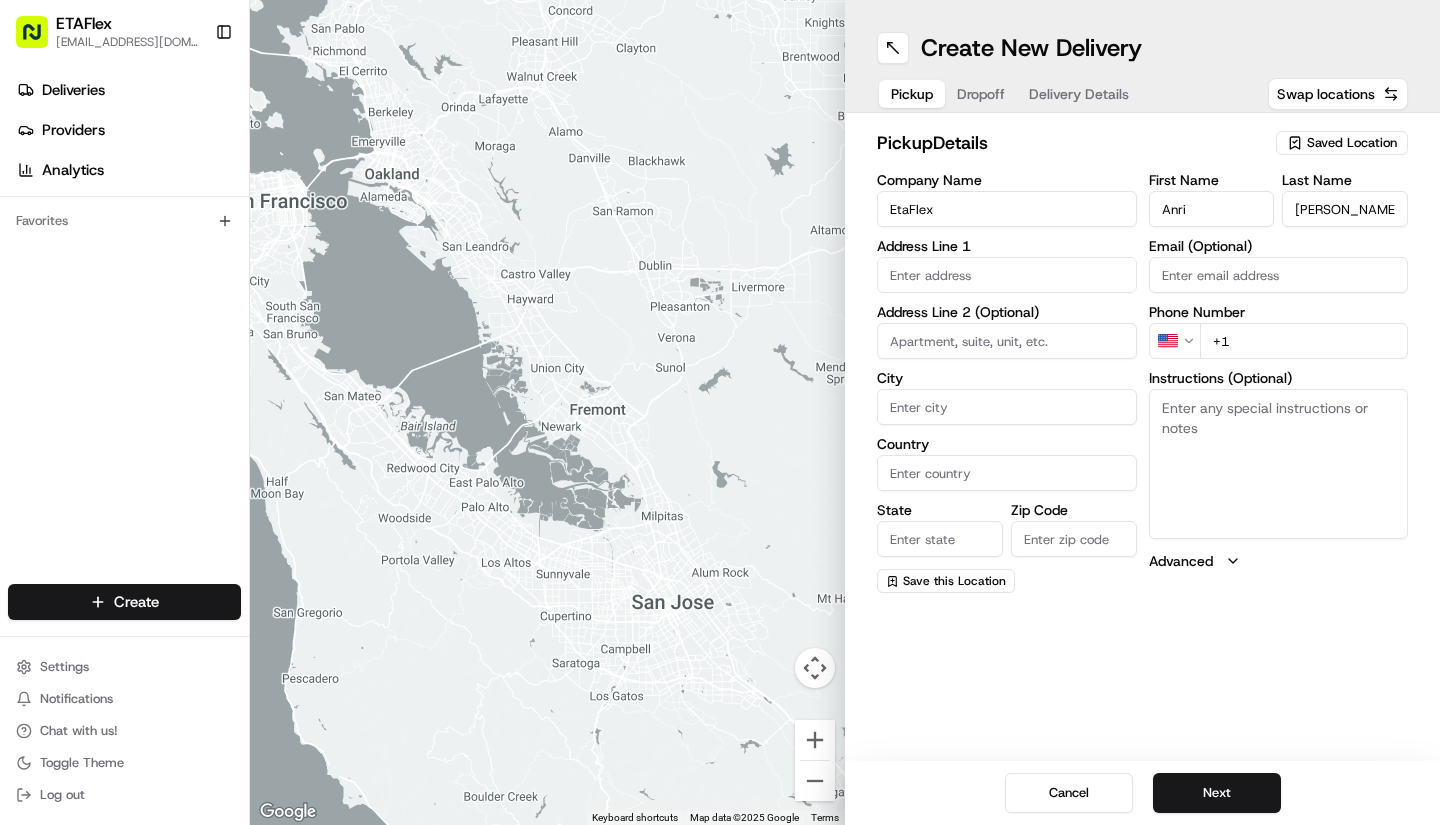 type on "Mason" 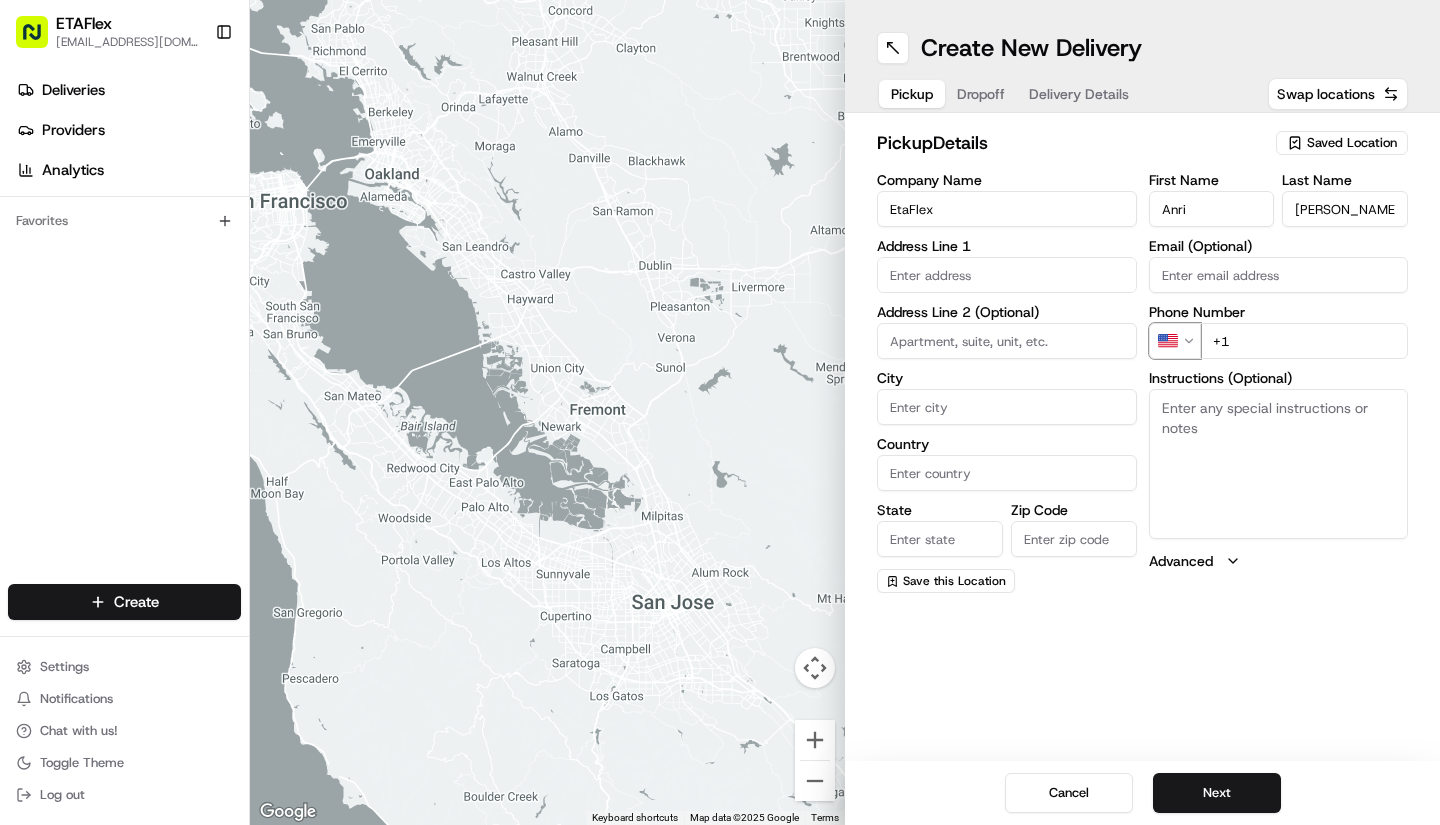 type 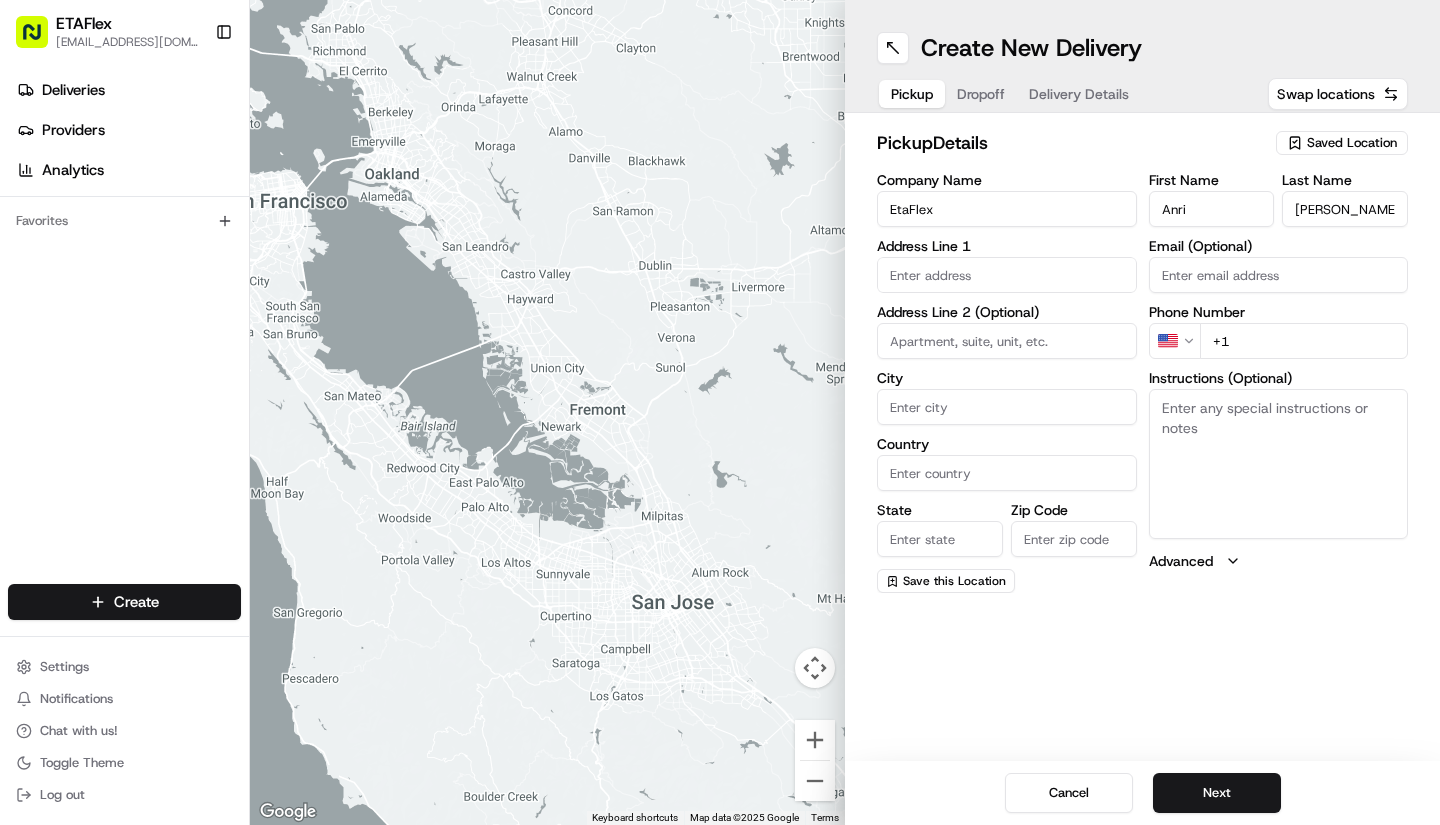 click at bounding box center [1007, 275] 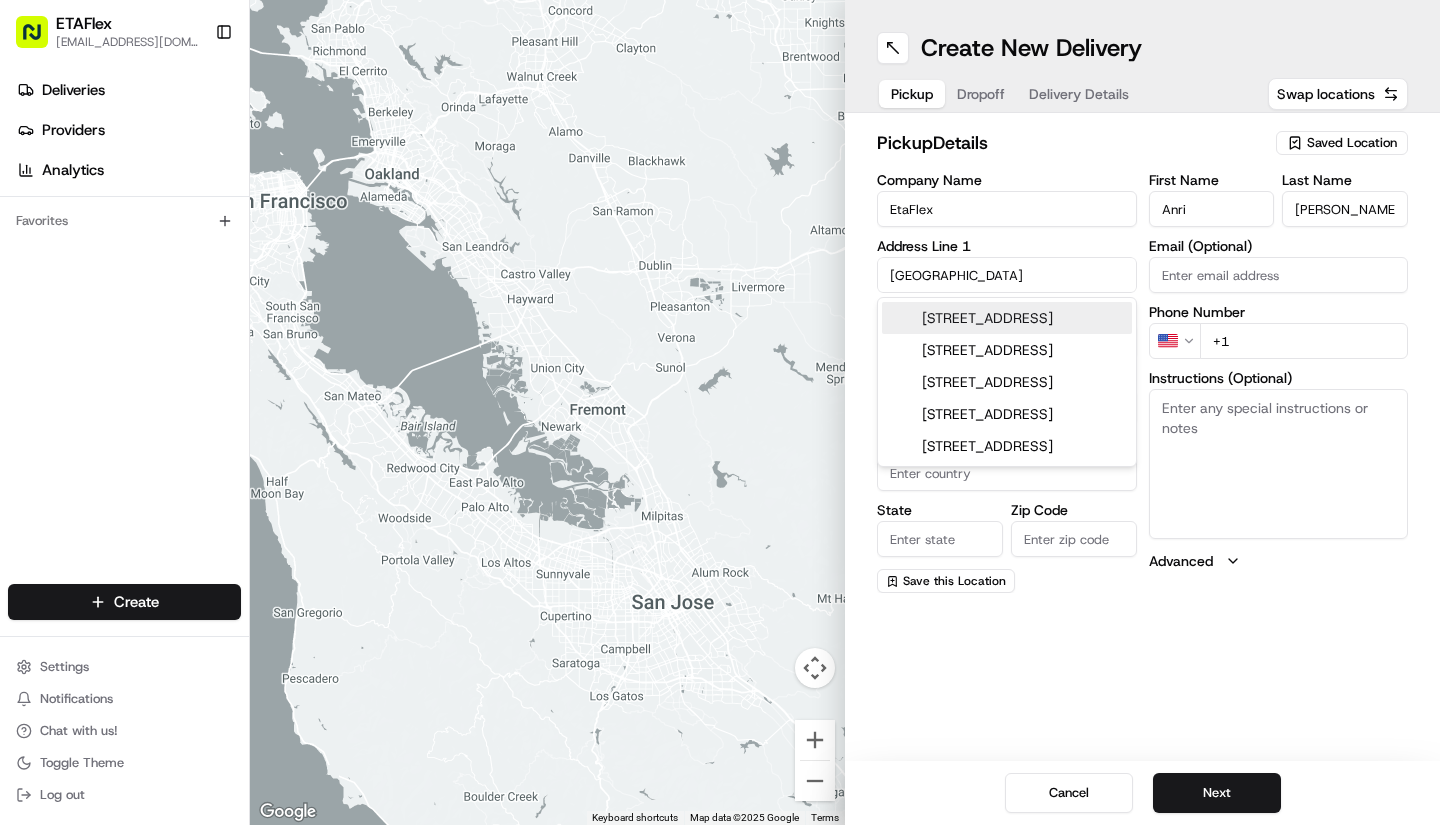 click on "10200 Parkwood Drive, Cupertino, CA" at bounding box center [1007, 318] 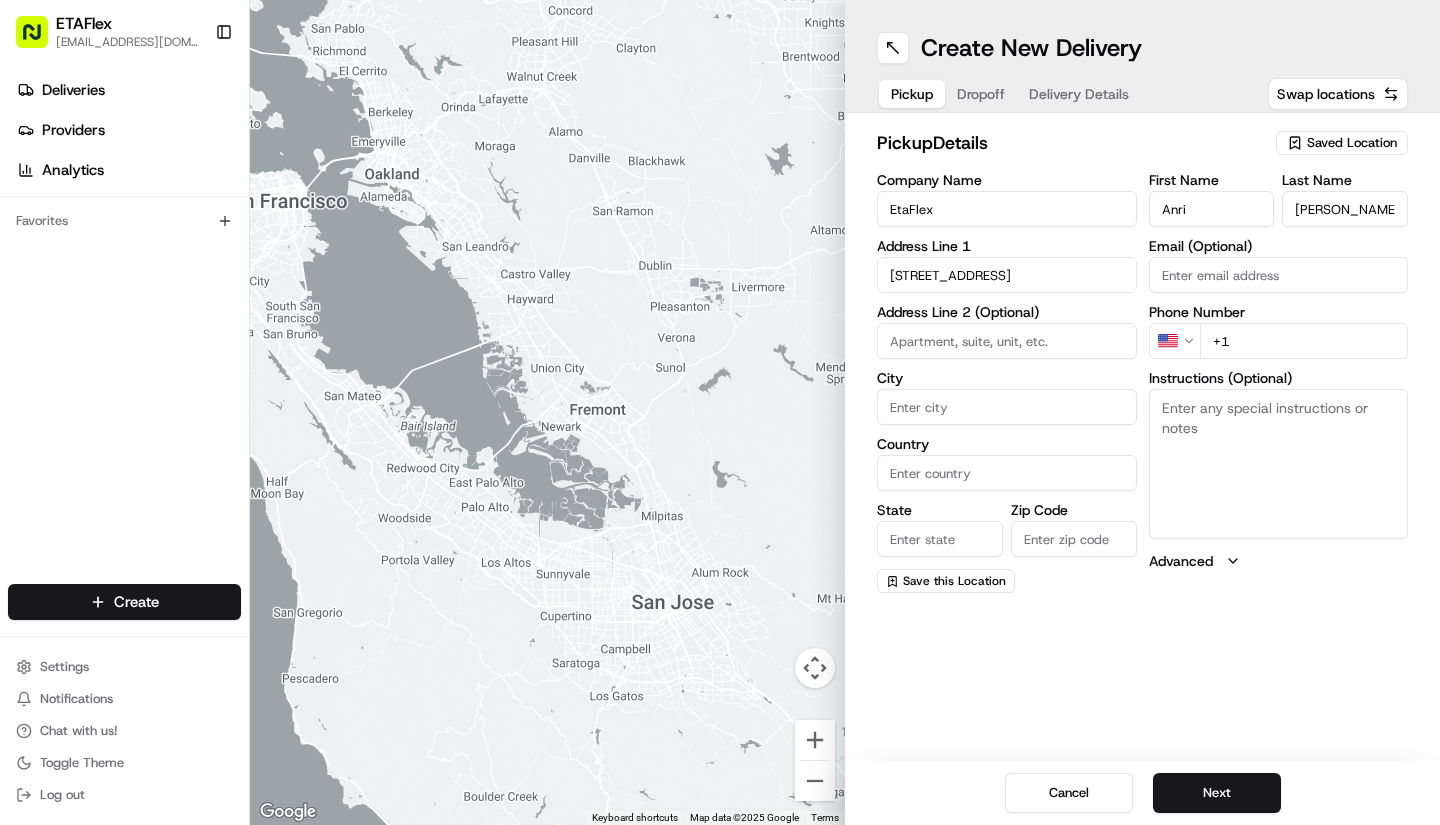 type on "10200 Parkwood Dr, Cupertino, CA 95014, USA" 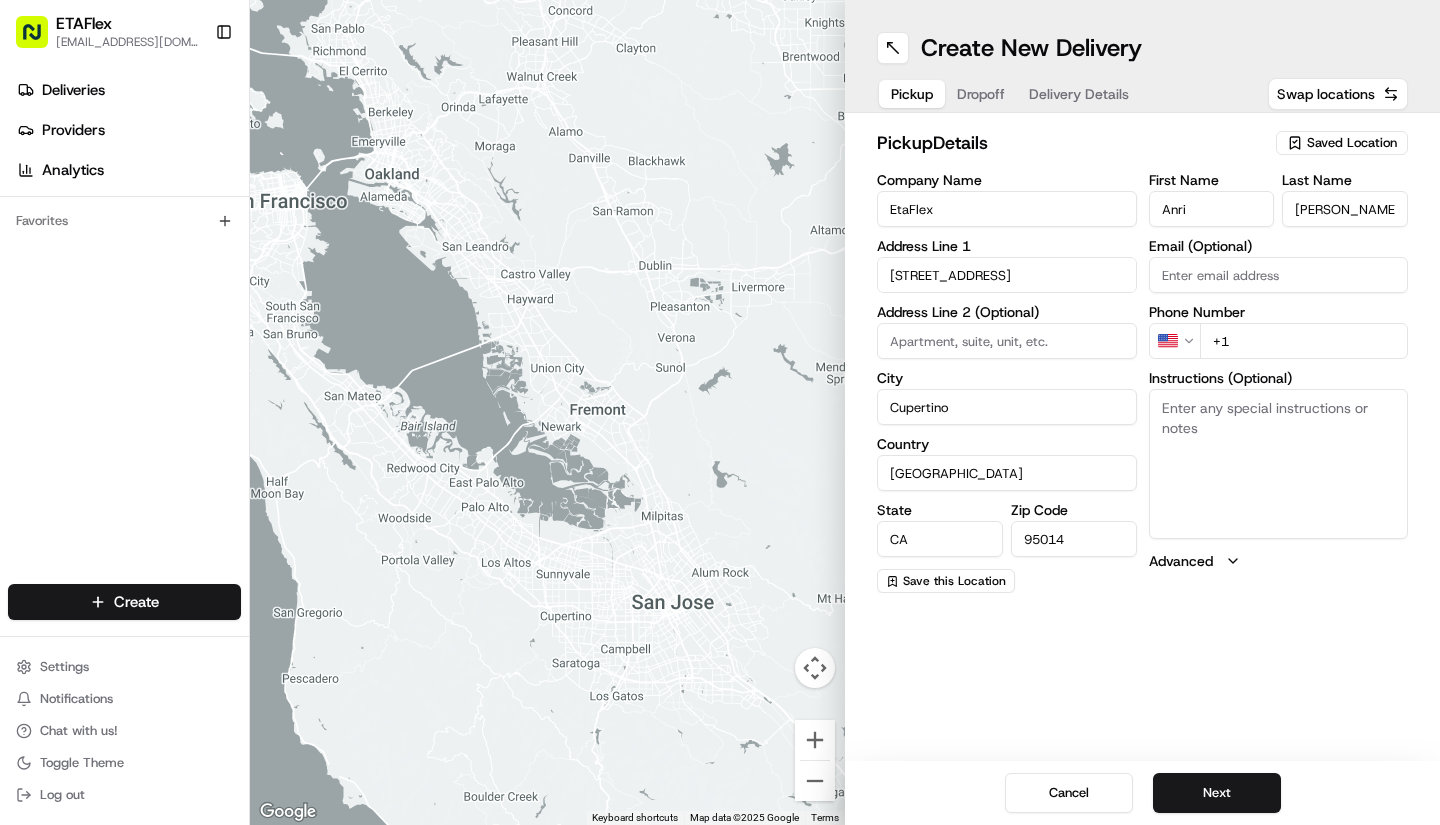 type on "10200 Parkwood Drive" 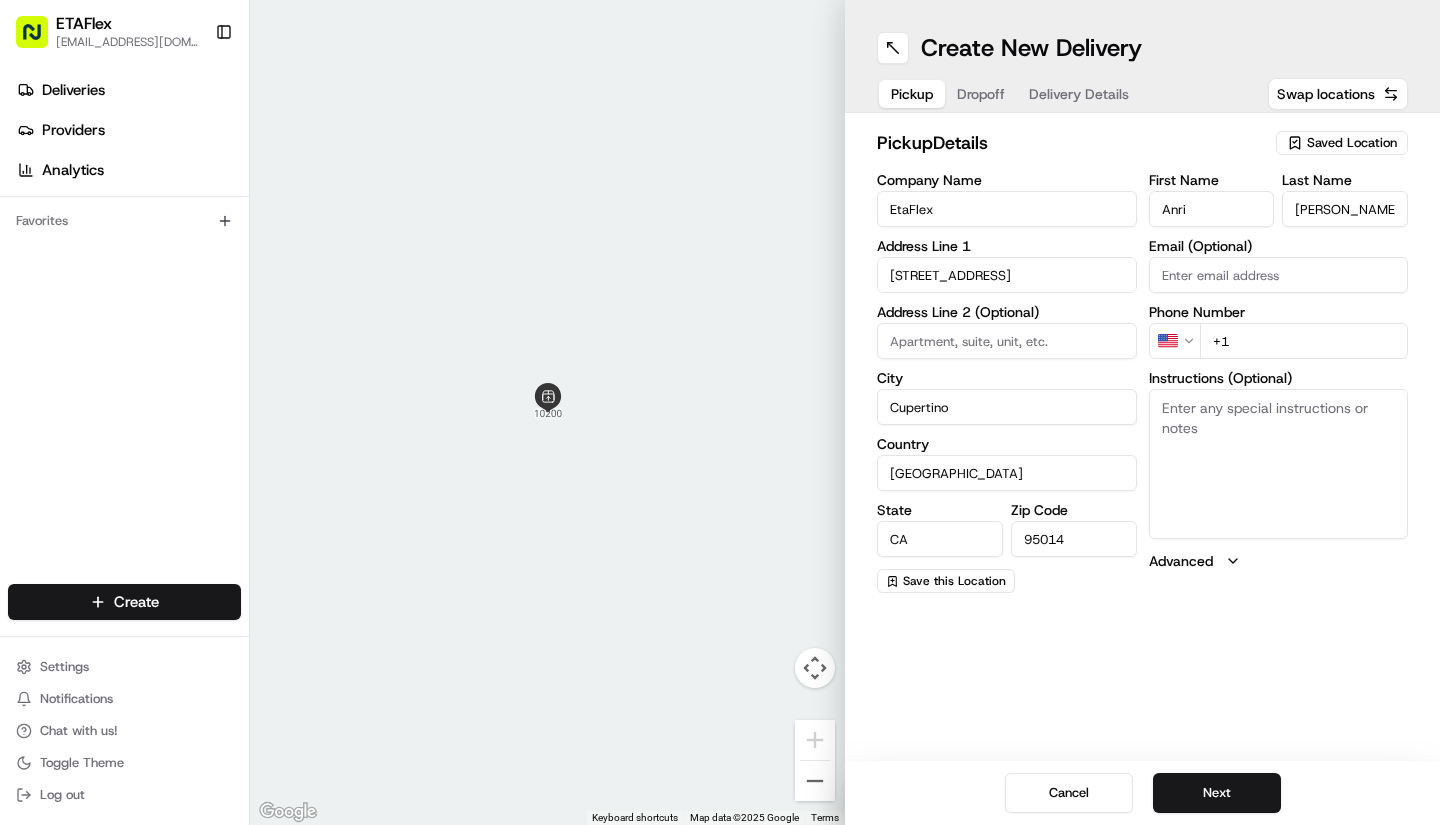 click on "Instructions (Optional)" at bounding box center [1279, 464] 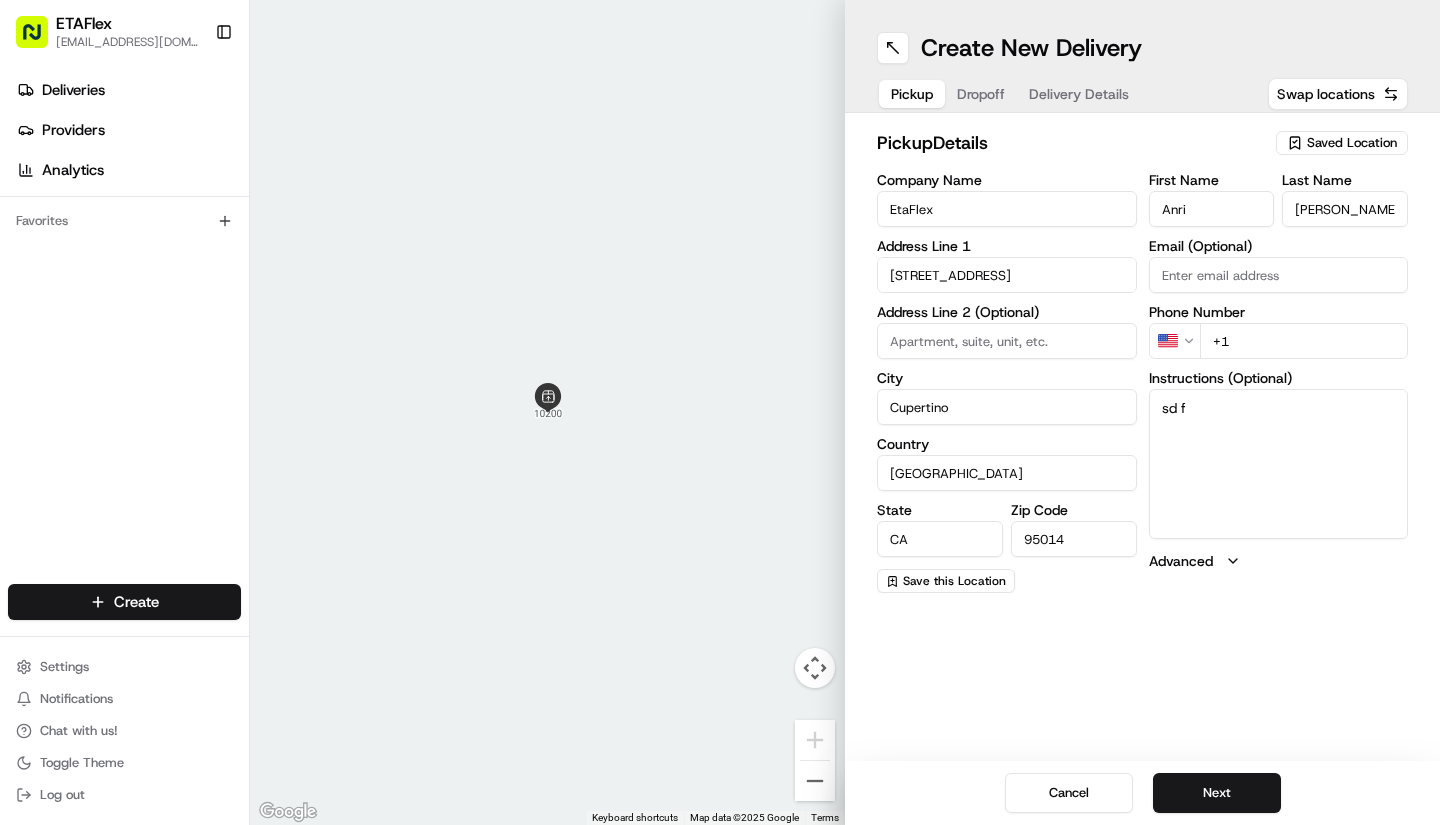 type on "sd f" 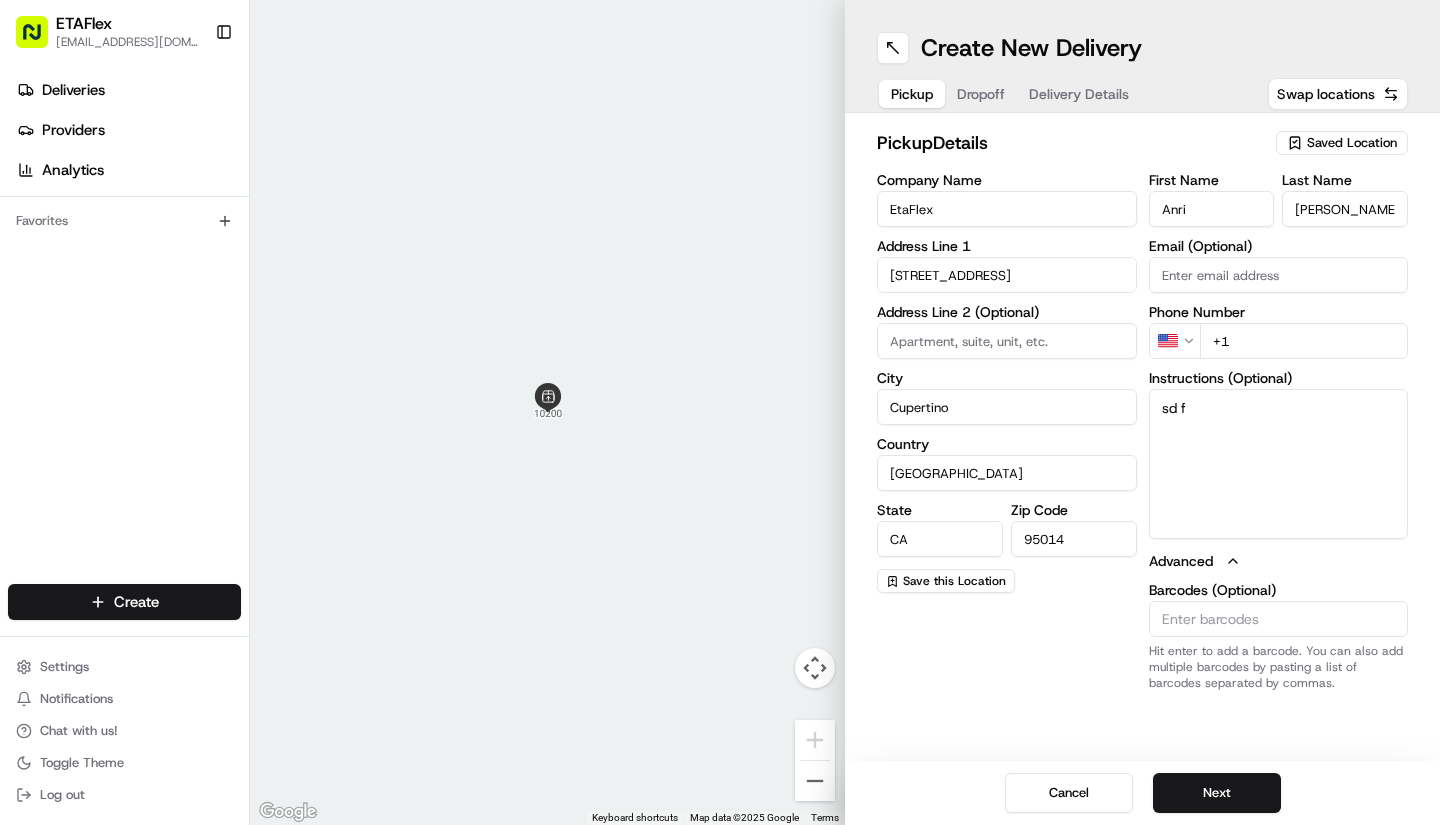 click on "pickup  Details Saved Location Company Name EtaFlex Address Line 1 10200 Parkwood Drive Address Line 2 (Optional) City Cupertino Country United States State CA Zip Code 95014 Save this Location First Name Anri Last Name Mason Email (Optional) Phone Number US +1 Instructions (Optional) sd f Advanced Barcodes (Optional) Hit enter to add a barcode. You can also add multiple barcodes by pasting a list of barcodes separated by commas." at bounding box center (1142, 410) 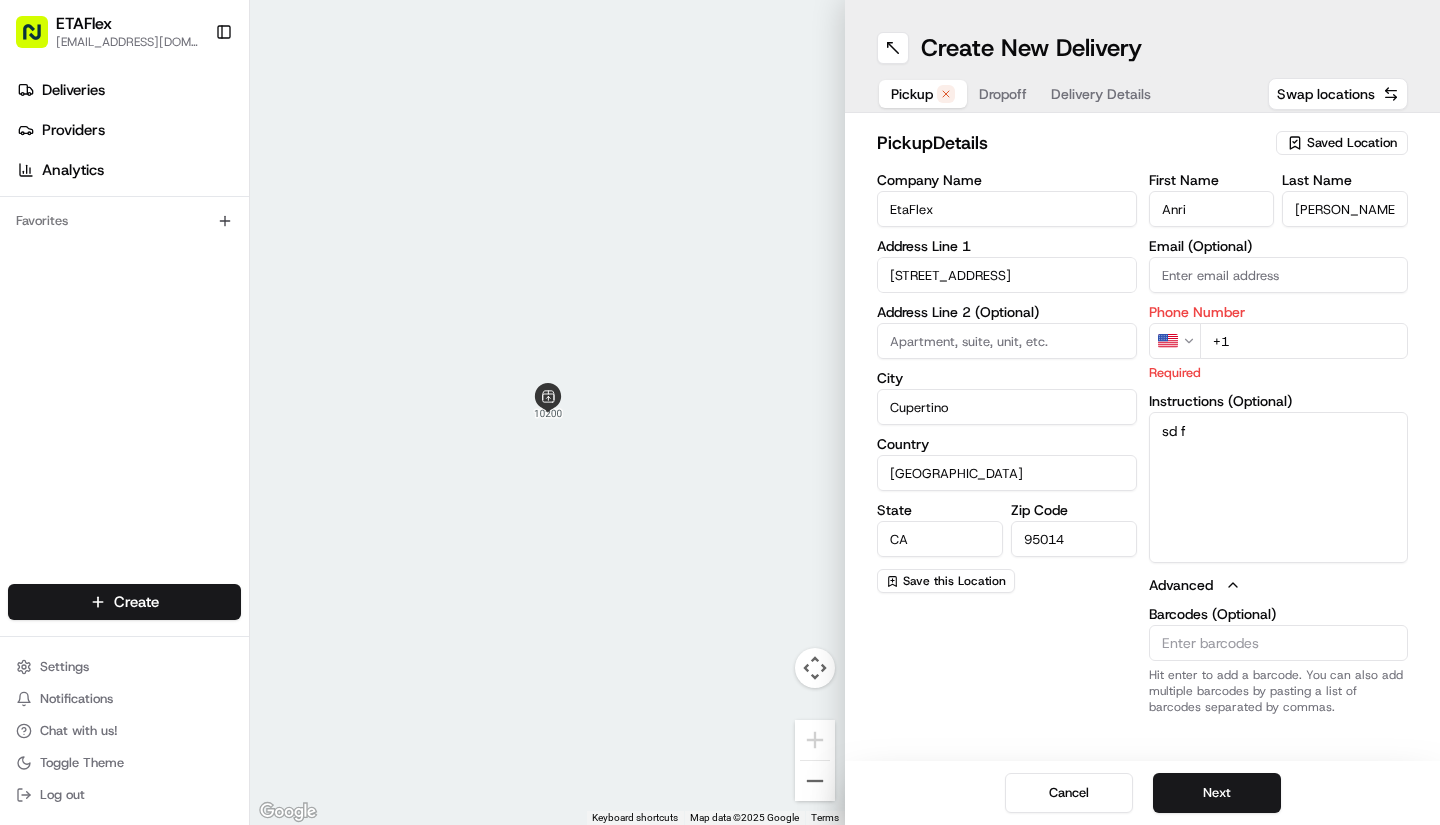 drag, startPoint x: 1267, startPoint y: 345, endPoint x: 1295, endPoint y: 350, distance: 28.442924 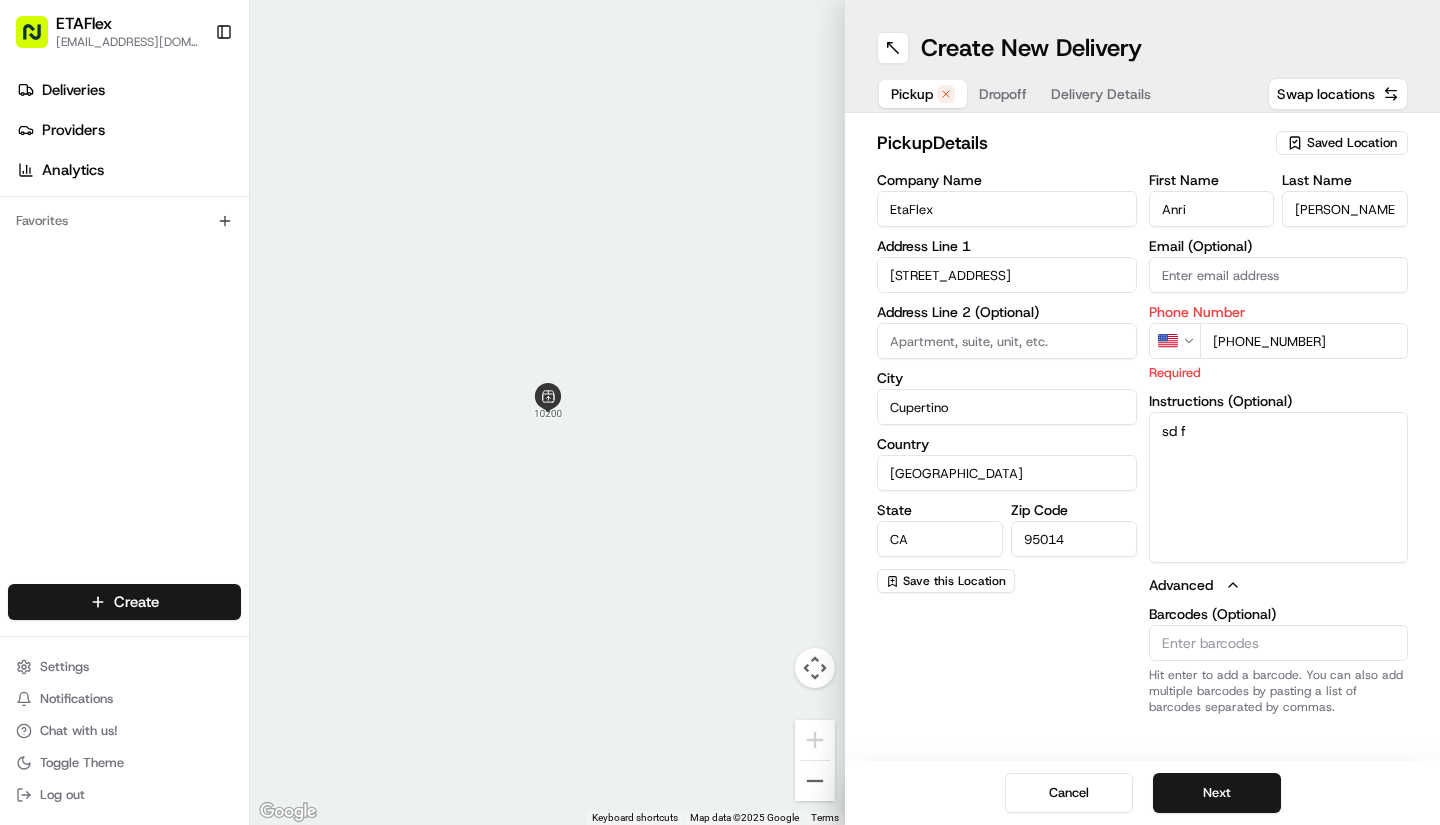 type on "[PHONE_NUMBER]" 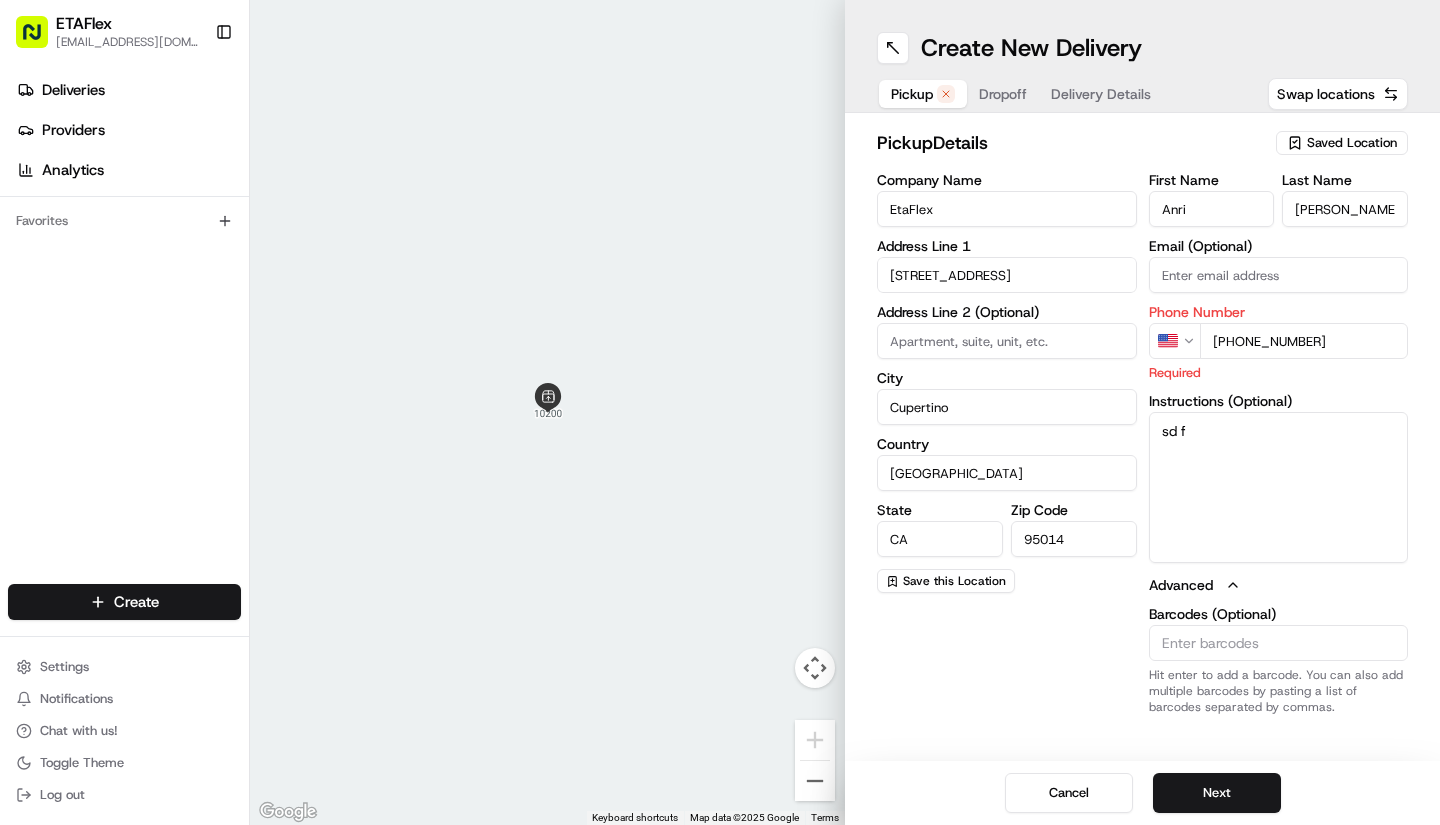 click on "Next" at bounding box center [1217, 793] 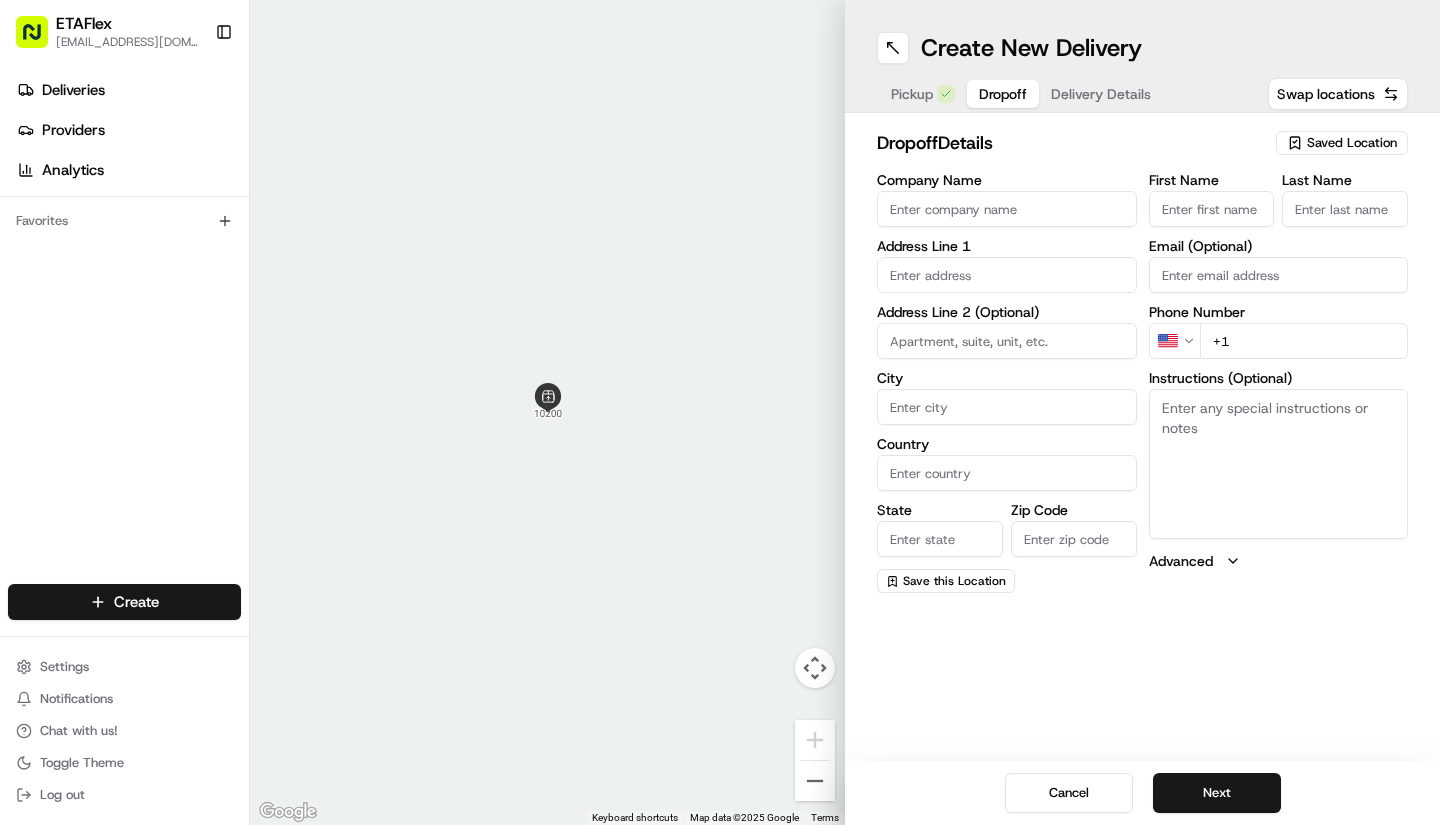 click on "Company Name" at bounding box center [1007, 209] 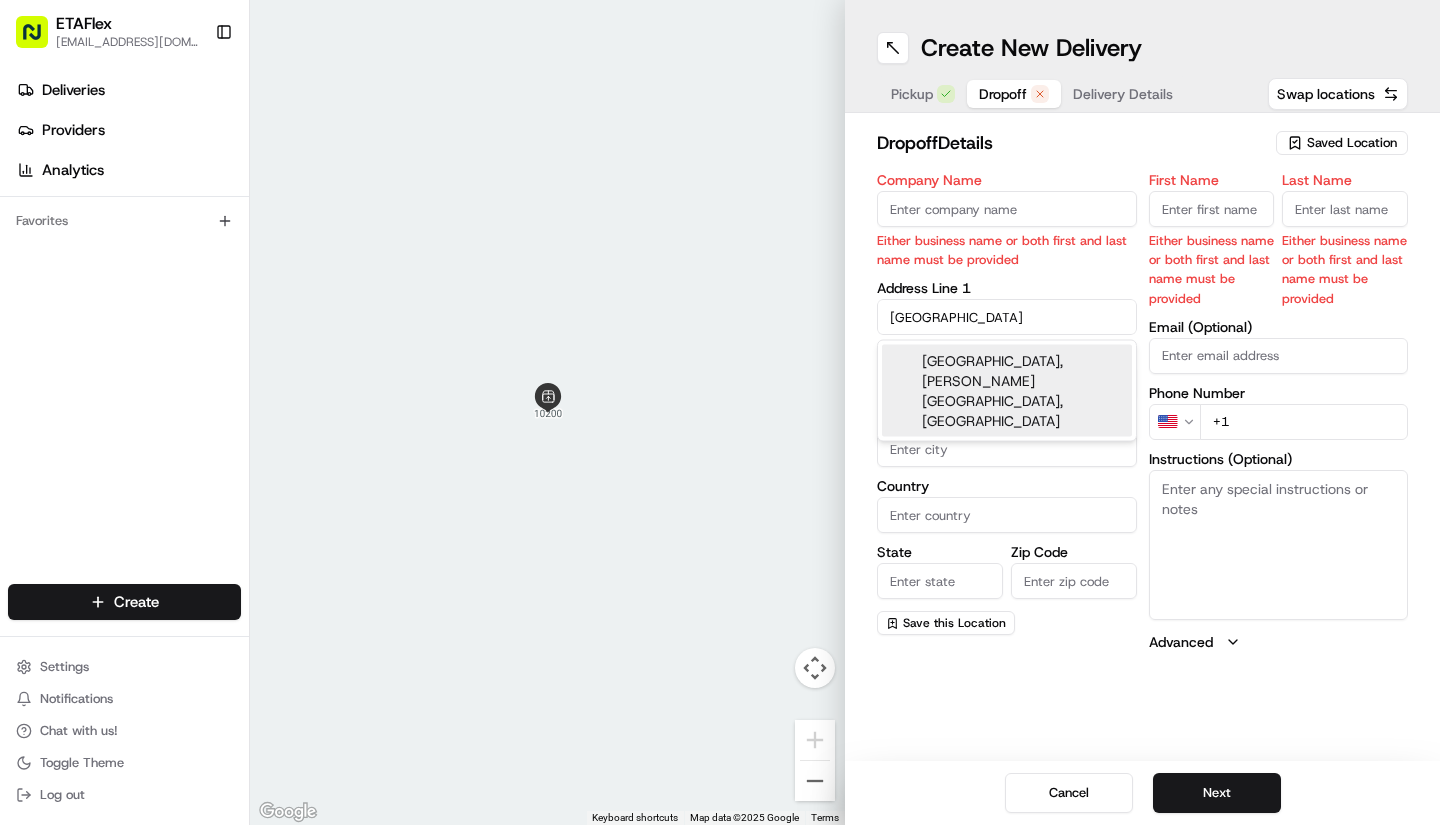 click on "Stanford West Apartments, Mosher Way, Palo Alto, CA" at bounding box center (1007, 391) 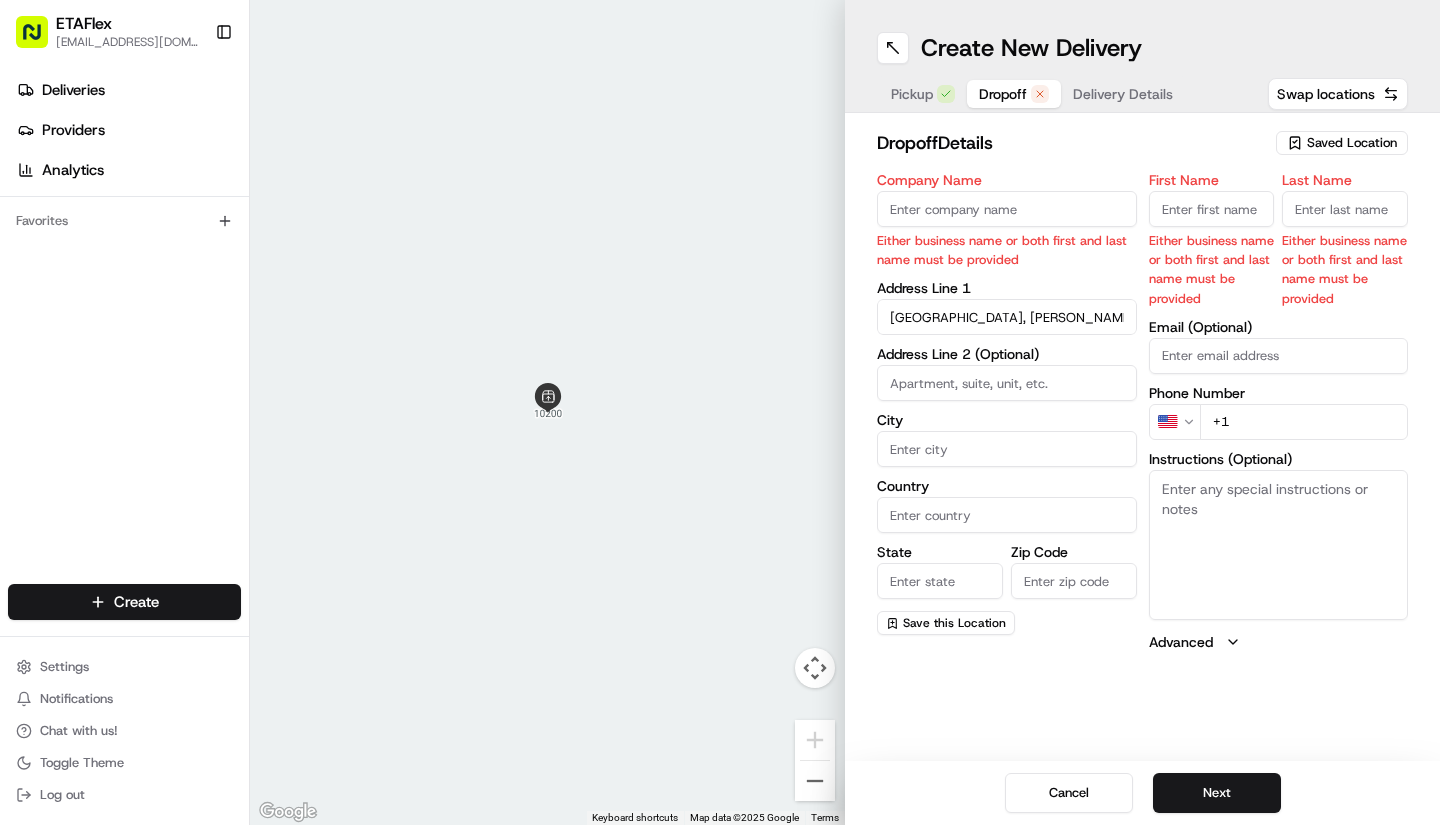 type on "Stanford West Apartments, Mosher Way, Palo Alto, CA 94304, USA" 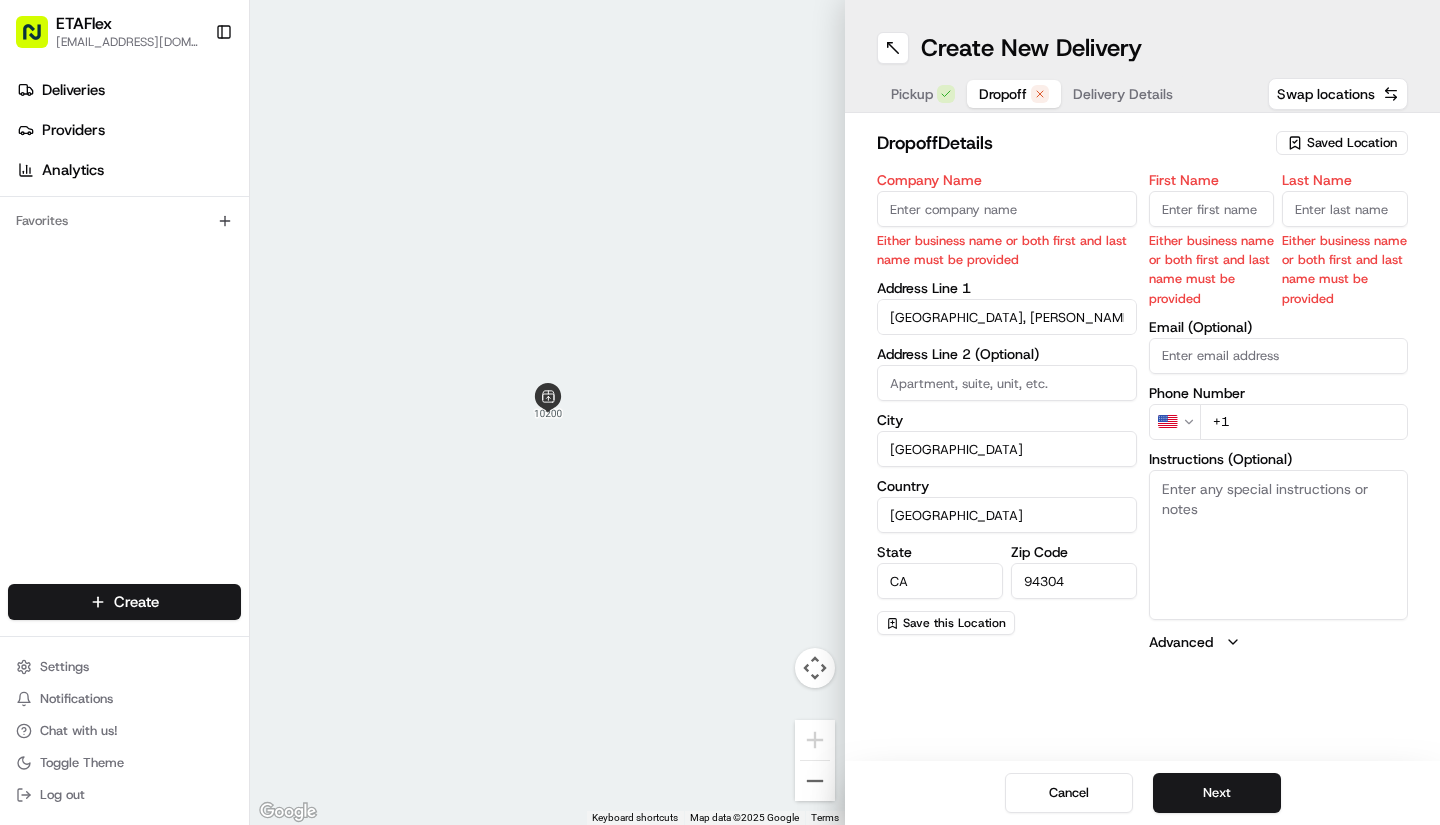 type on "Mosher Way" 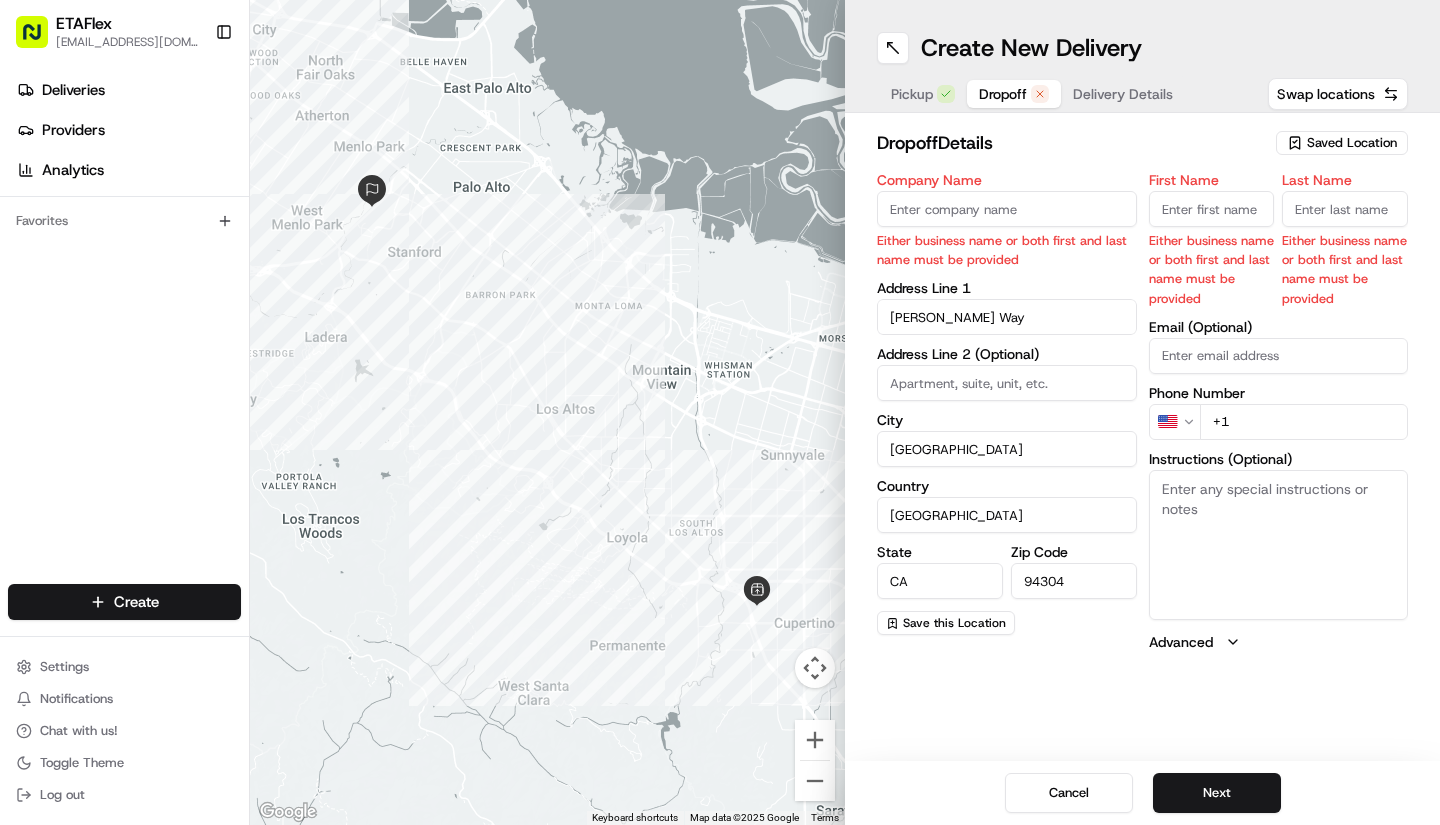 click on "Company Name" at bounding box center (1007, 209) 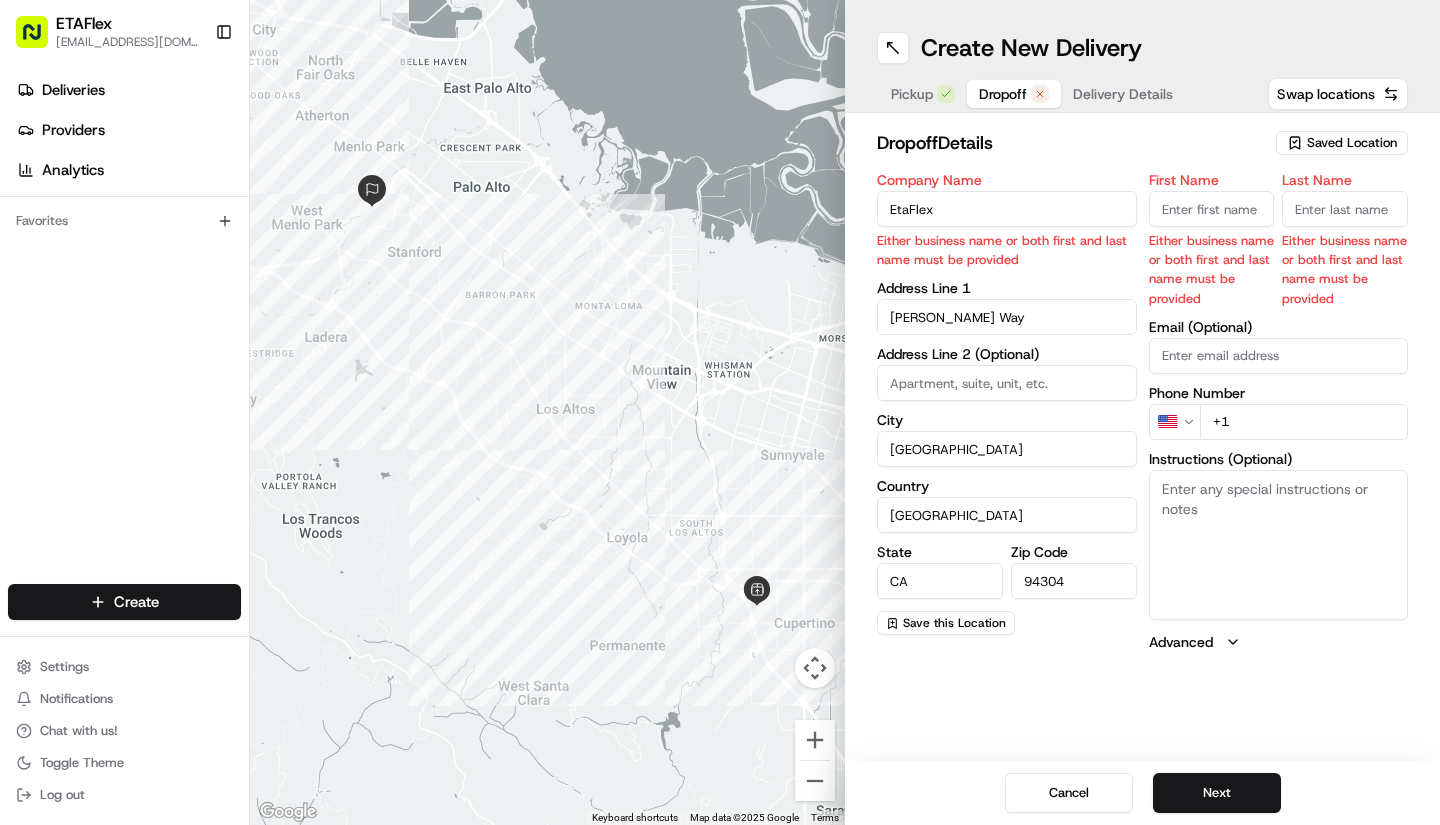 type on "EtaFlex" 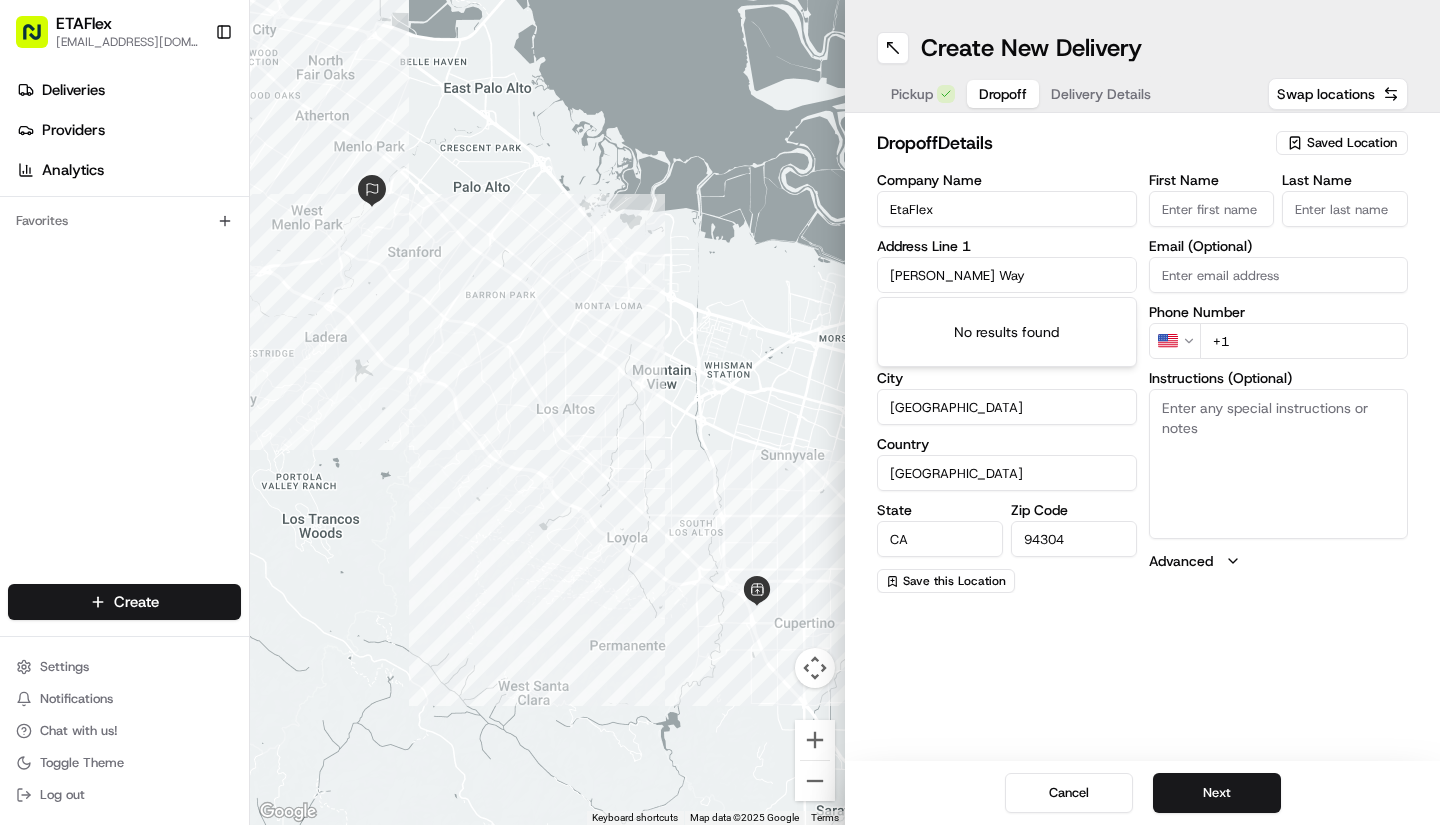 click on "First Name" at bounding box center [1212, 209] 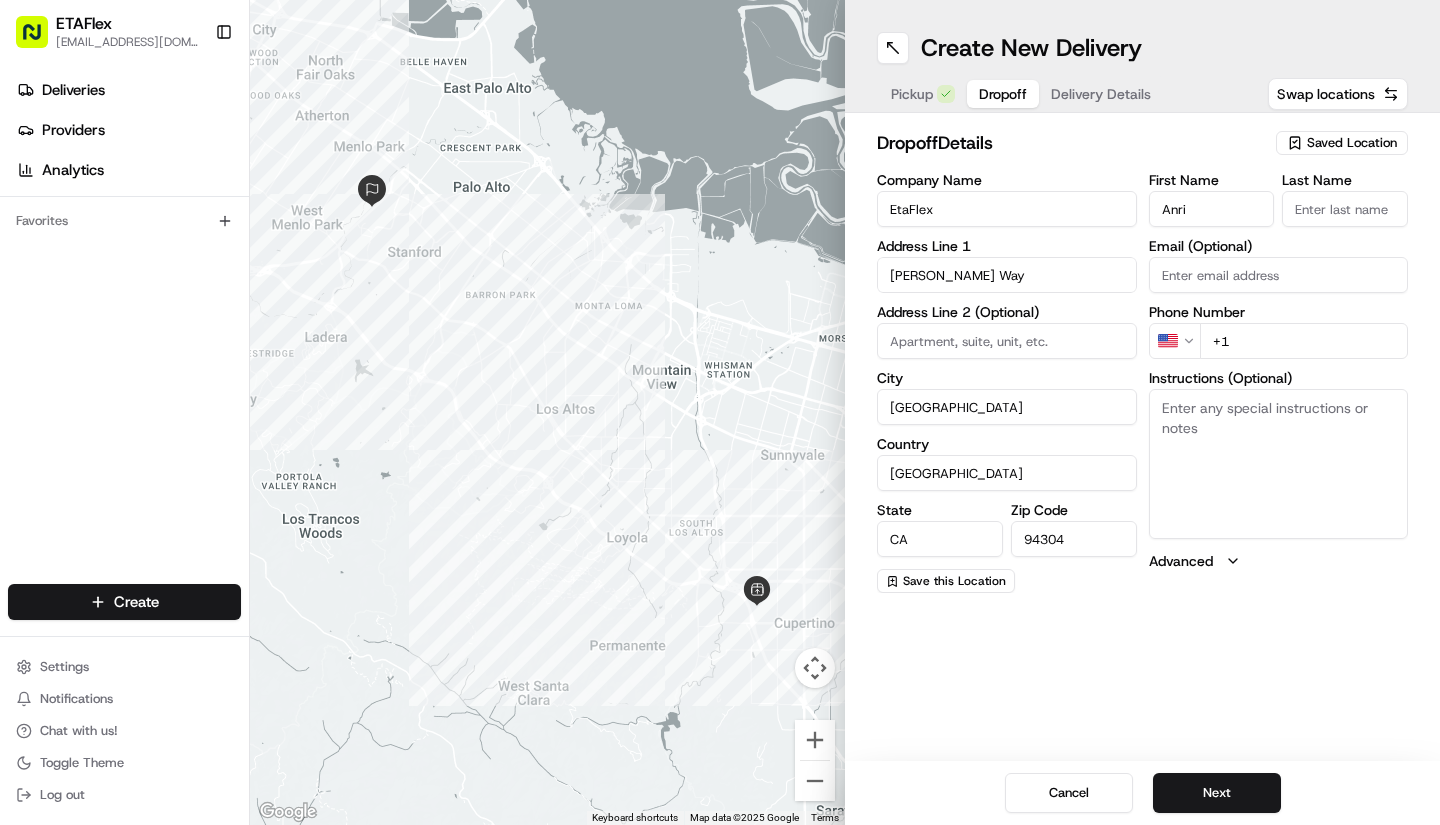 type on "Anri" 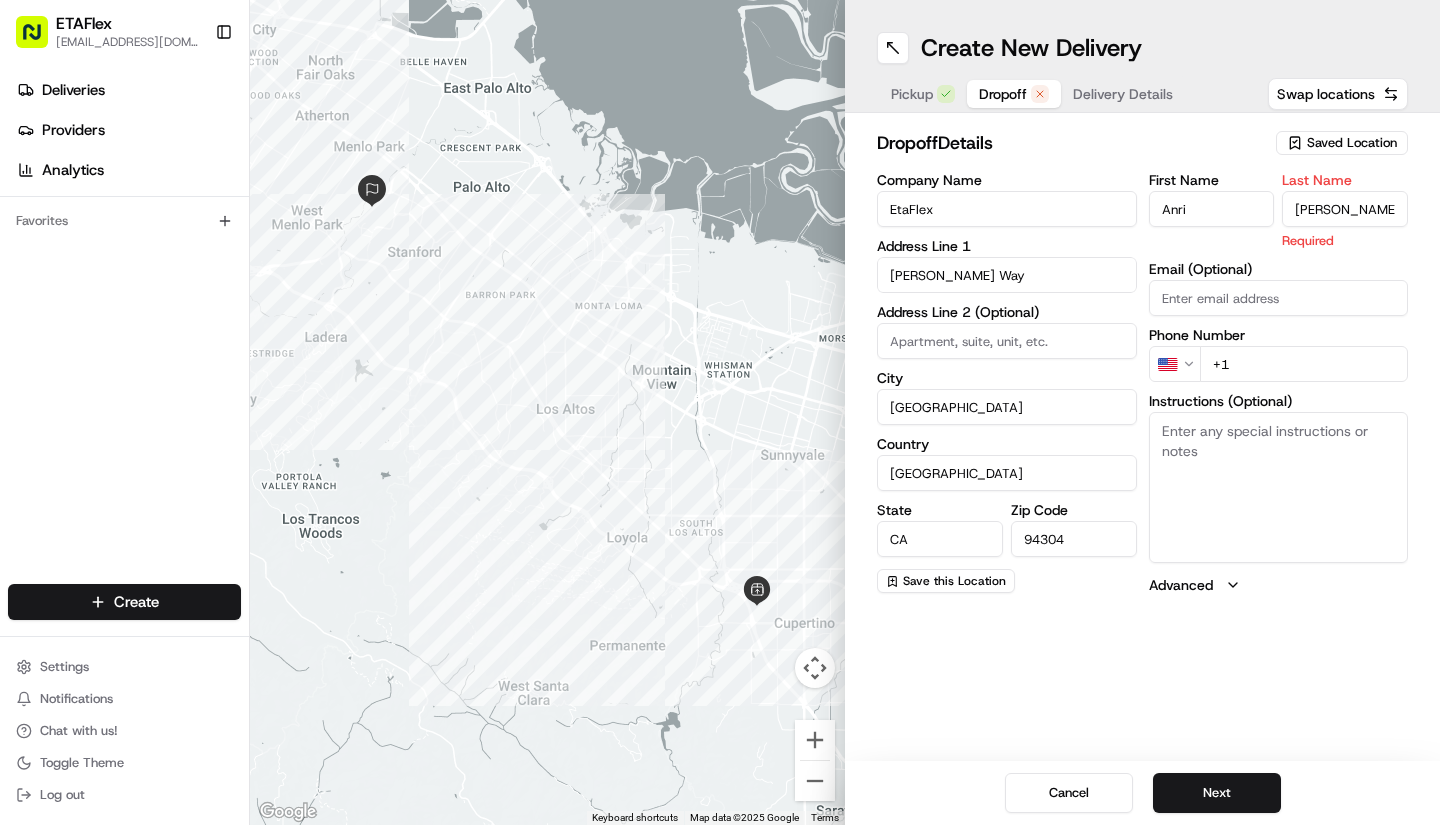 type on "Mason" 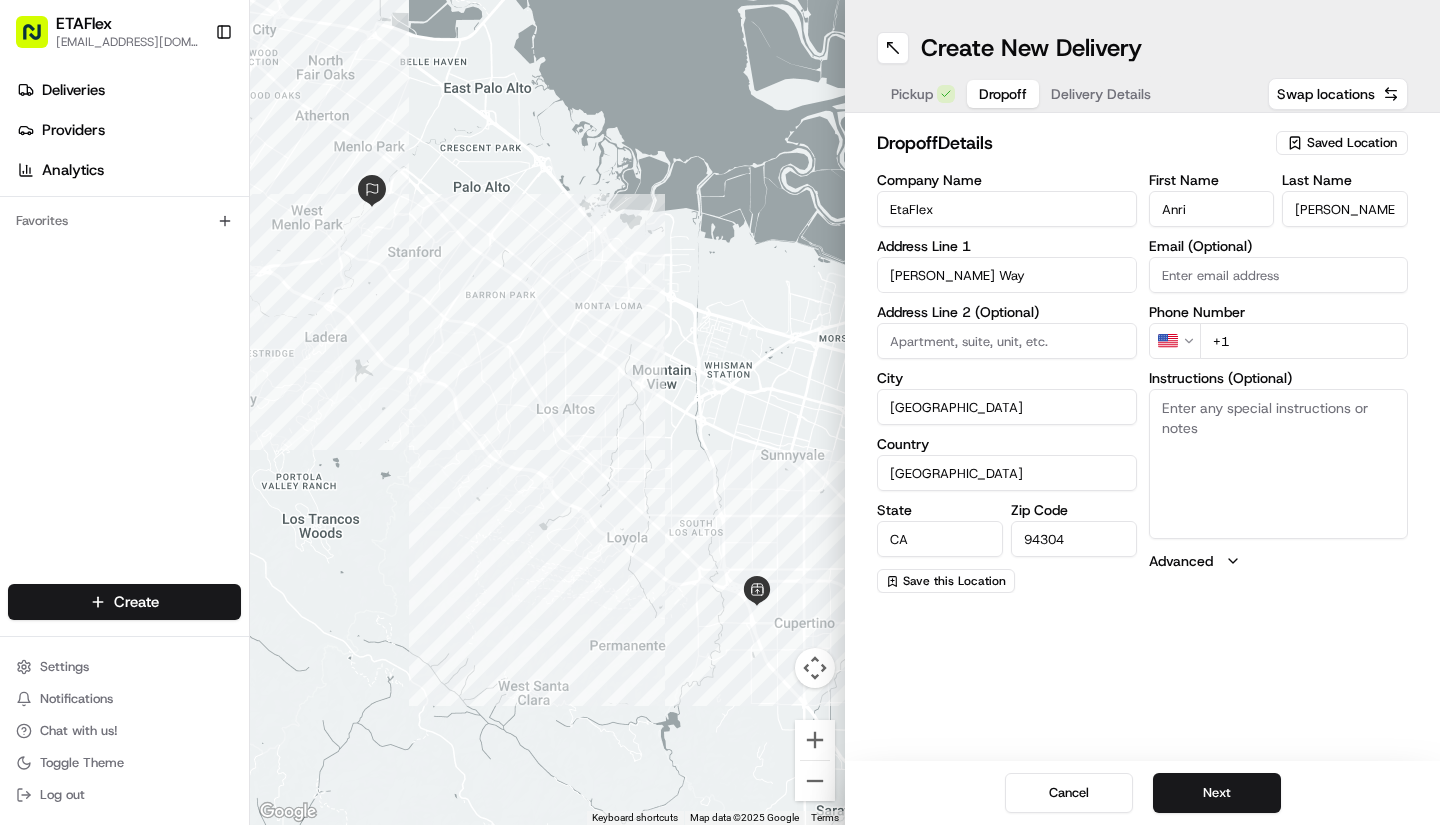 click on "Next" at bounding box center [1217, 793] 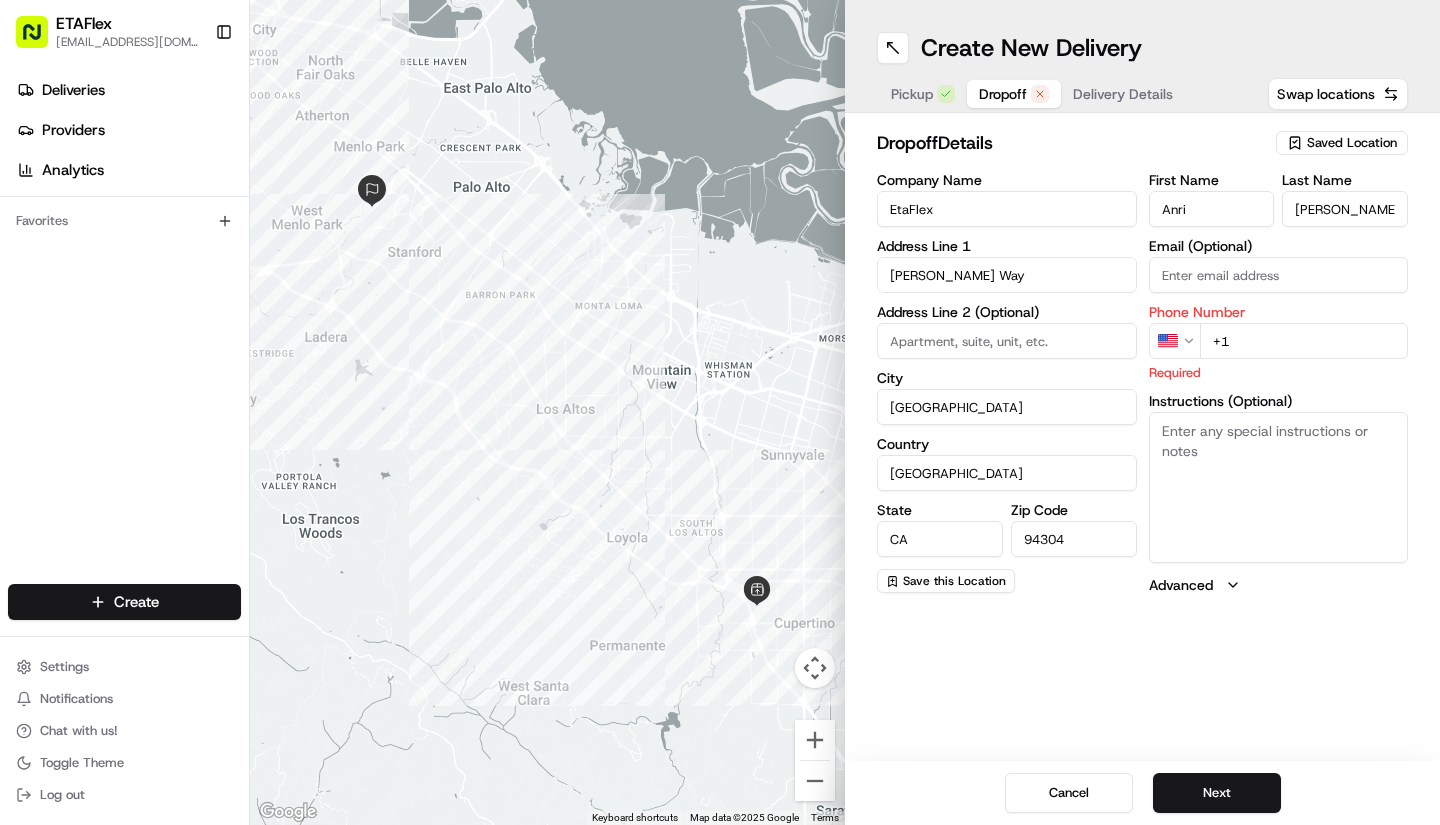 click on "+1" at bounding box center (1304, 341) 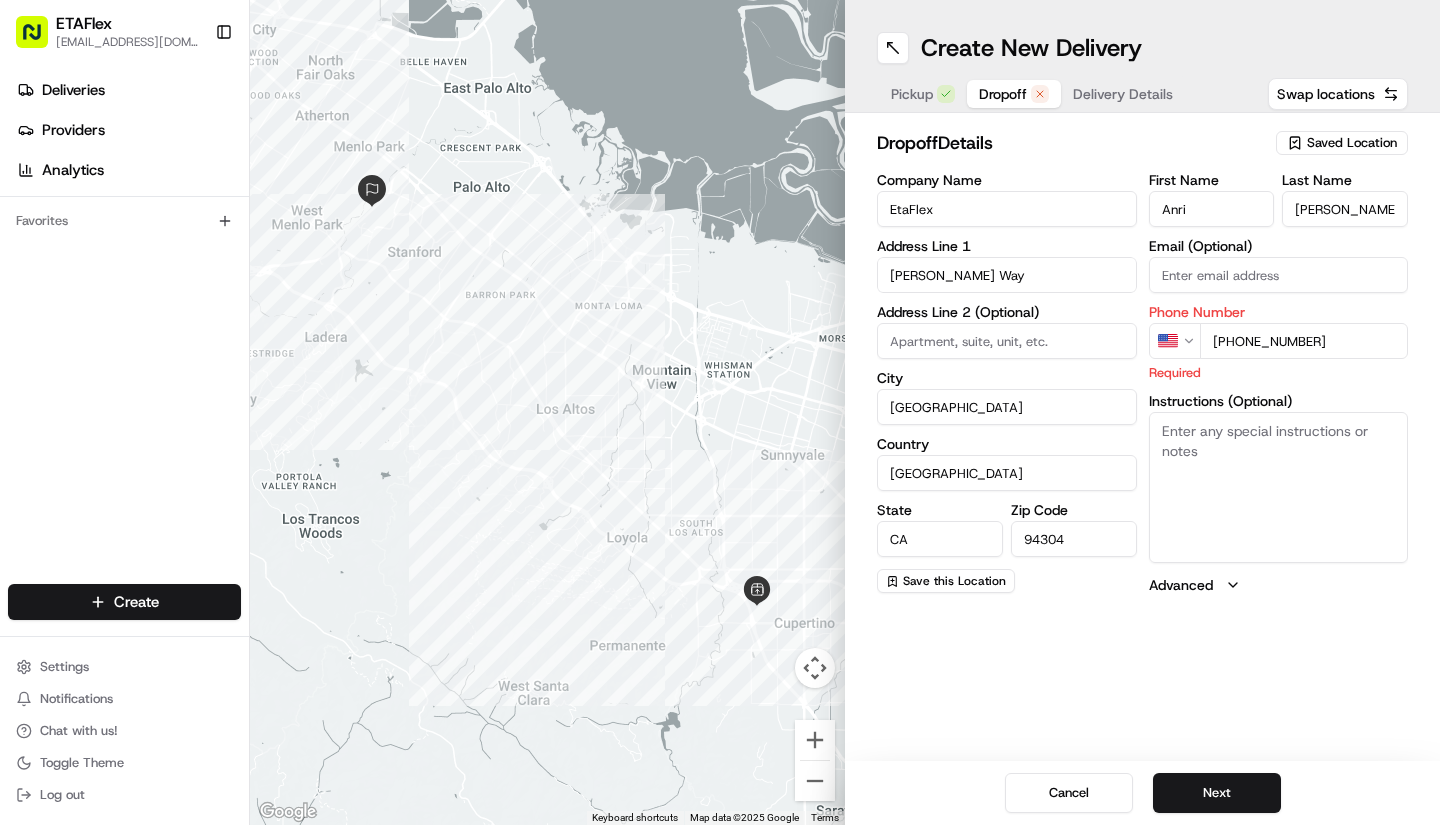 type on "[PHONE_NUMBER]" 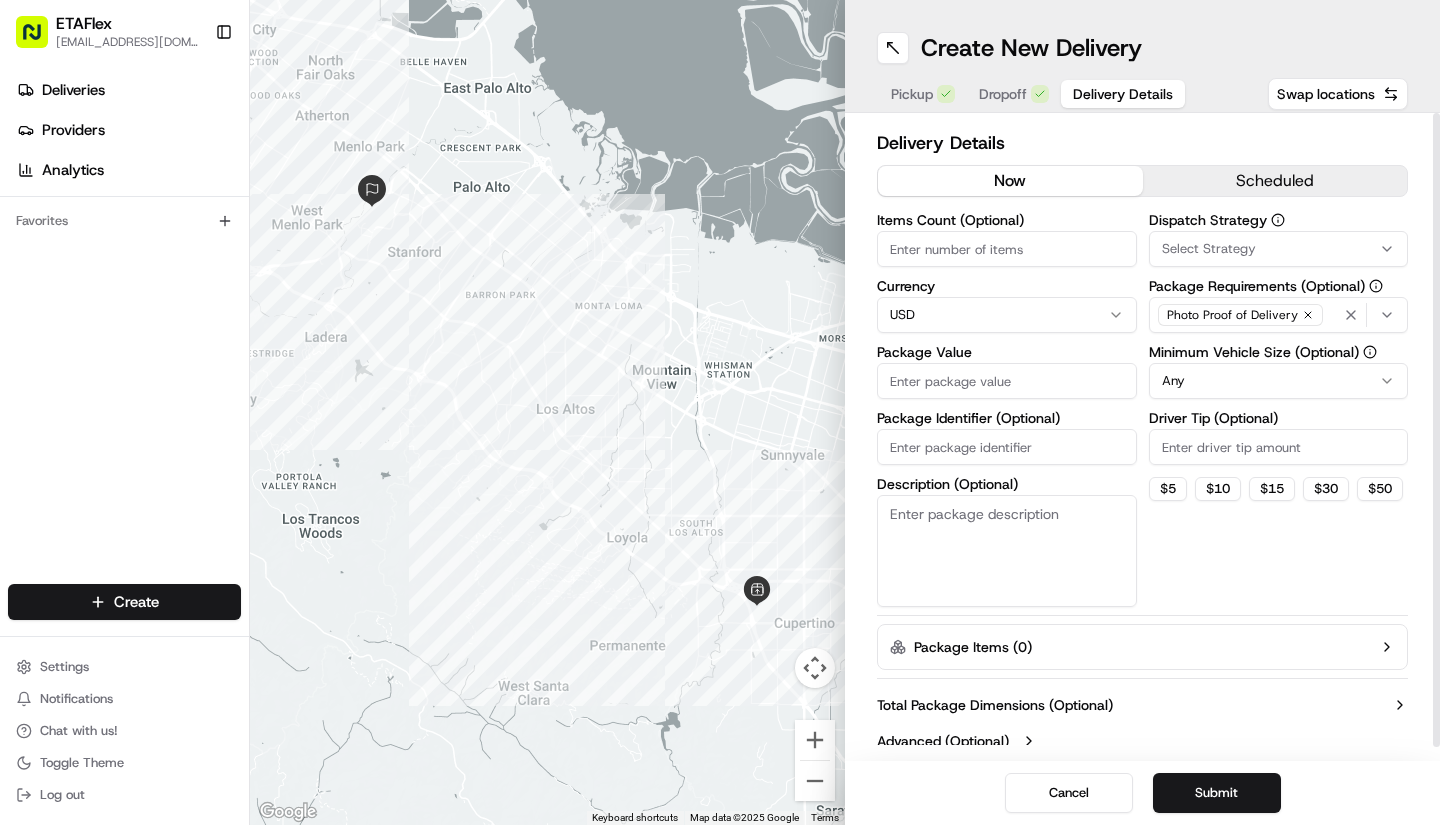 click on "Items Count (Optional)" at bounding box center [1007, 249] 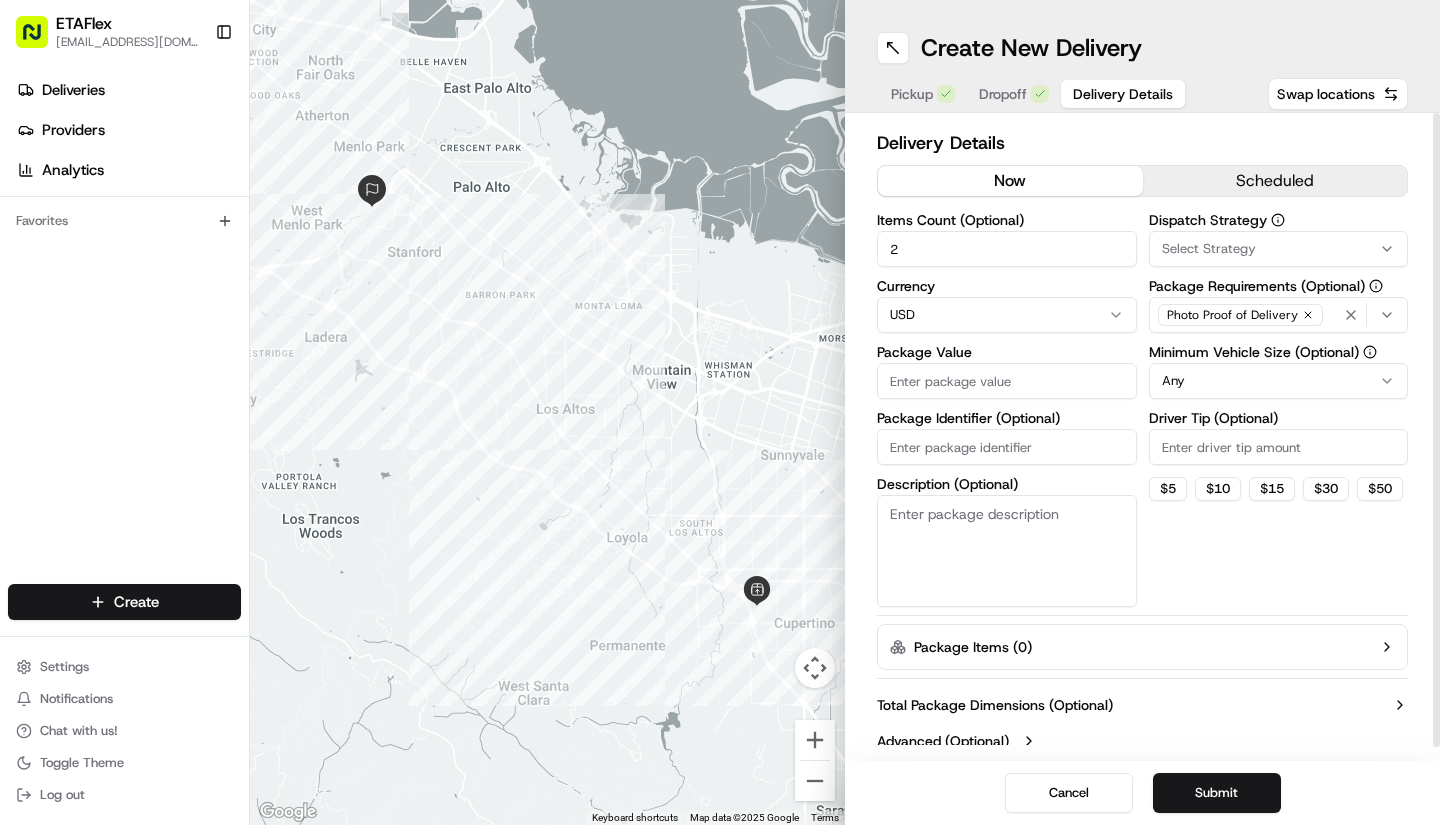 type on "2" 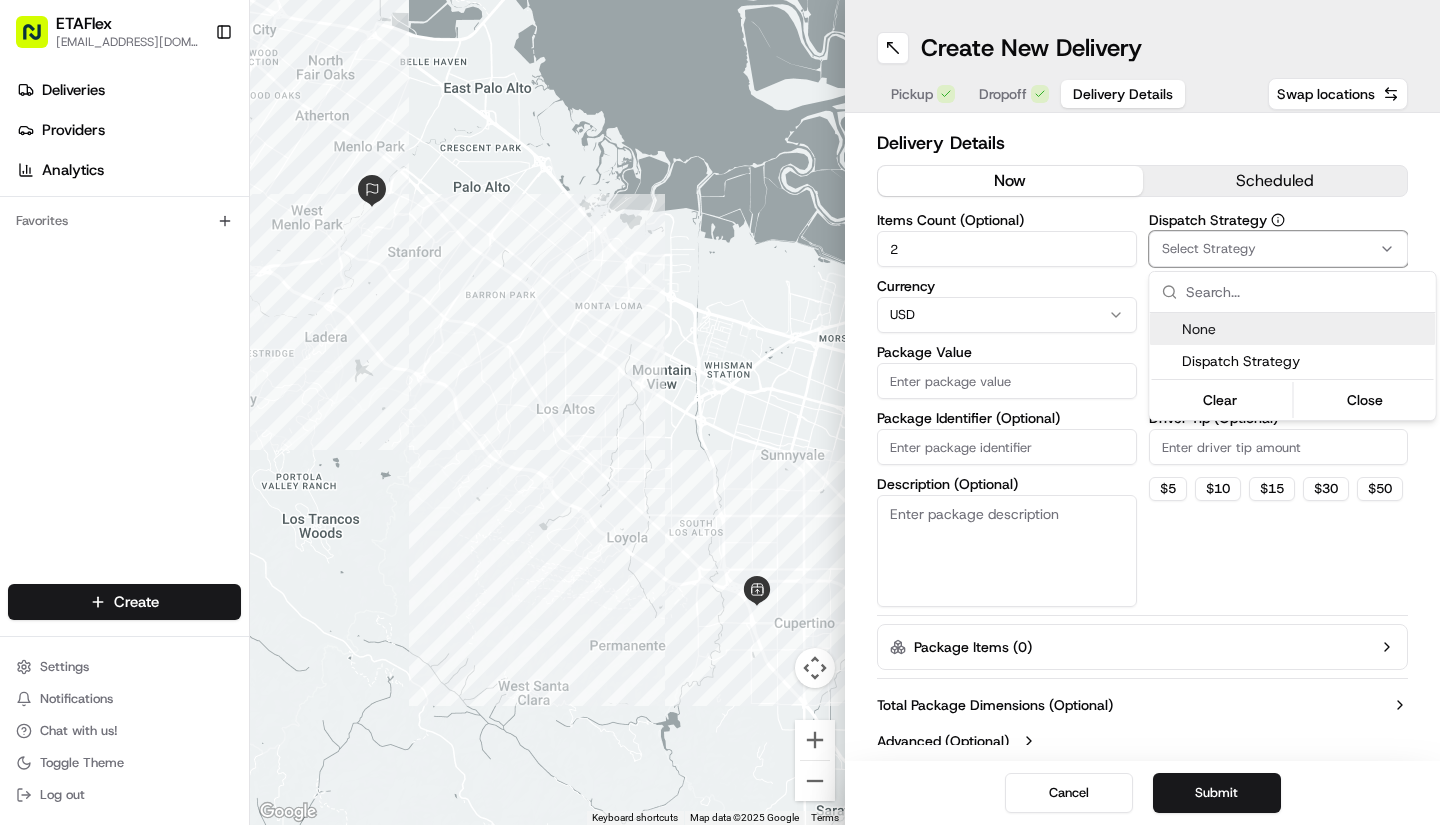 click on "ETAFlex anar@etaflex.com Toggle Sidebar Deliveries Providers Analytics Favorites Main Menu Members & Organization Organization Users Roles Preferences Customization Tracking Orchestration Automations Dispatch Strategy Locations Pickup Locations Dropoff Locations Billing Billing Refund Requests Integrations Notification Triggers Webhooks API Keys Request Logs Create Settings Notifications Chat with us! Toggle Theme Log out To navigate the map with touch gestures double-tap and hold your finger on the map, then drag the map. ← Move left → Move right ↑ Move up ↓ Move down + Zoom in - Zoom out Home Jump left by 75% End Jump right by 75% Page Up Jump up by 75% Page Down Jump down by 75% Keyboard shortcuts Map Data Map data ©2025 Google Map data ©2025 Google 2 km  Click to toggle between metric and imperial units Terms Report a map error Create New Delivery Pickup Dropoff Delivery Details Swap locations Delivery Details now scheduled Items Count (Optional) 2 Currency USD Package Value Any" at bounding box center (720, 412) 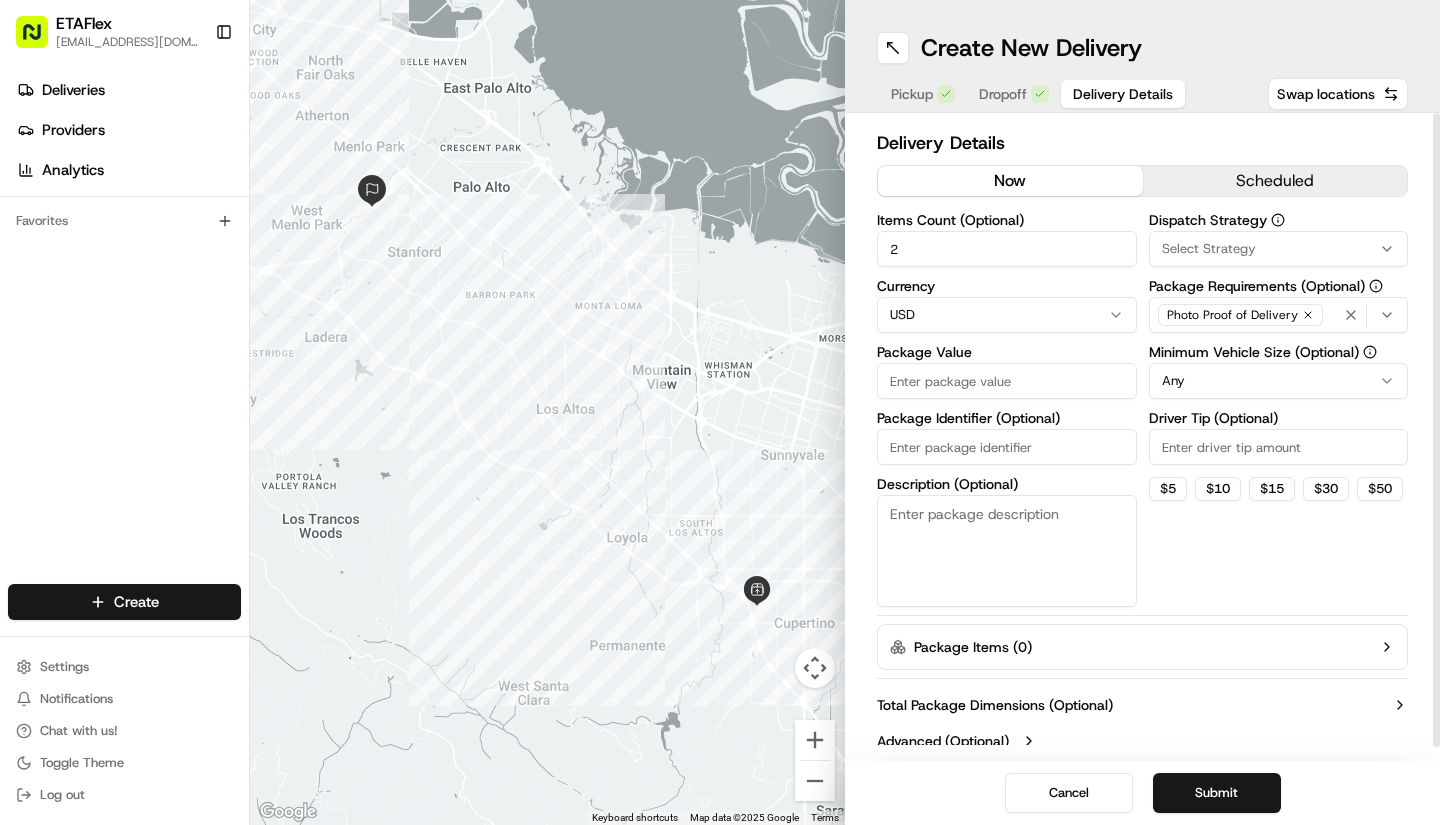 click on "scheduled" at bounding box center [1275, 181] 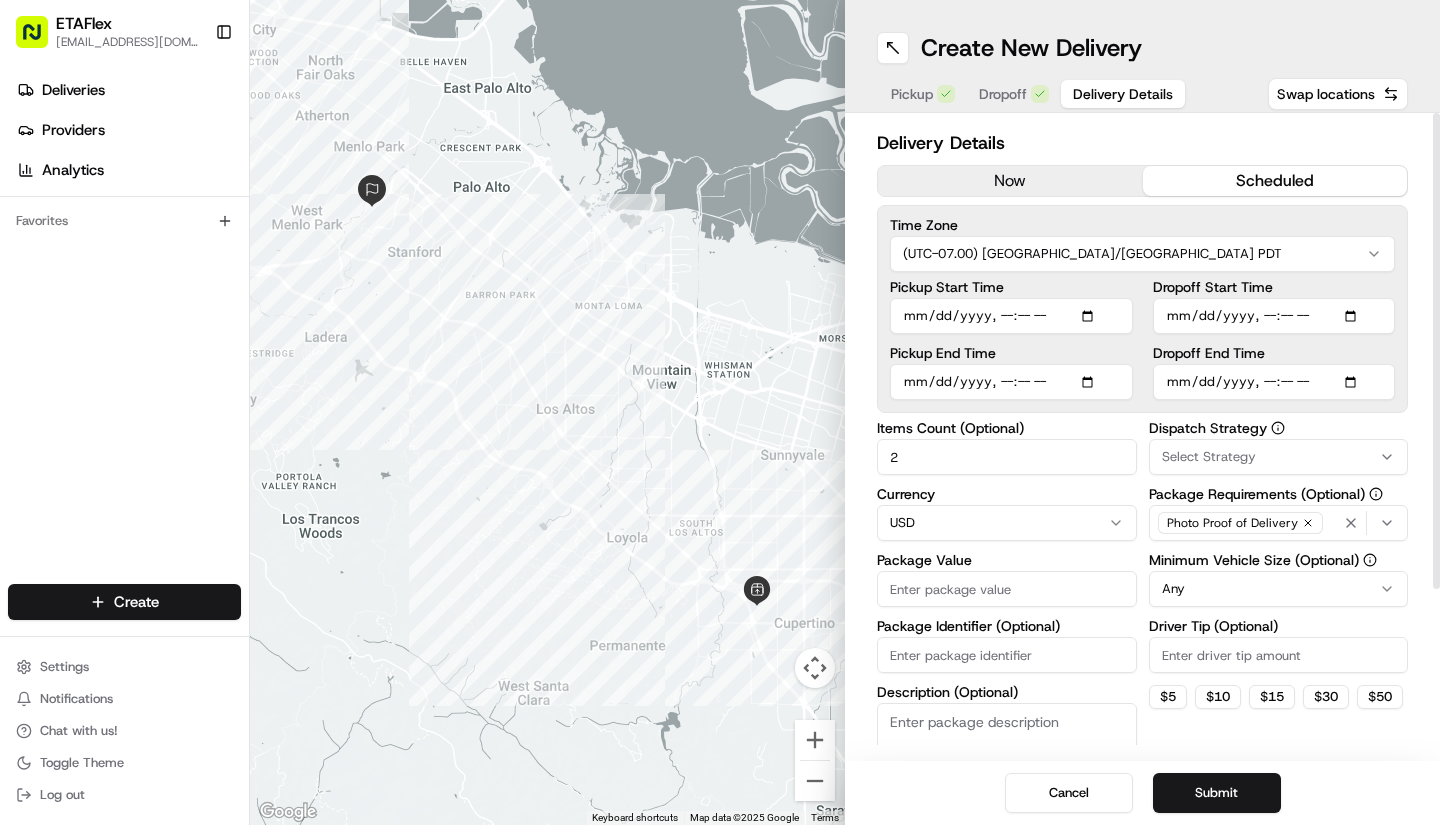 click on "ETAFlex anar@etaflex.com Toggle Sidebar Deliveries Providers Analytics Favorites Main Menu Members & Organization Organization Users Roles Preferences Customization Tracking Orchestration Automations Dispatch Strategy Locations Pickup Locations Dropoff Locations Billing Billing Refund Requests Integrations Notification Triggers Webhooks API Keys Request Logs Create Settings Notifications Chat with us! Toggle Theme Log out To navigate the map with touch gestures double-tap and hold your finger on the map, then drag the map. ← Move left → Move right ↑ Move up ↓ Move down + Zoom in - Zoom out Home Jump left by 75% End Jump right by 75% Page Up Jump up by 75% Page Down Jump down by 75% Keyboard shortcuts Map Data Map data ©2025 Google Map data ©2025 Google 2 km  Click to toggle between metric and imperial units Terms Report a map error Create New Delivery Pickup Dropoff Delivery Details Swap locations Delivery Details now scheduled Time Zone (UTC-07.00) America/Los Angeles PDT 2 USD Any" at bounding box center [720, 412] 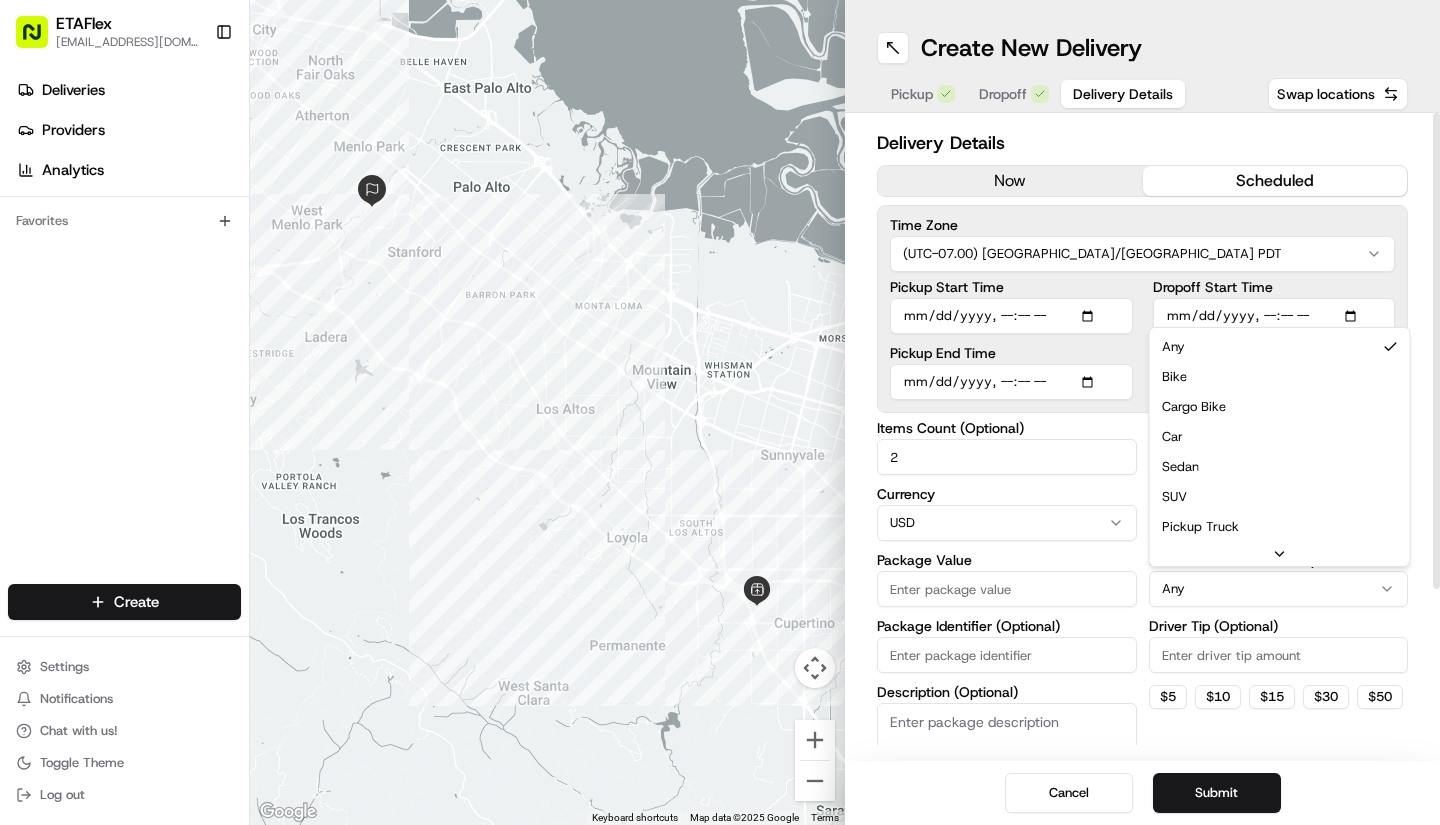 scroll, scrollTop: 64, scrollLeft: 0, axis: vertical 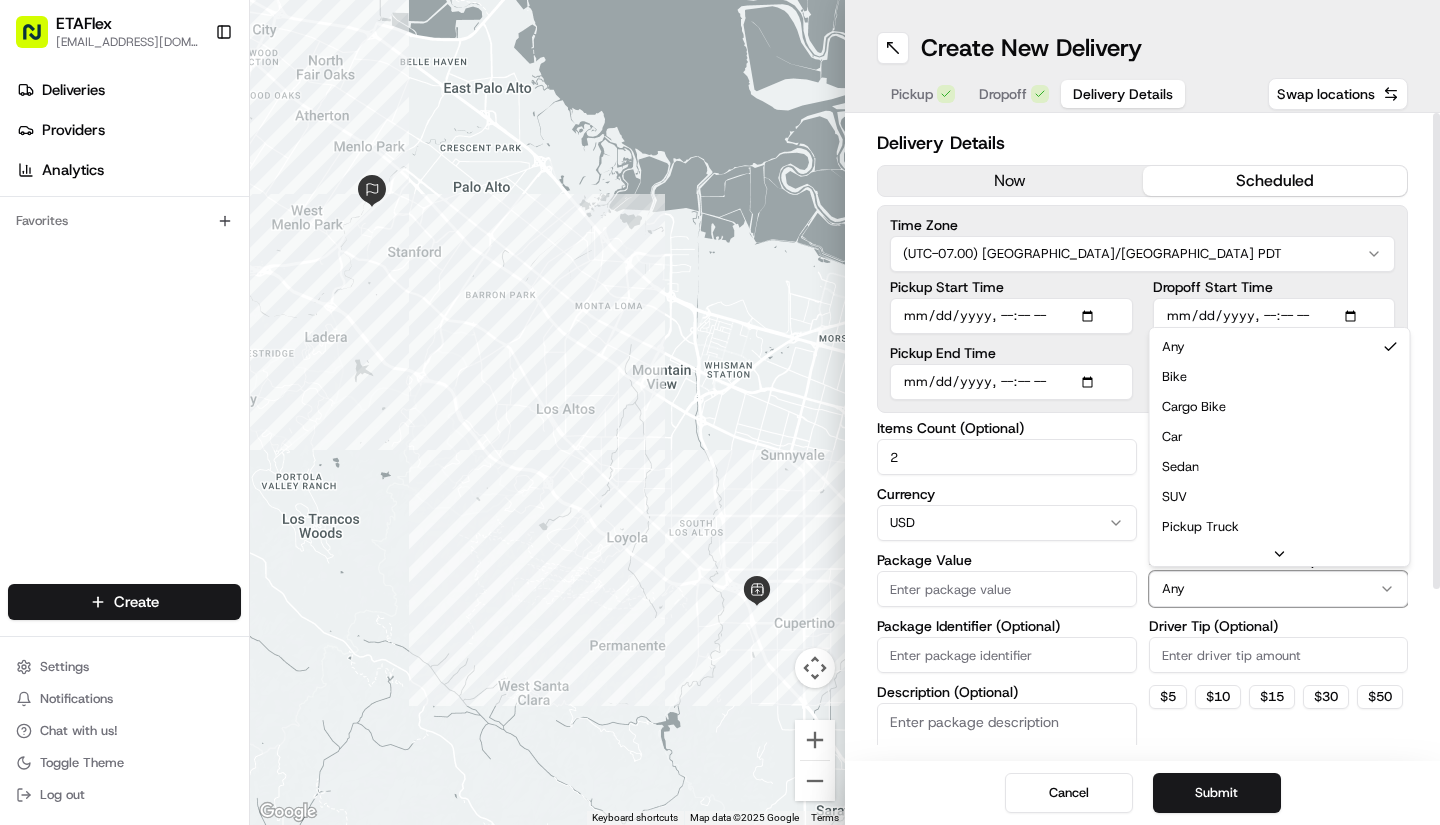 click on "ETAFlex anar@etaflex.com Toggle Sidebar Deliveries Providers Analytics Favorites Main Menu Members & Organization Organization Users Roles Preferences Customization Tracking Orchestration Automations Dispatch Strategy Locations Pickup Locations Dropoff Locations Billing Billing Refund Requests Integrations Notification Triggers Webhooks API Keys Request Logs Create Settings Notifications Chat with us! Toggle Theme Log out To navigate the map with touch gestures double-tap and hold your finger on the map, then drag the map. ← Move left → Move right ↑ Move up ↓ Move down + Zoom in - Zoom out Home Jump left by 75% End Jump right by 75% Page Up Jump up by 75% Page Down Jump down by 75% Keyboard shortcuts Map Data Map data ©2025 Google Map data ©2025 Google 2 km  Click to toggle between metric and imperial units Terms Report a map error Create New Delivery Pickup Dropoff Delivery Details Swap locations Delivery Details now scheduled Time Zone (UTC-07.00) America/Los Angeles PDT 2 USD Any" at bounding box center (720, 412) 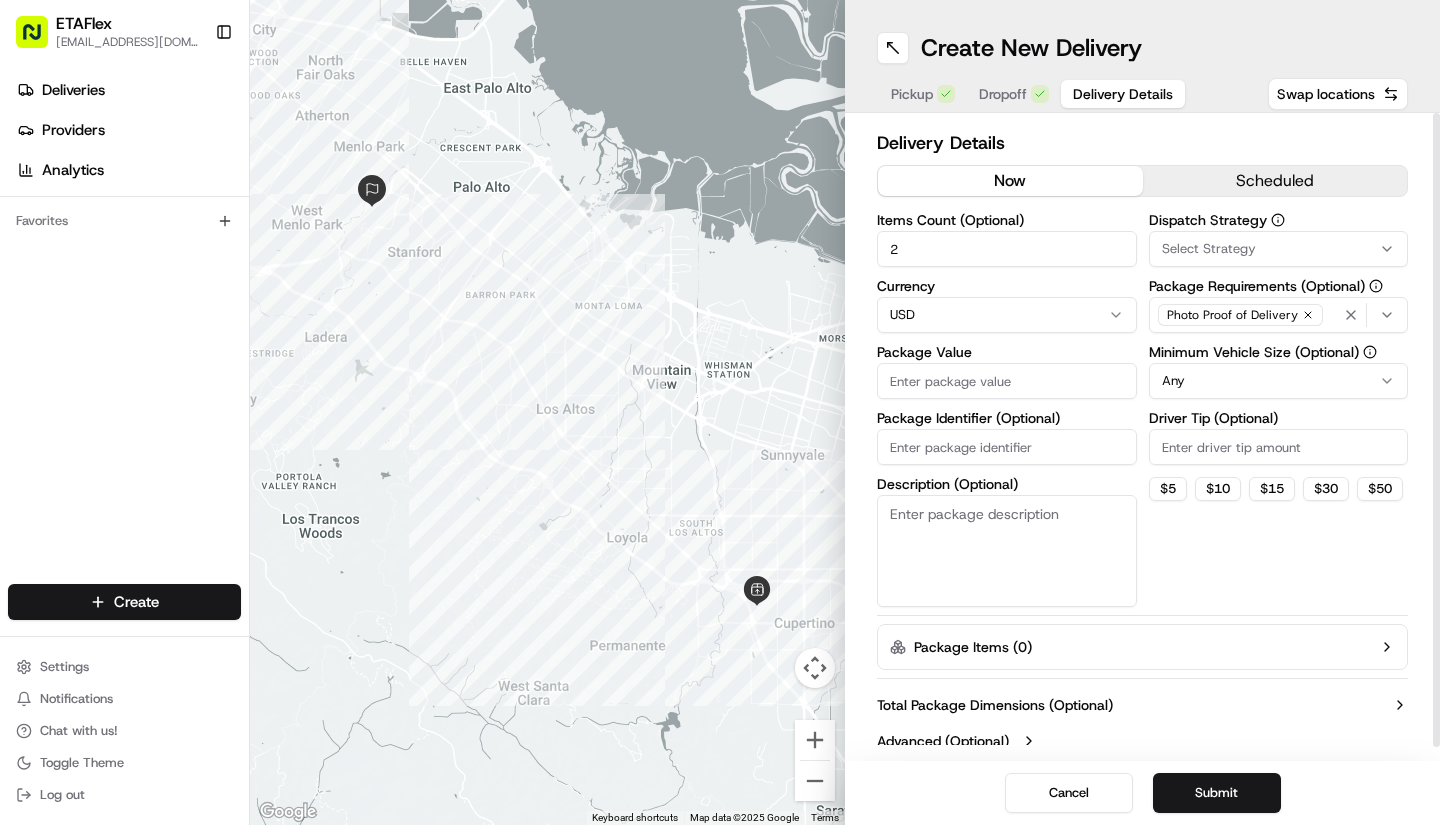 click on "now" at bounding box center [1010, 181] 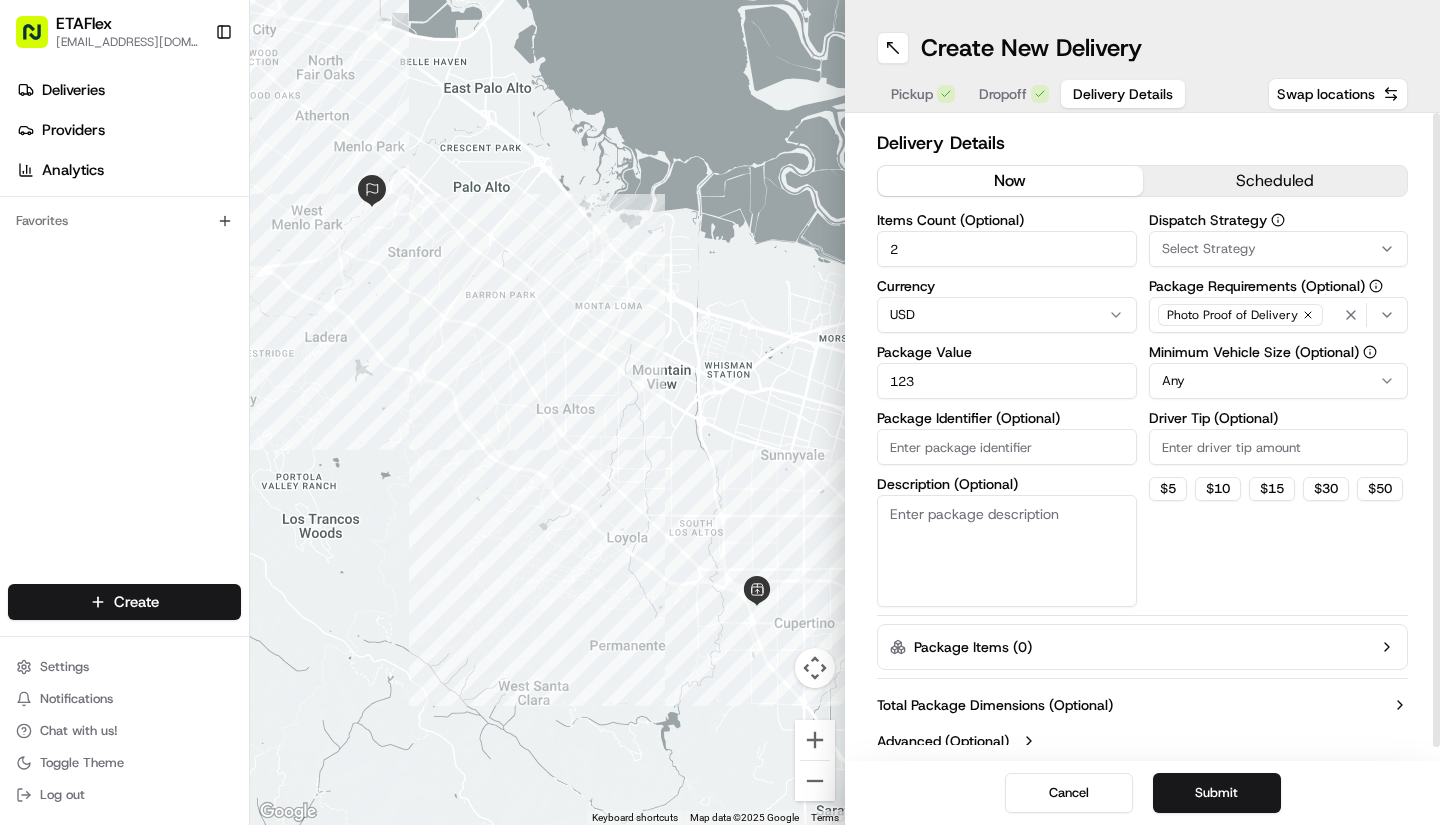 type on "123" 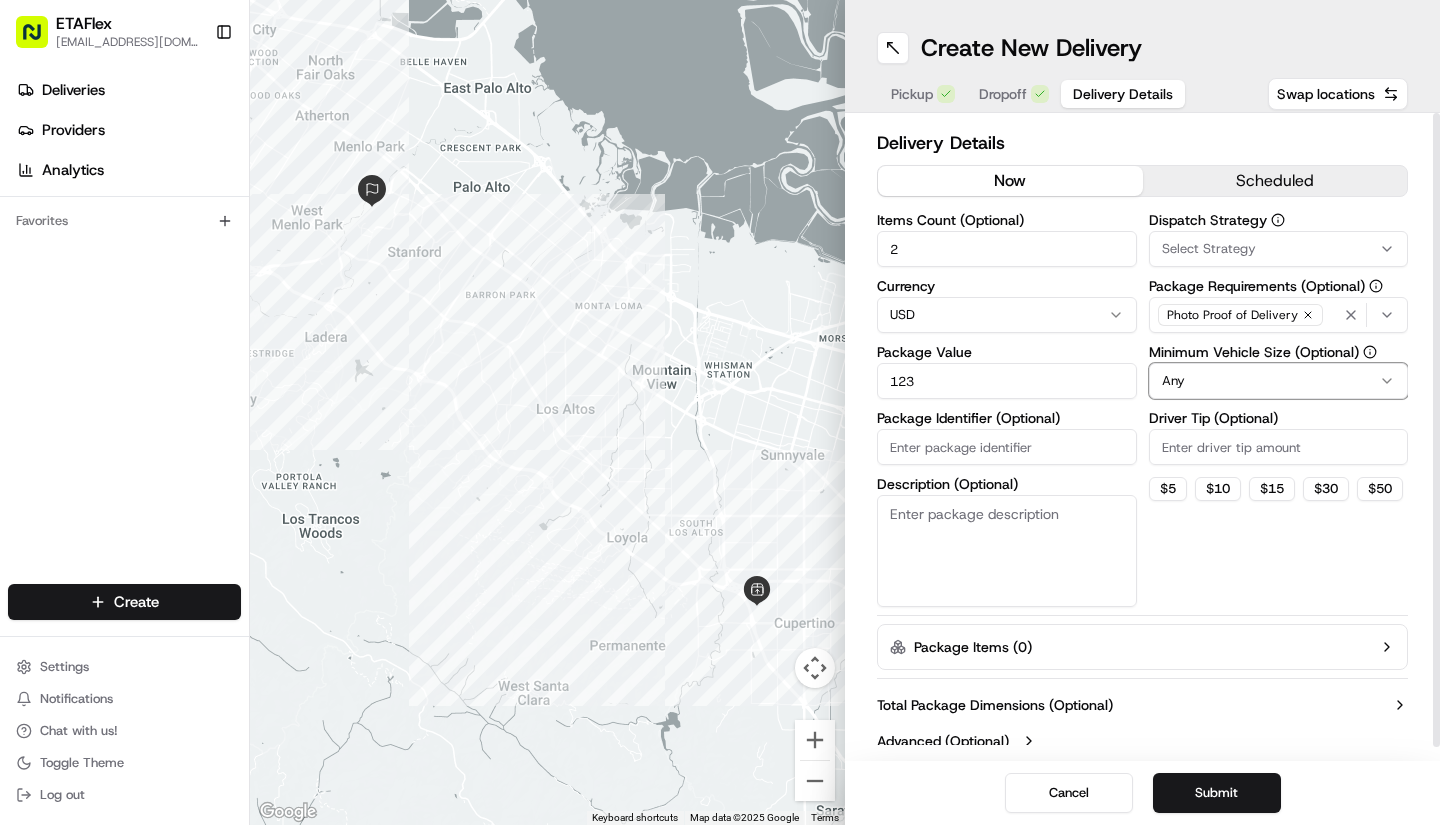 click on "ETAFlex anar@etaflex.com Toggle Sidebar Deliveries Providers Analytics Favorites Main Menu Members & Organization Organization Users Roles Preferences Customization Tracking Orchestration Automations Dispatch Strategy Locations Pickup Locations Dropoff Locations Billing Billing Refund Requests Integrations Notification Triggers Webhooks API Keys Request Logs Create Settings Notifications Chat with us! Toggle Theme Log out To navigate the map with touch gestures double-tap and hold your finger on the map, then drag the map. ← Move left → Move right ↑ Move up ↓ Move down + Zoom in - Zoom out Home Jump left by 75% End Jump right by 75% Page Up Jump up by 75% Page Down Jump down by 75% Keyboard shortcuts Map Data Map data ©2025 Google Map data ©2025 Google 2 km  Click to toggle between metric and imperial units Terms Report a map error Create New Delivery Pickup Dropoff Delivery Details Swap locations Delivery Details now scheduled Items Count (Optional) 2 Currency USD Package Value 123" at bounding box center (720, 412) 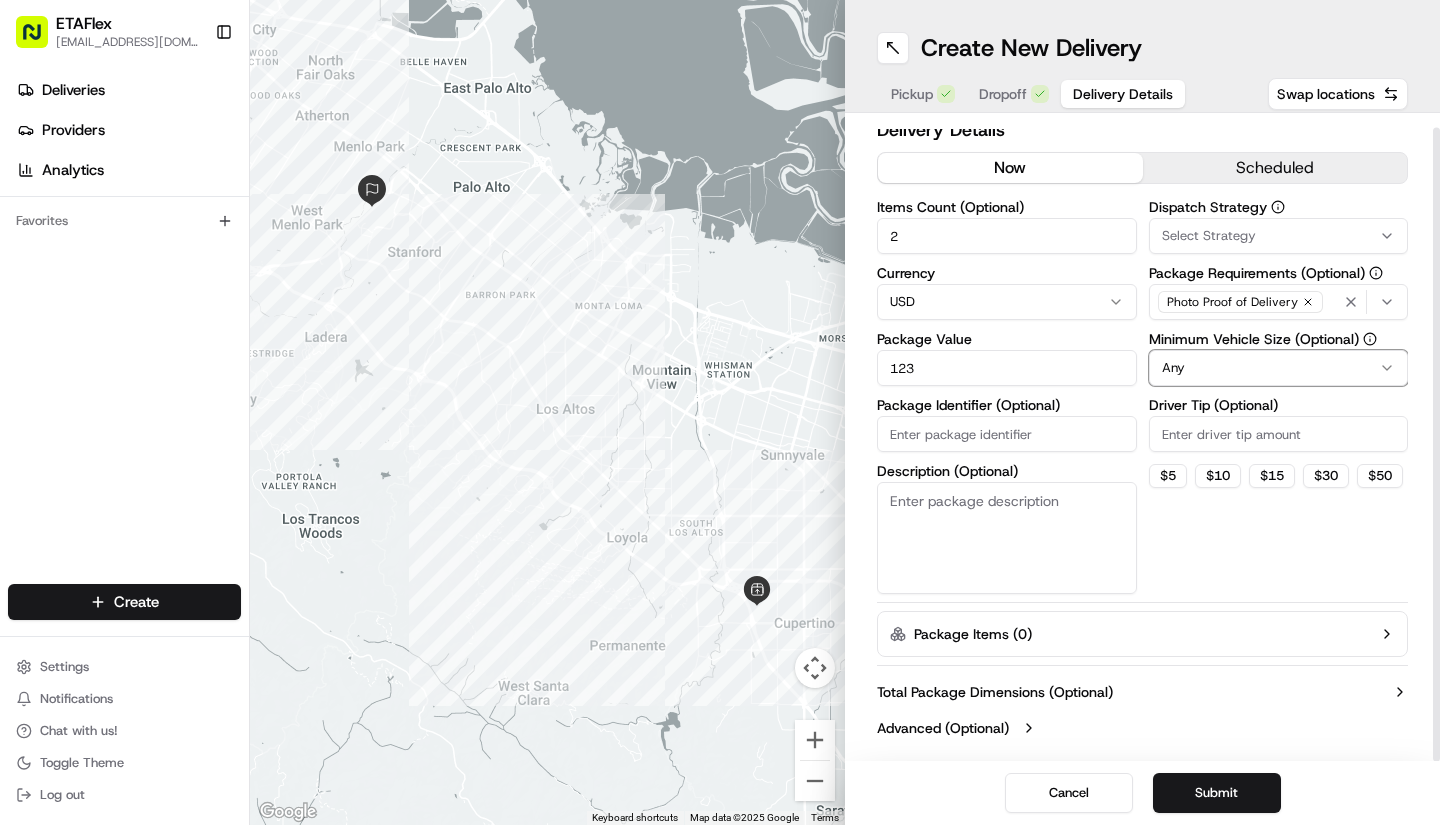 scroll, scrollTop: 14, scrollLeft: 0, axis: vertical 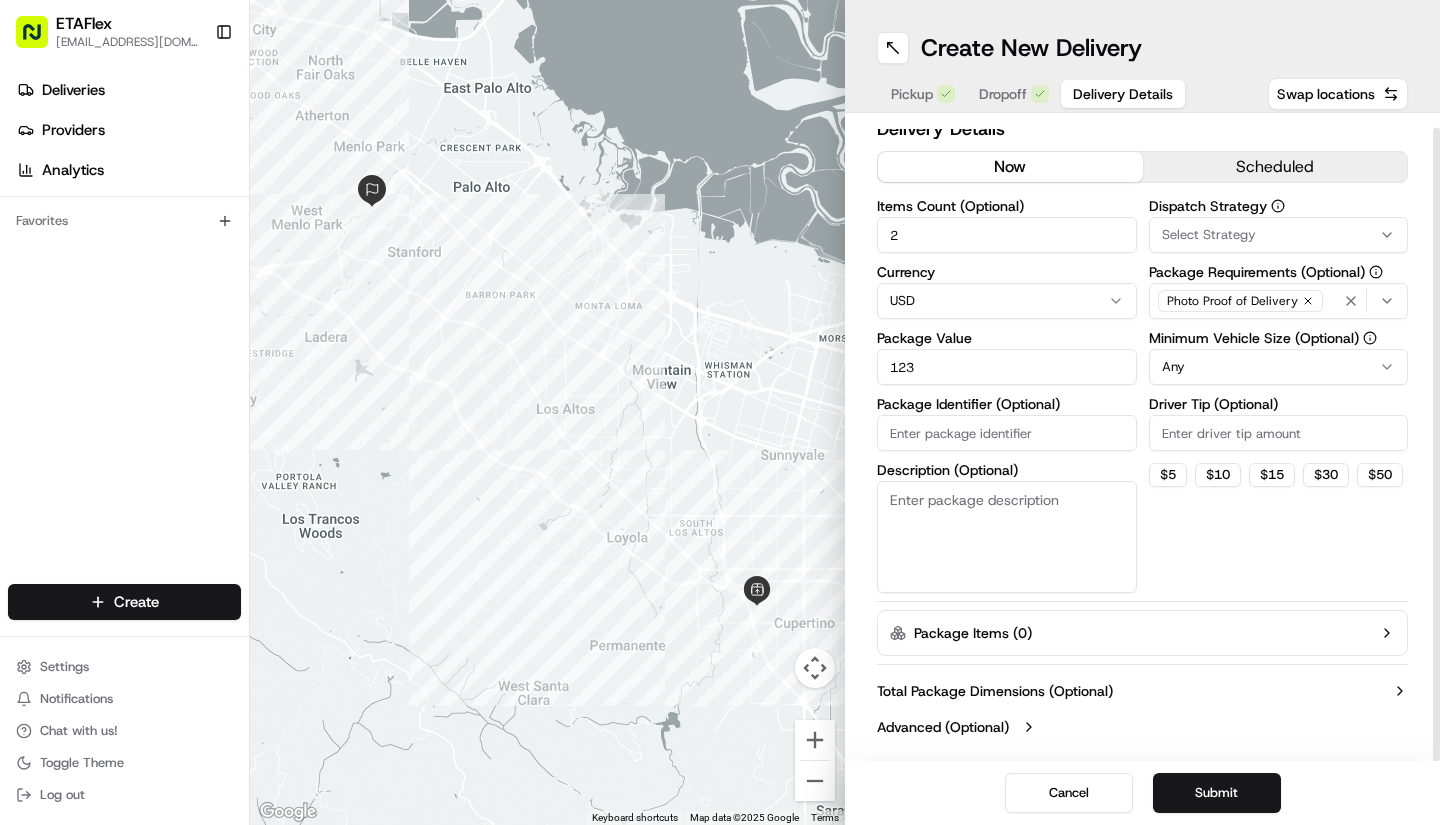 click on "Package Items ( 0 )" at bounding box center (1142, 633) 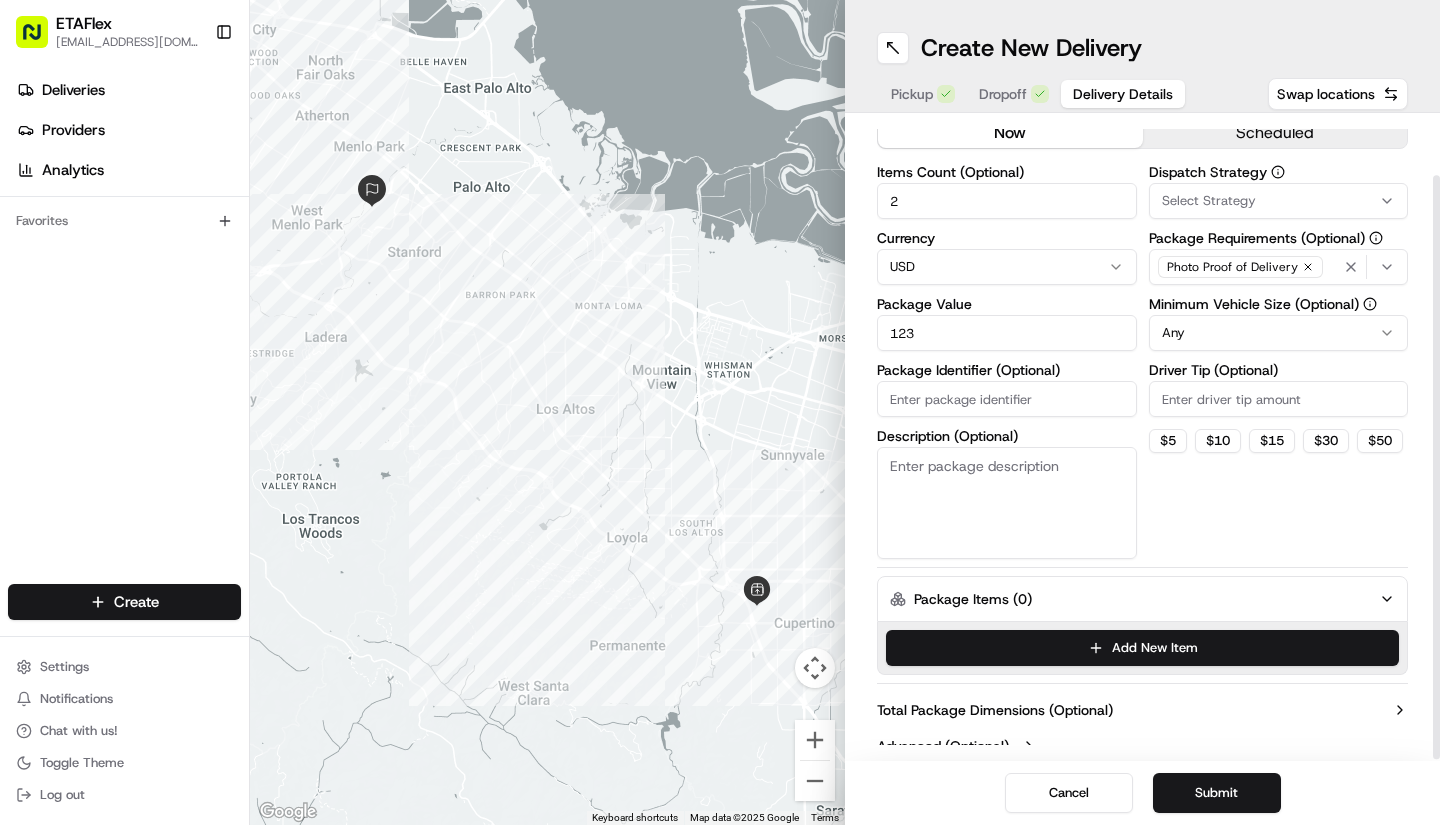 scroll, scrollTop: 67, scrollLeft: 0, axis: vertical 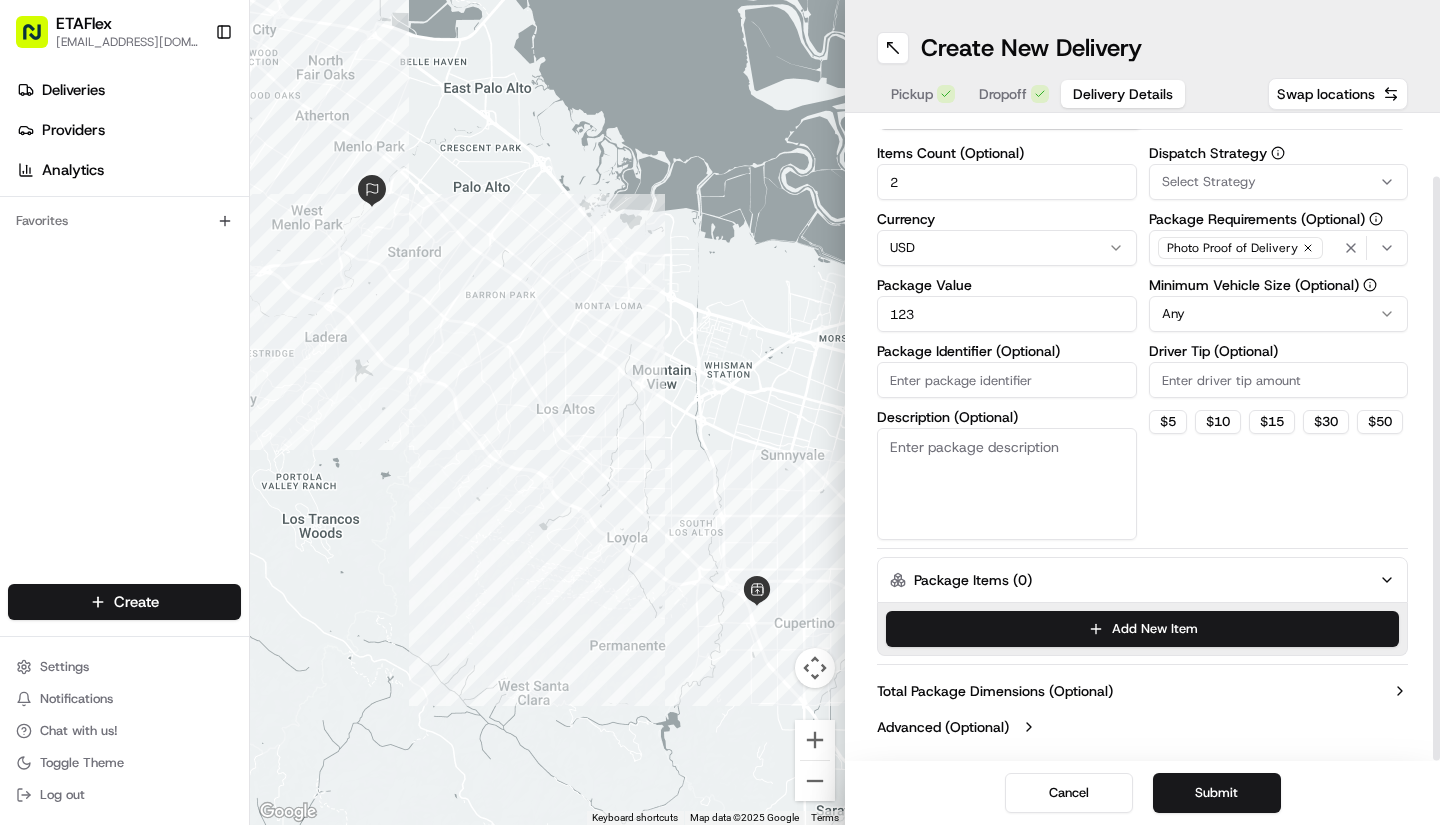click on "Submit" at bounding box center [1217, 793] 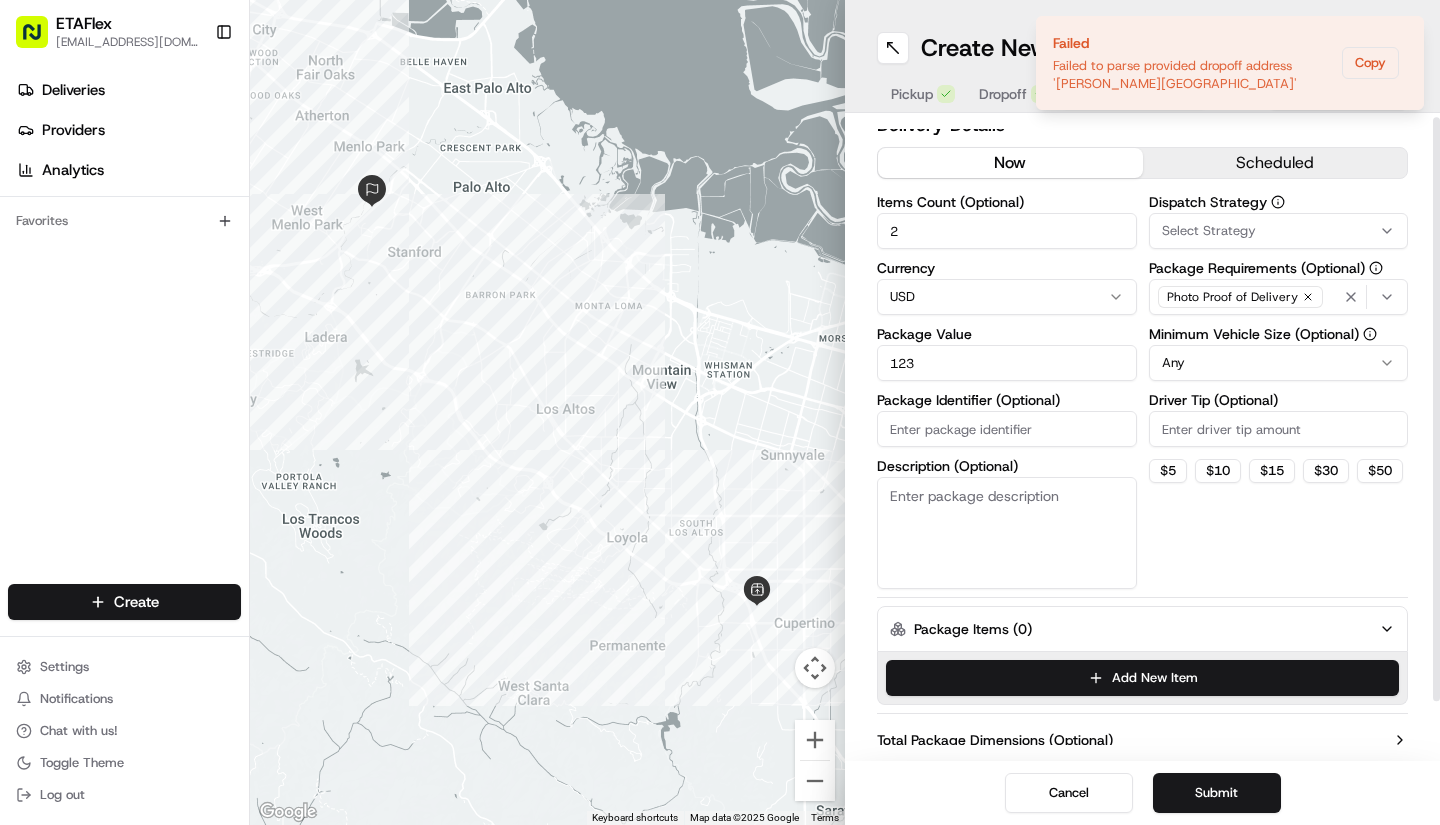 scroll, scrollTop: 0, scrollLeft: 0, axis: both 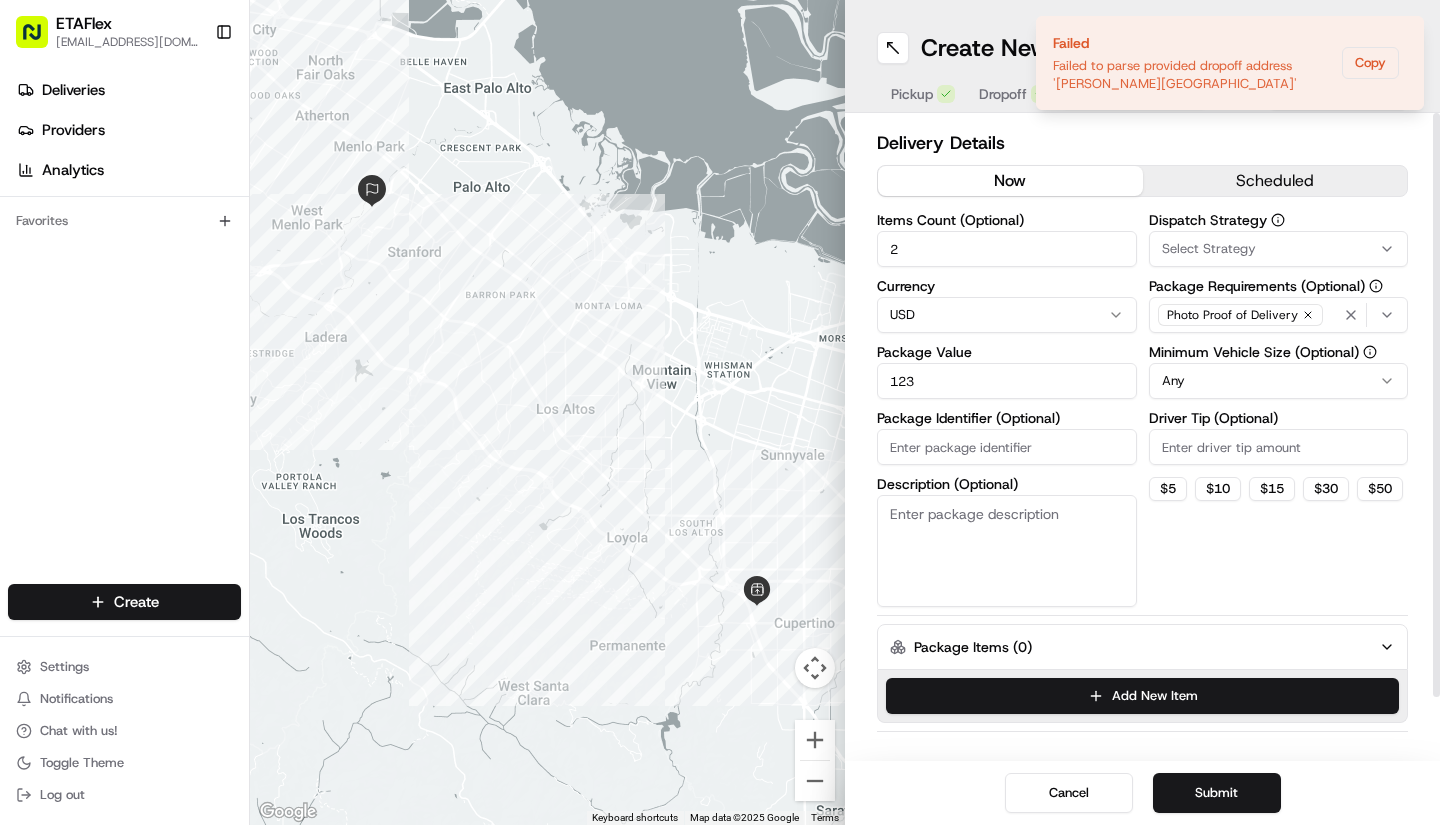 click on "Dropoff" at bounding box center (1003, 94) 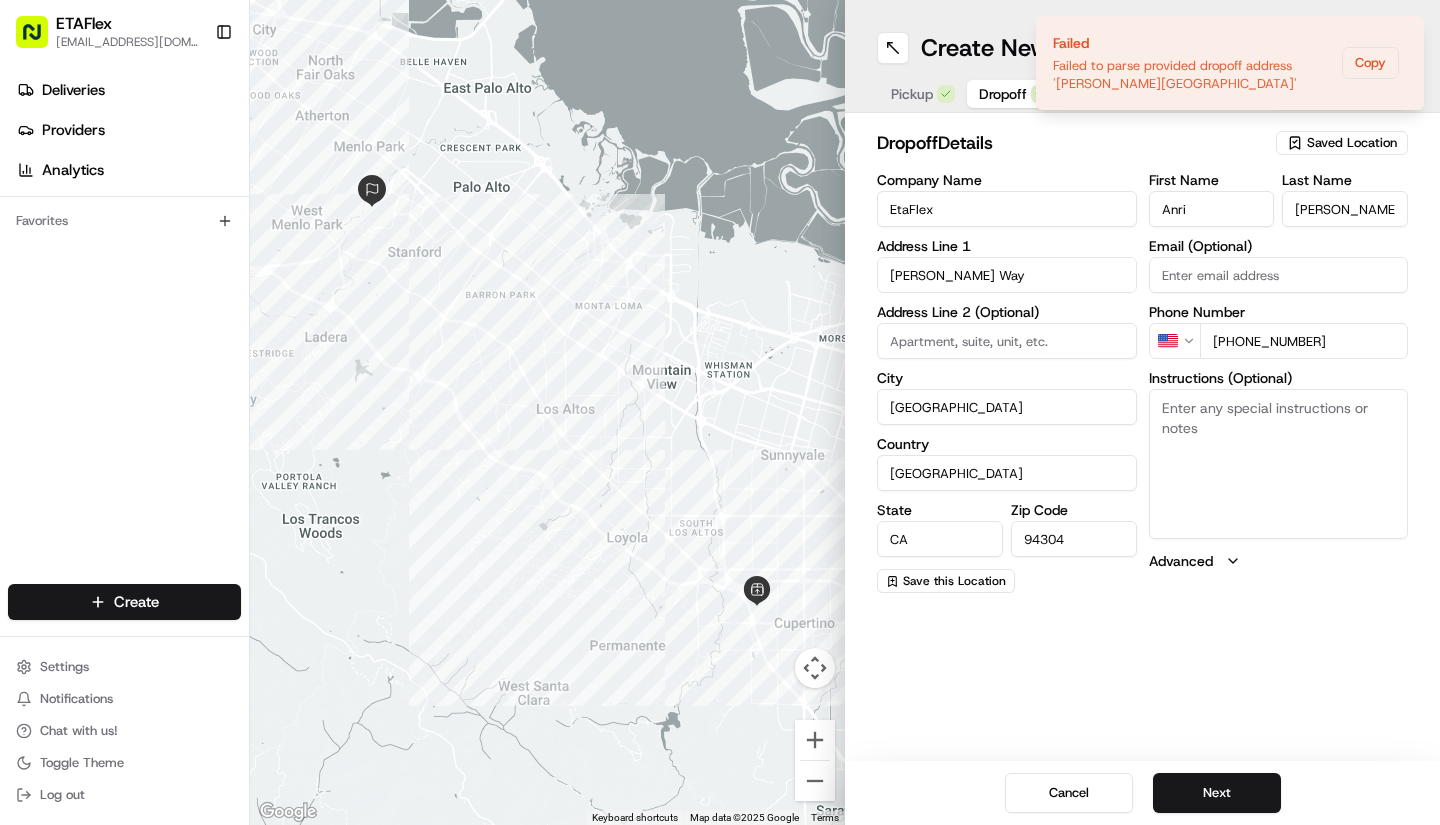click on "Pickup" at bounding box center (912, 94) 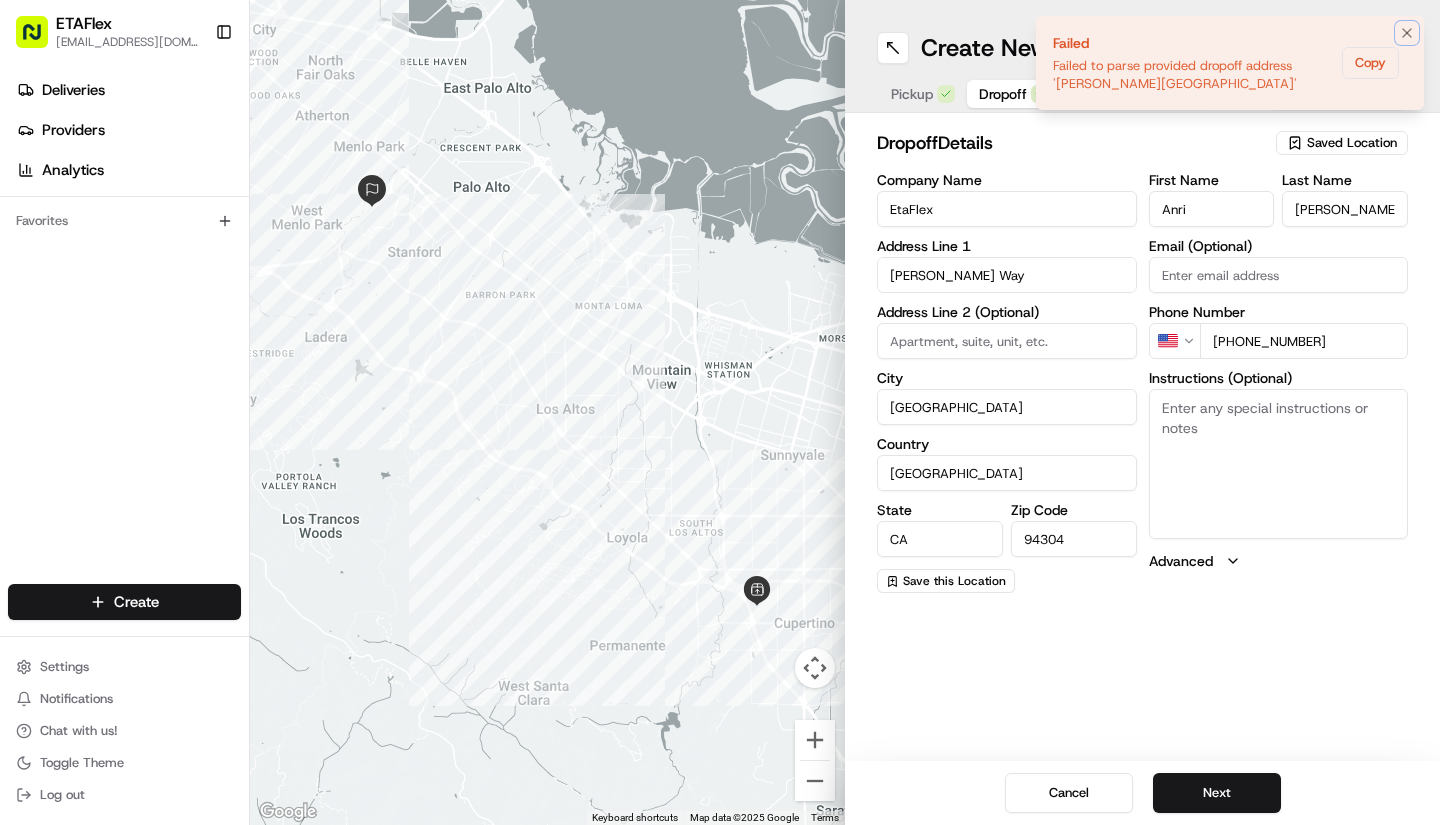 click 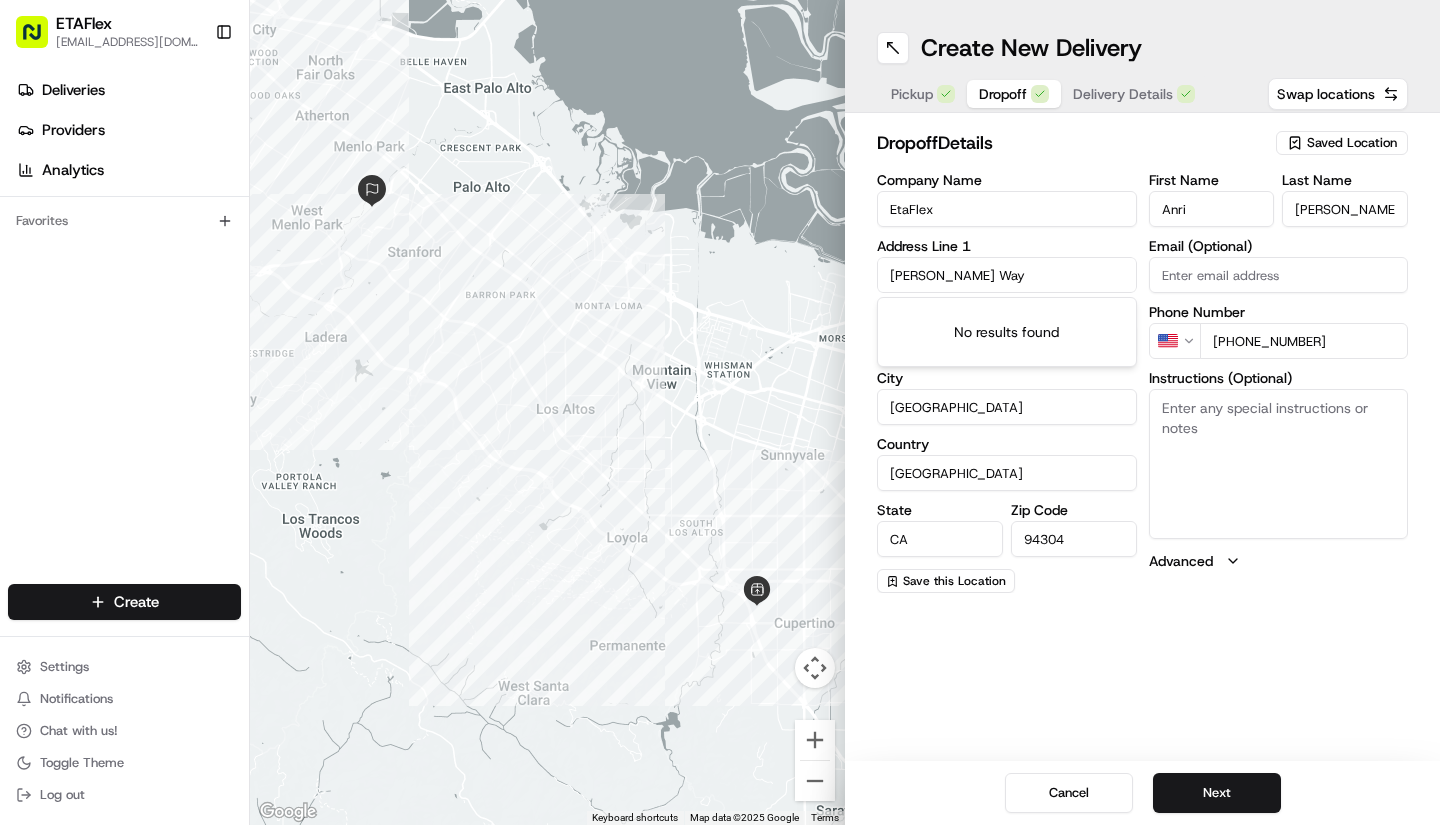 drag, startPoint x: 988, startPoint y: 265, endPoint x: 835, endPoint y: 278, distance: 153.5513 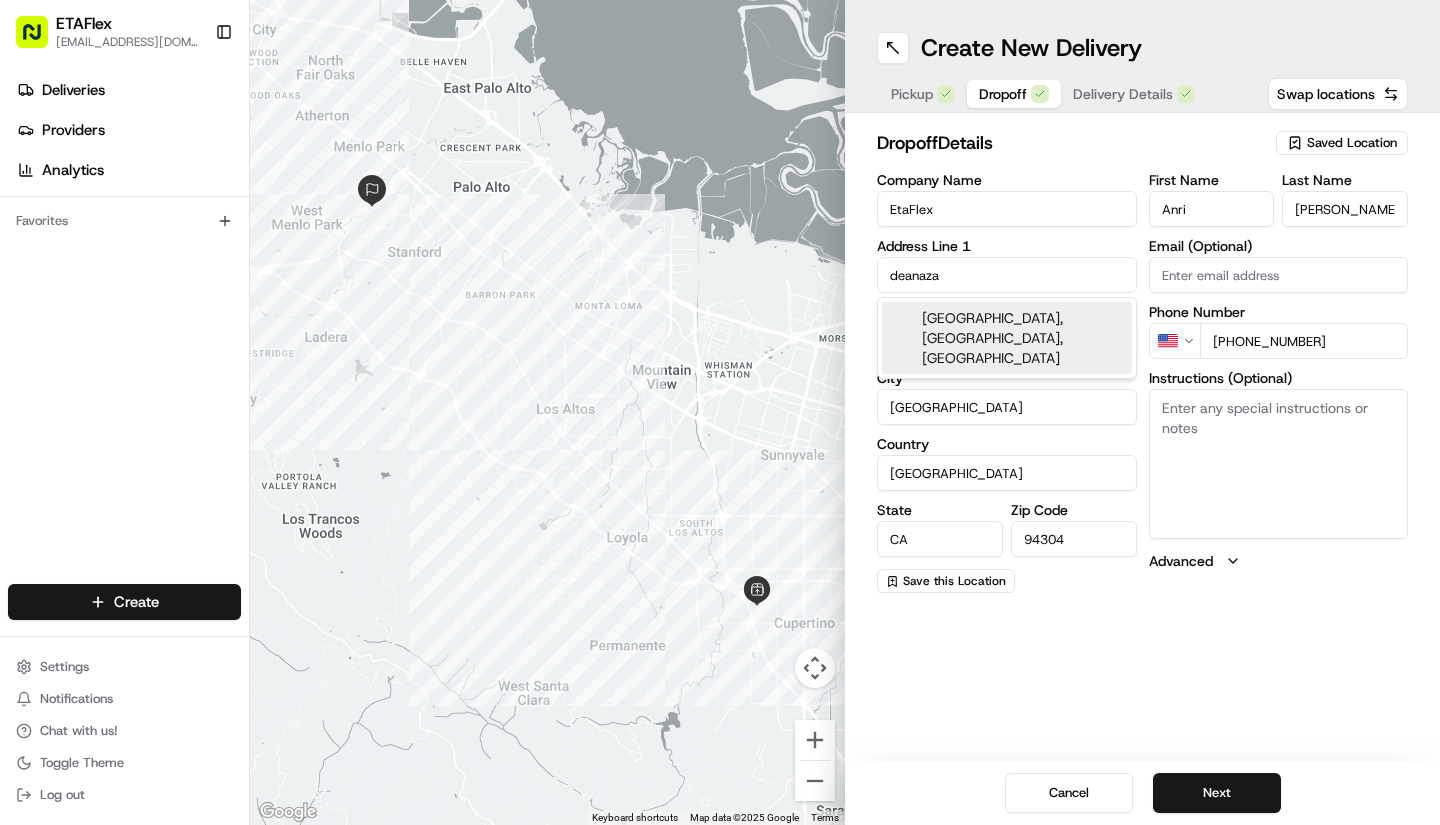 click on "De Anza College Library, Cupertino, CA" at bounding box center (1007, 338) 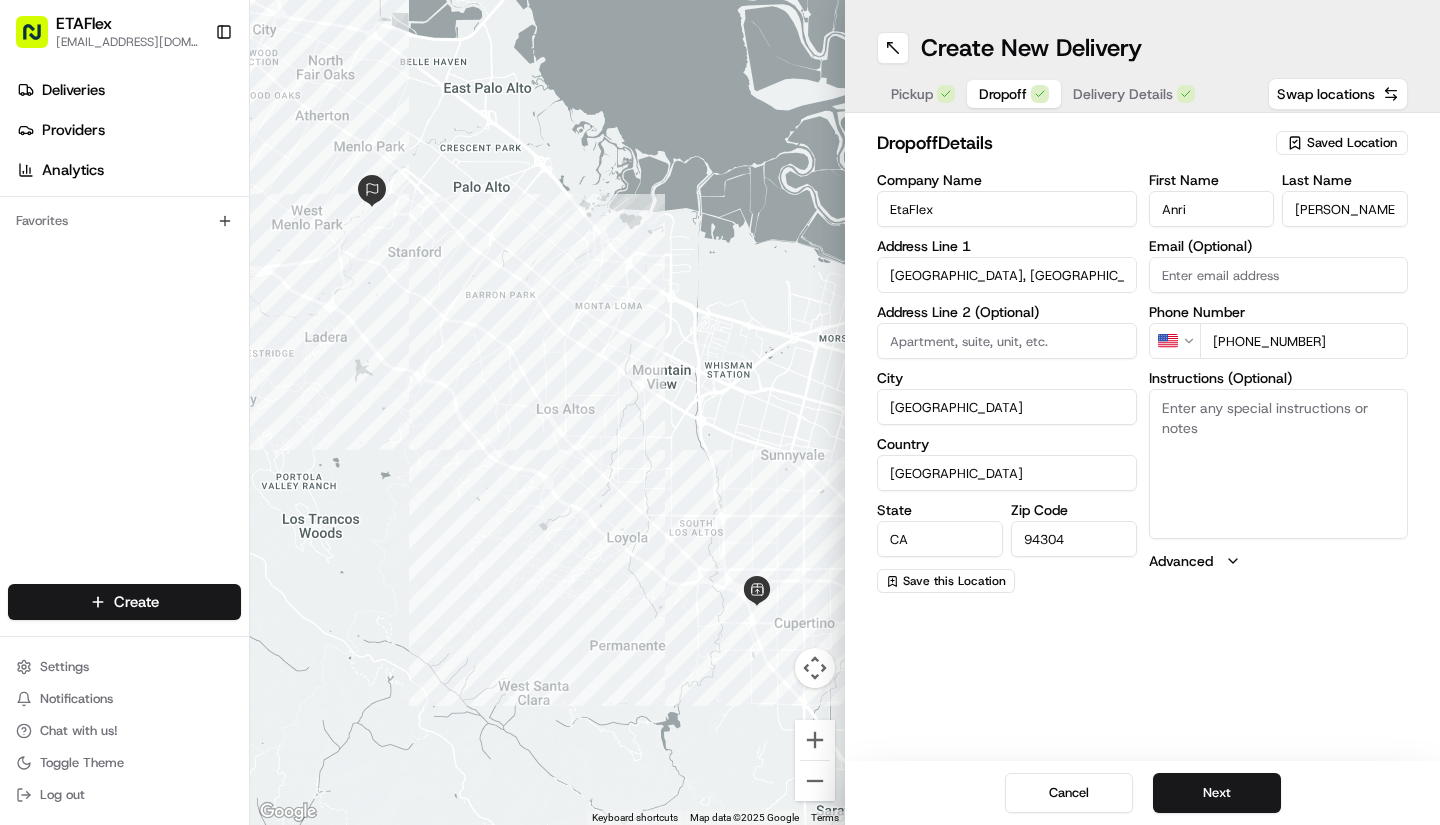type on "Cupertino, CA 95014, USA" 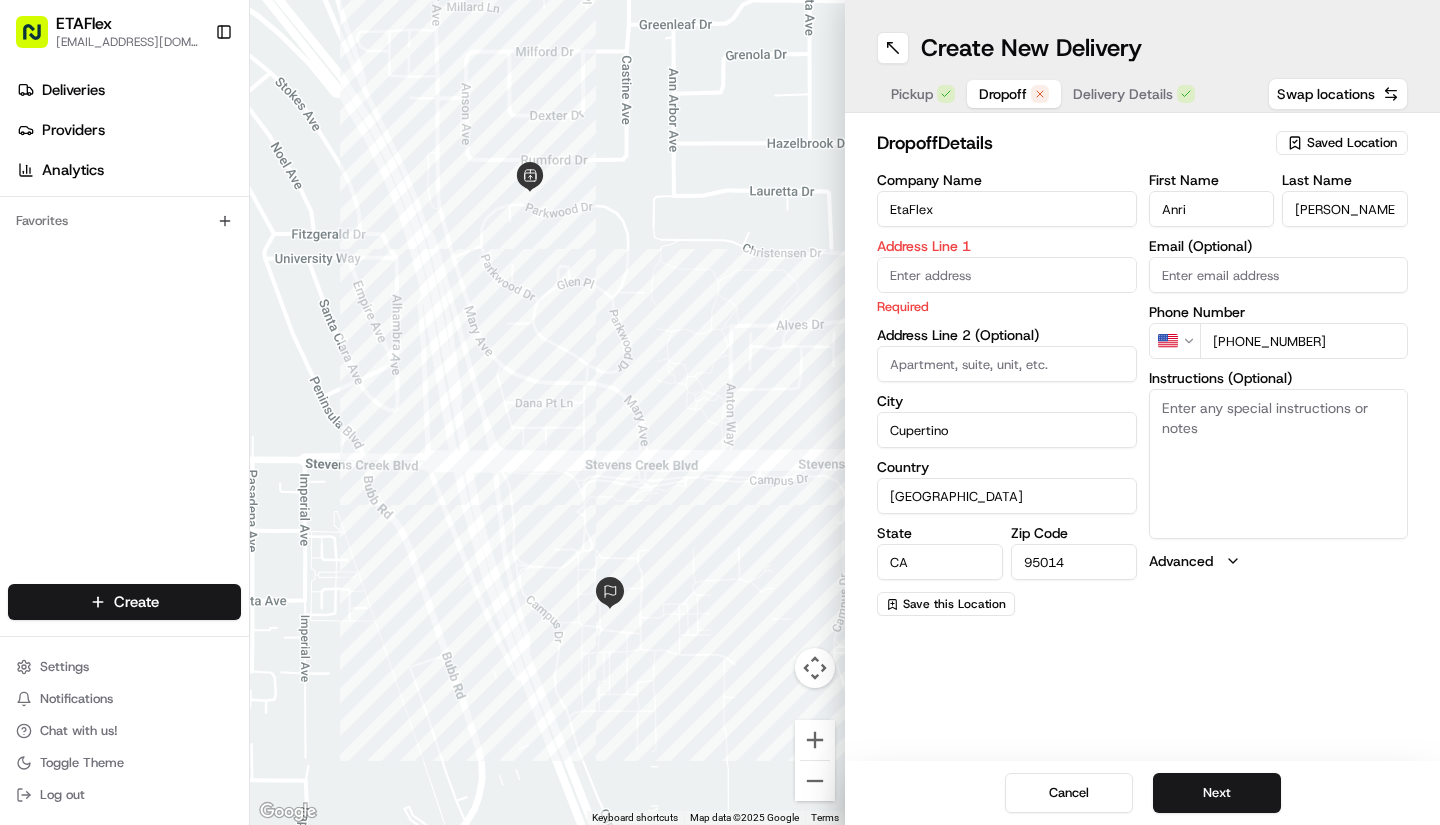 click at bounding box center [1007, 275] 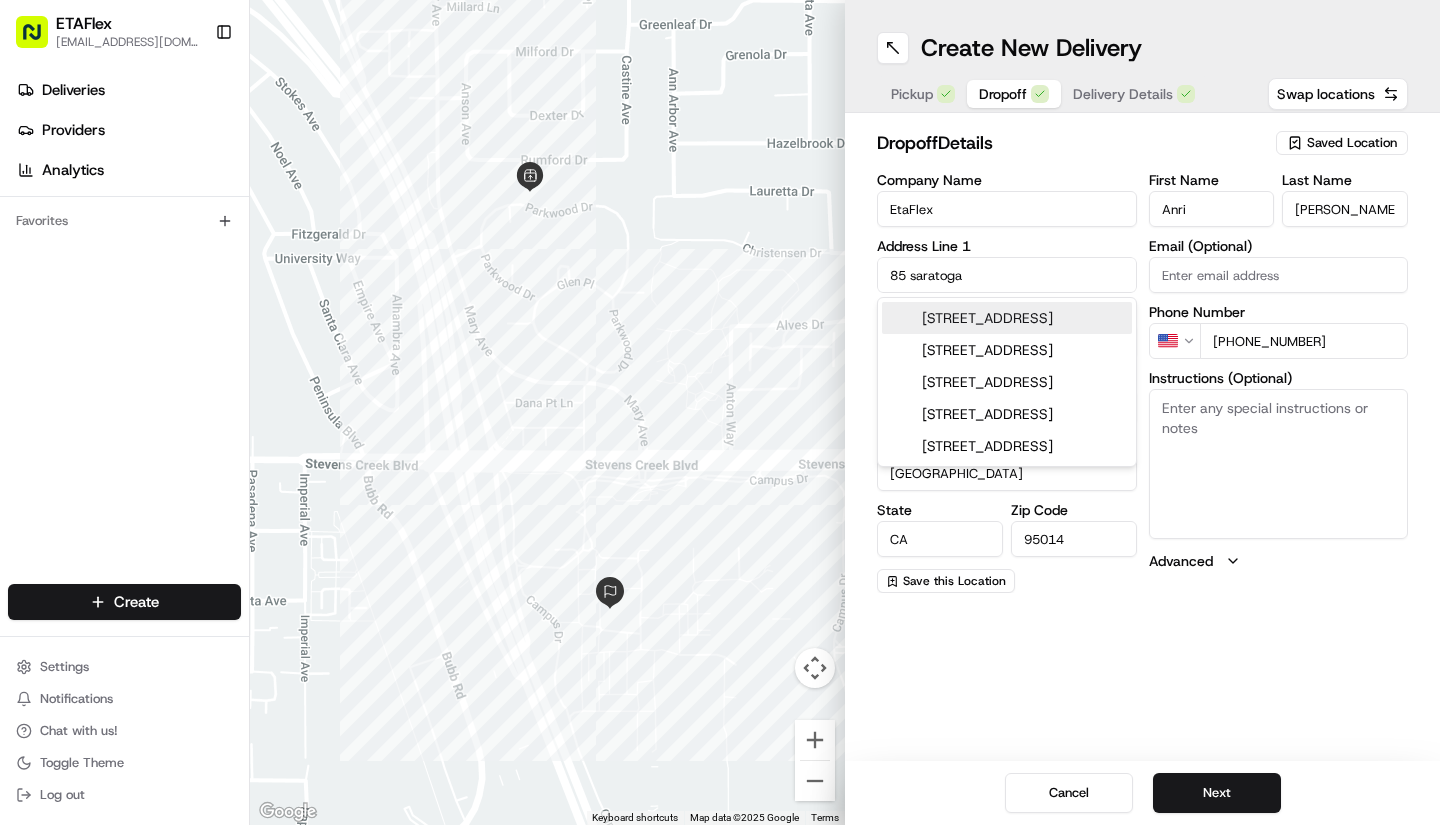click on "85 Saratoga Avenue, Santa Clara, CA" at bounding box center (1007, 318) 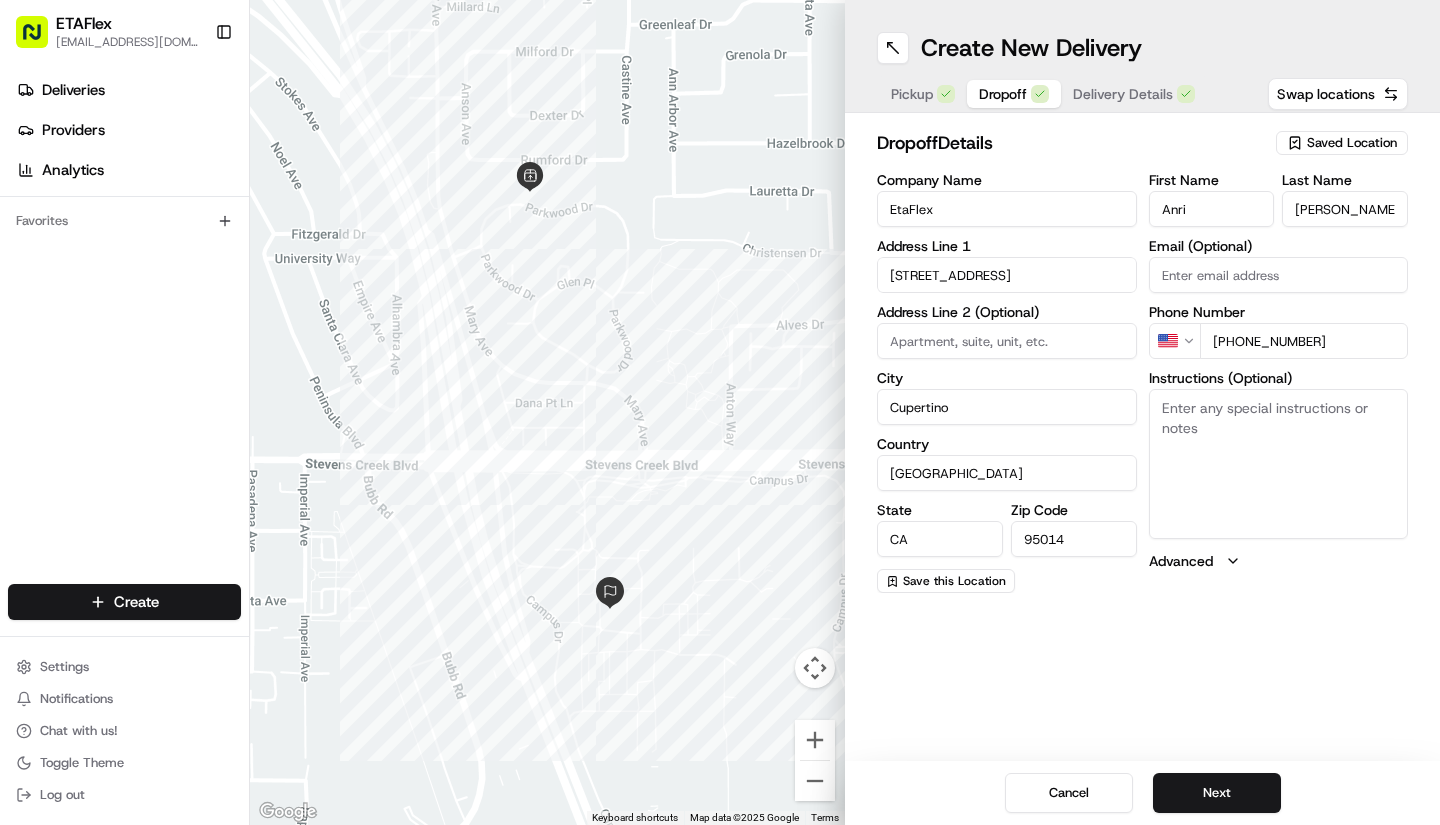 type on "85 Saratoga Ave, Santa Clara, CA 95051, USA" 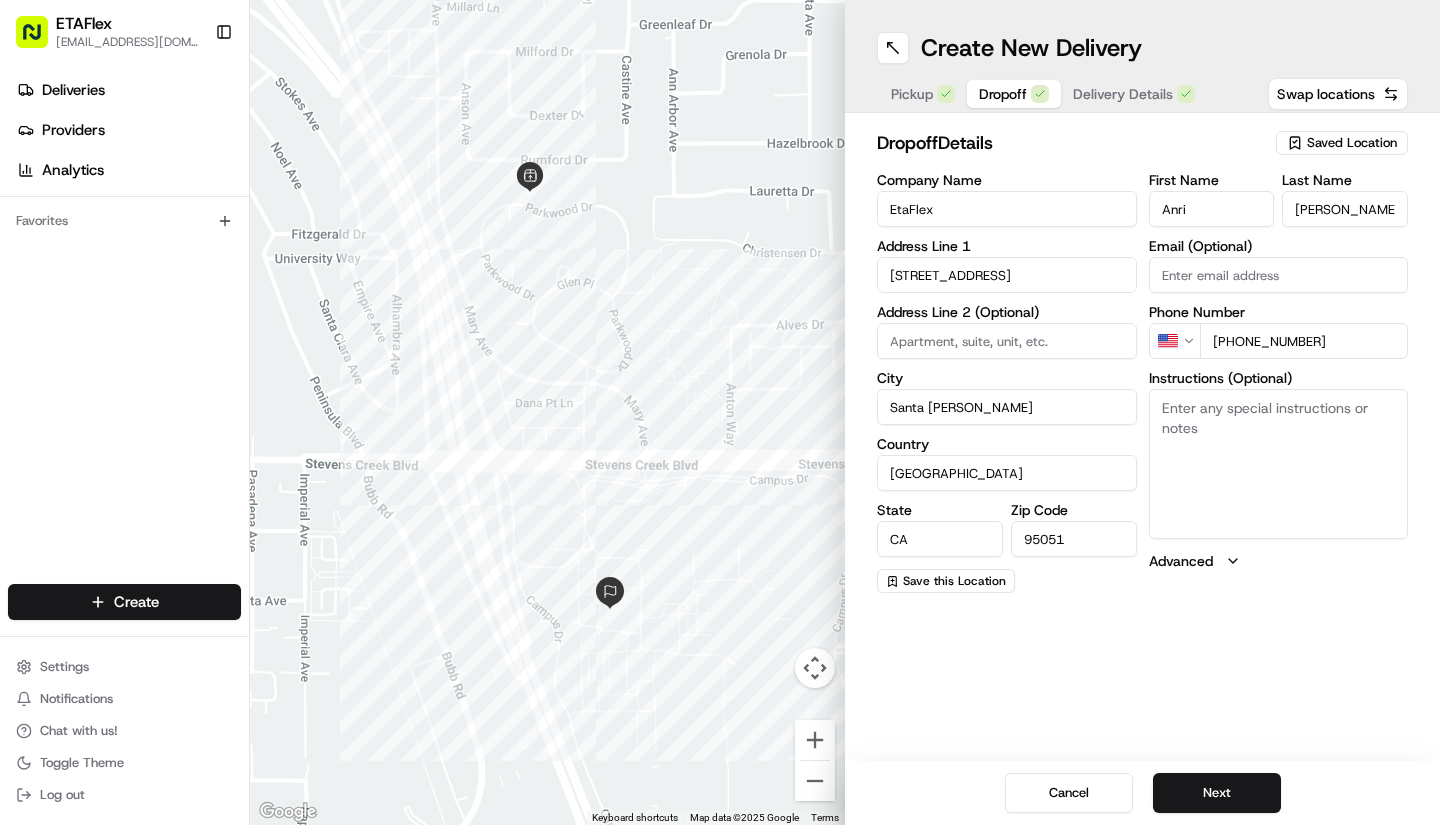 type on "85 Saratoga Avenue" 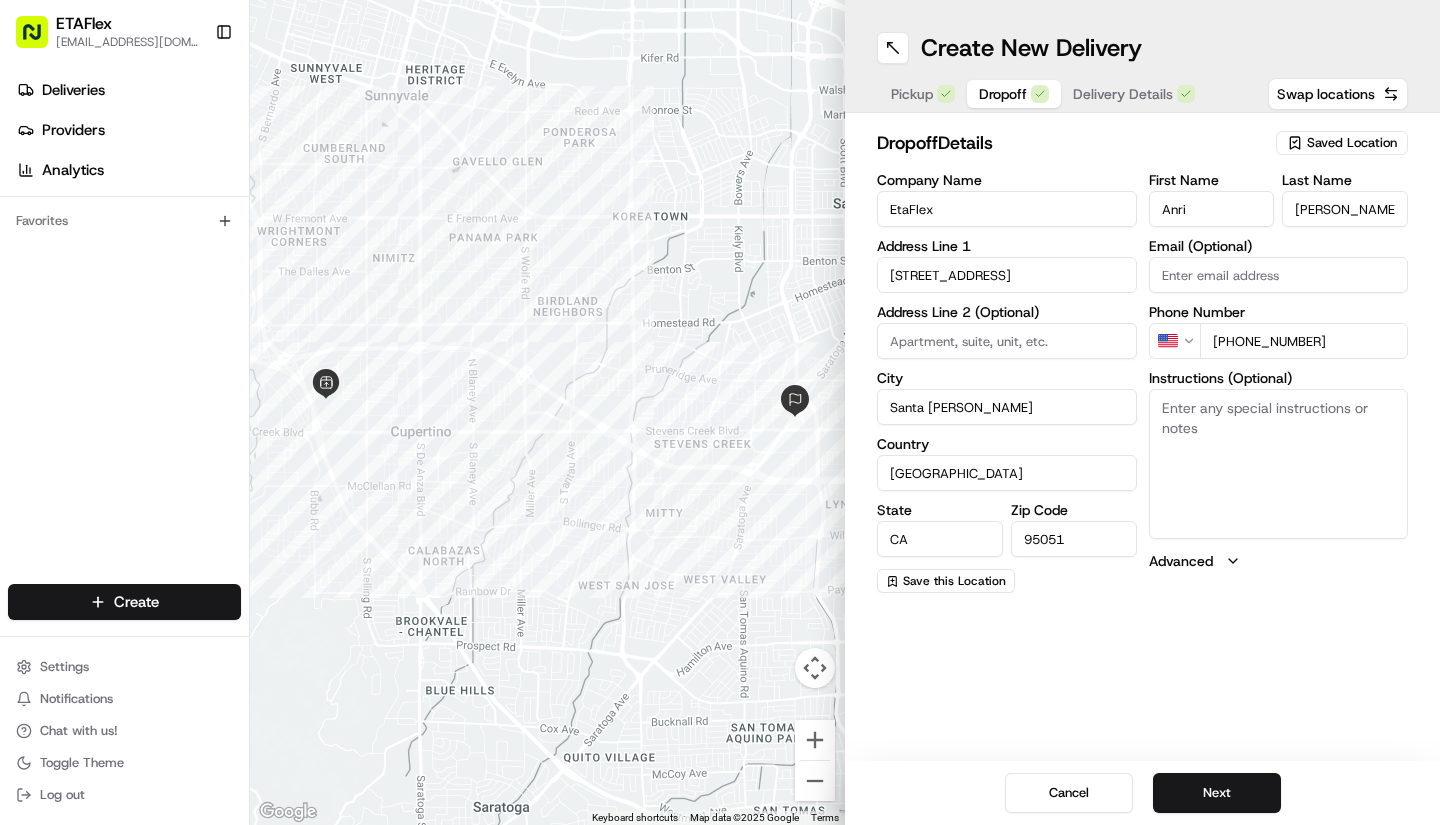 click on "Next" at bounding box center [1217, 793] 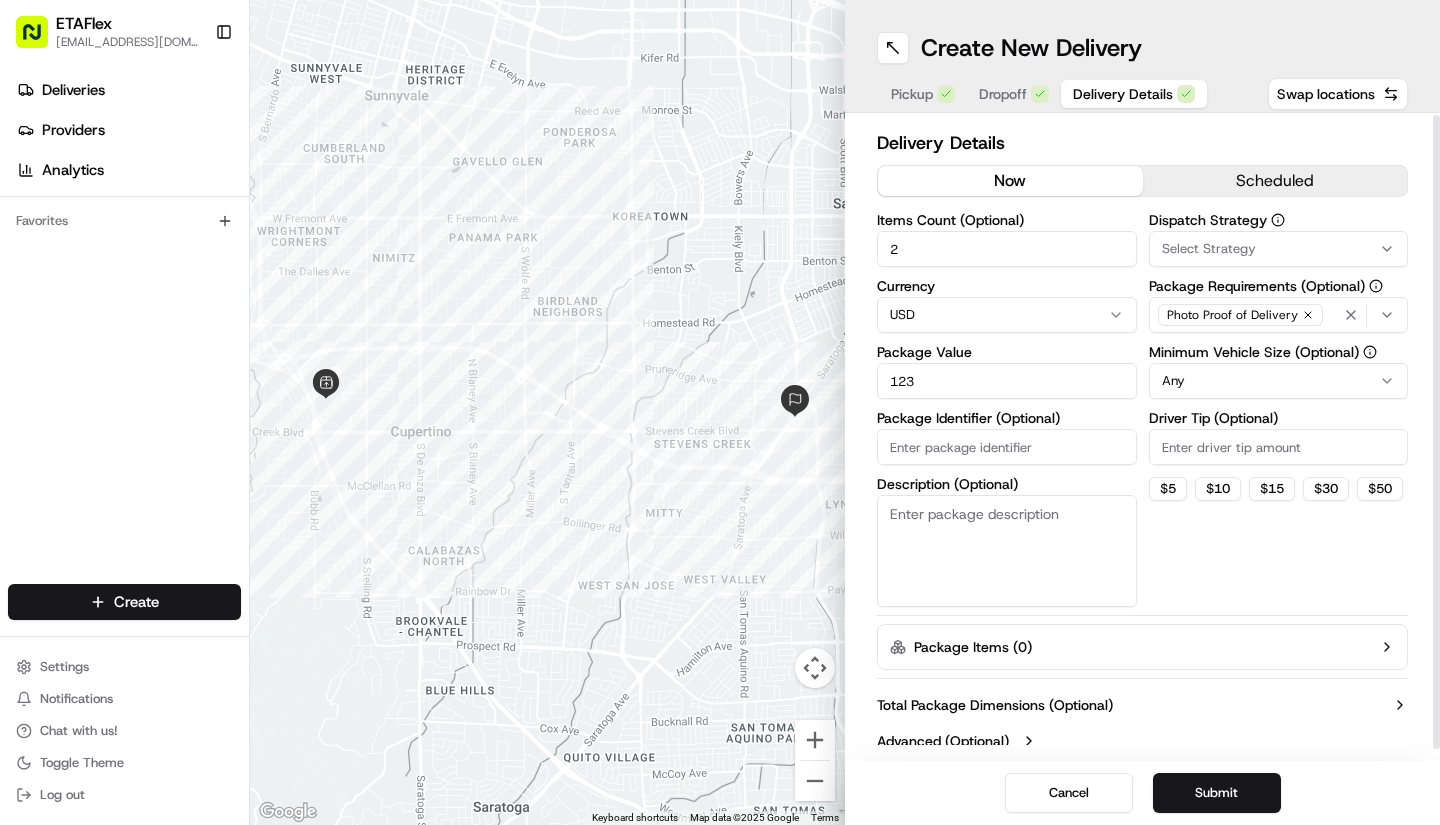 scroll, scrollTop: 14, scrollLeft: 0, axis: vertical 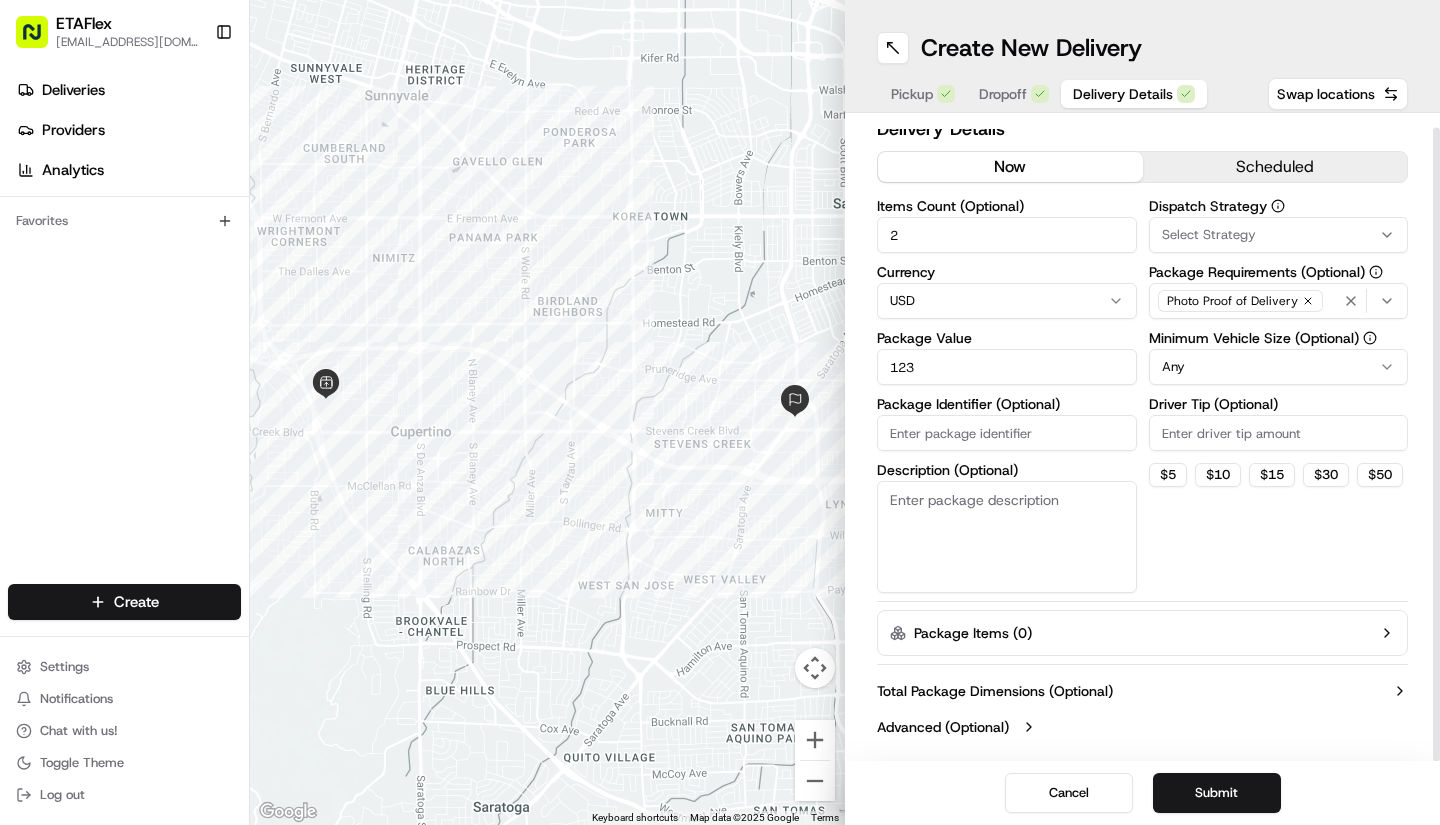 click 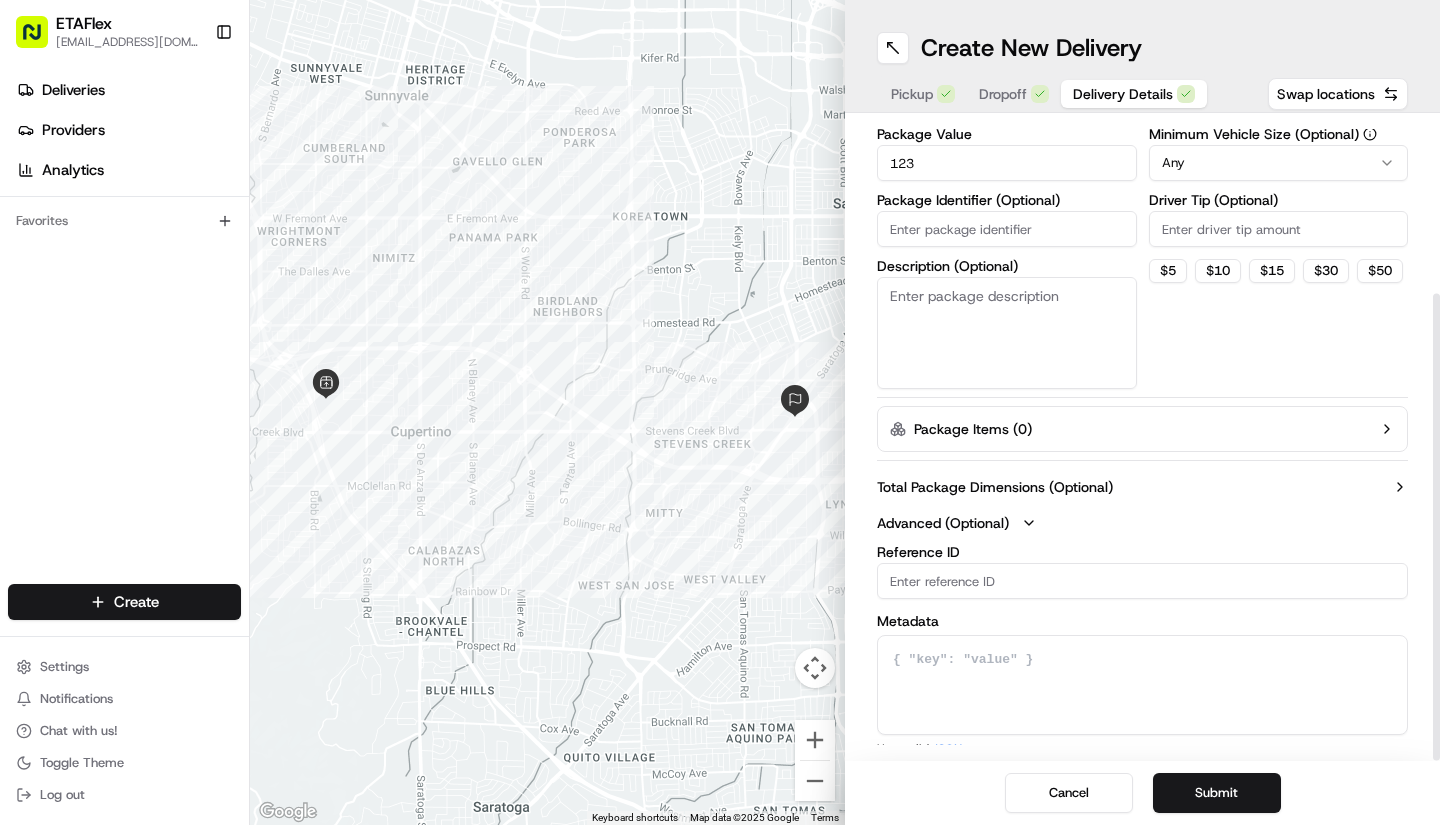 scroll, scrollTop: 238, scrollLeft: 0, axis: vertical 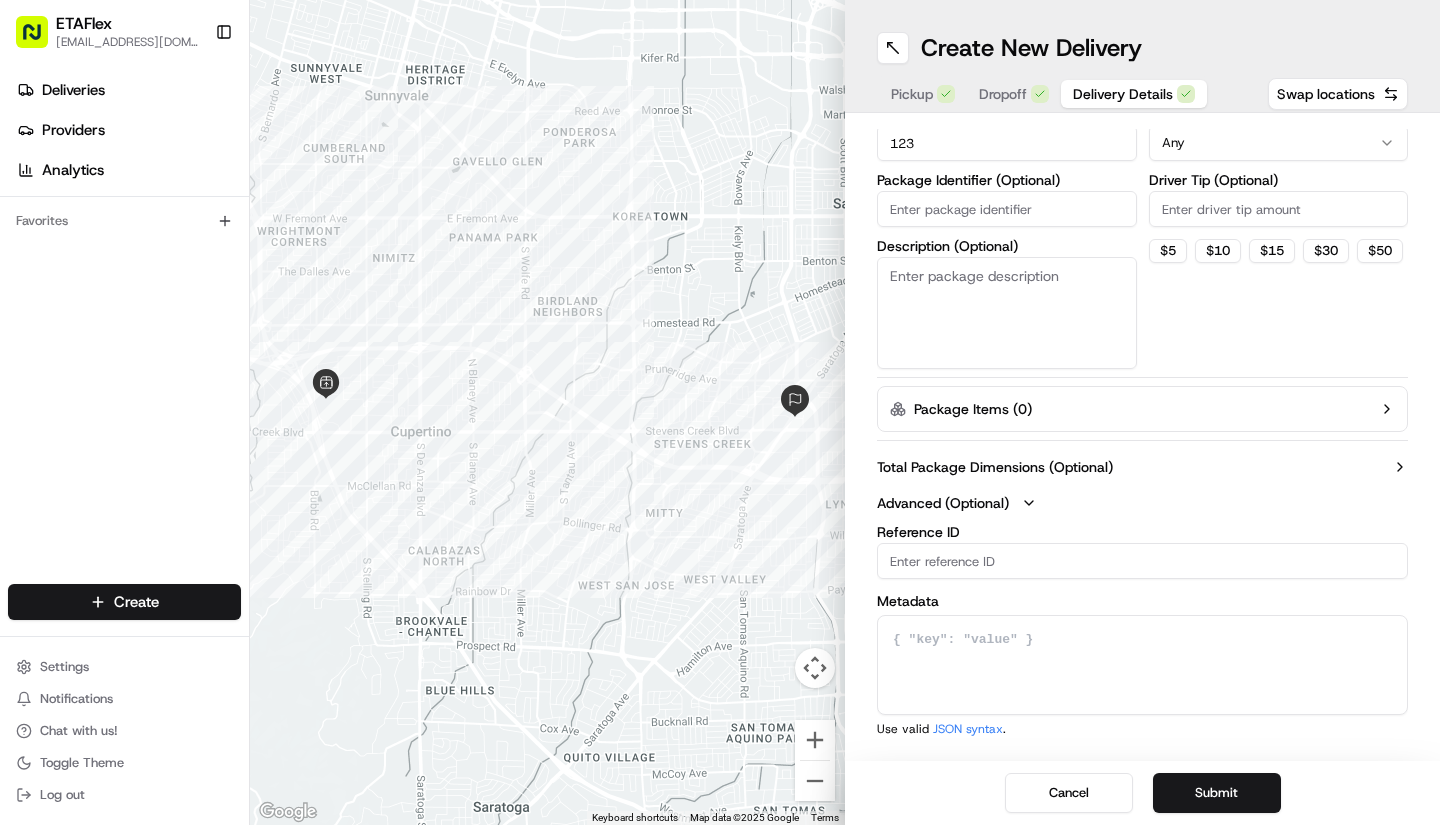 click on "Submit" at bounding box center [1217, 793] 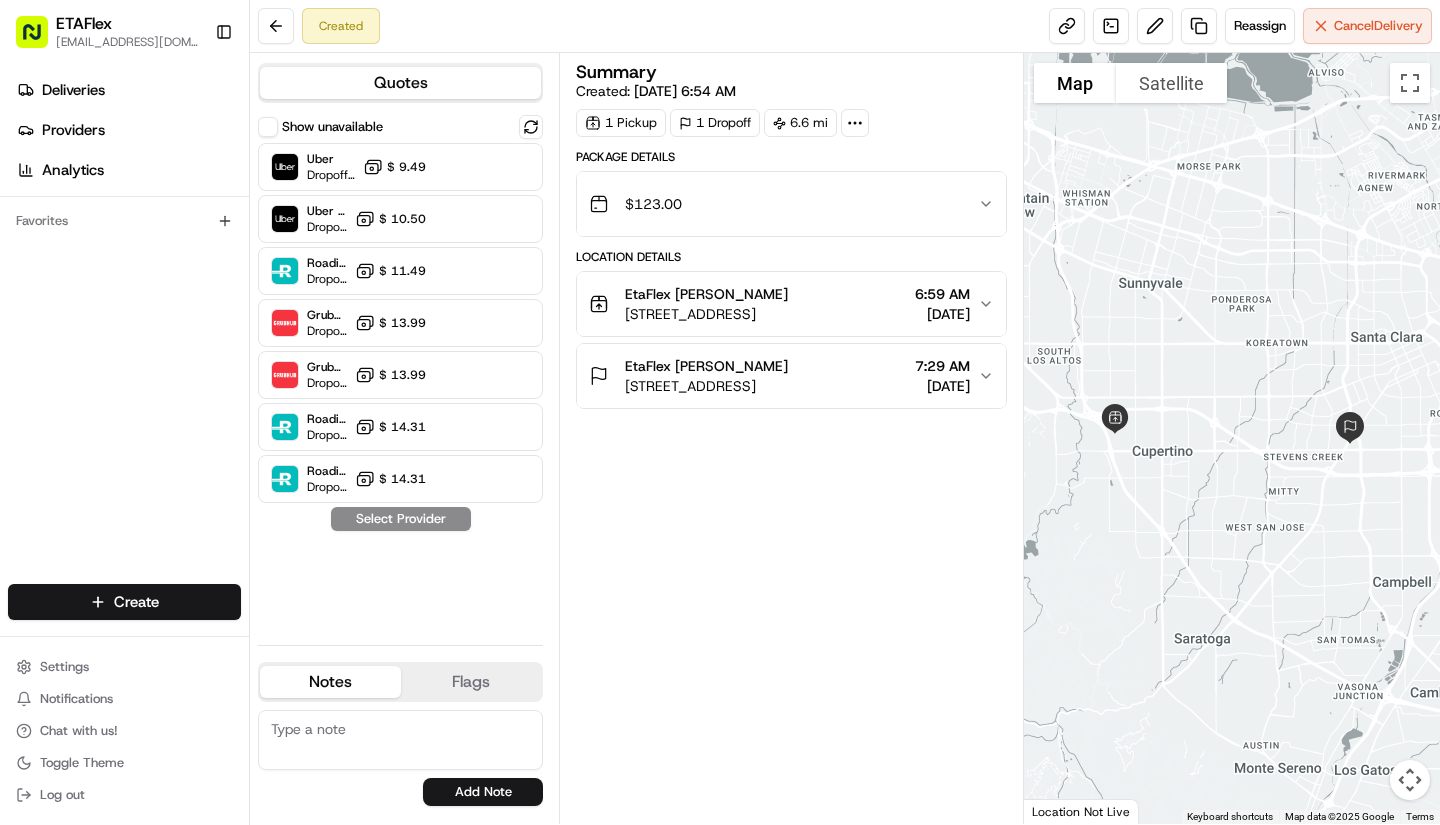 click on "Quotes" at bounding box center [400, 83] 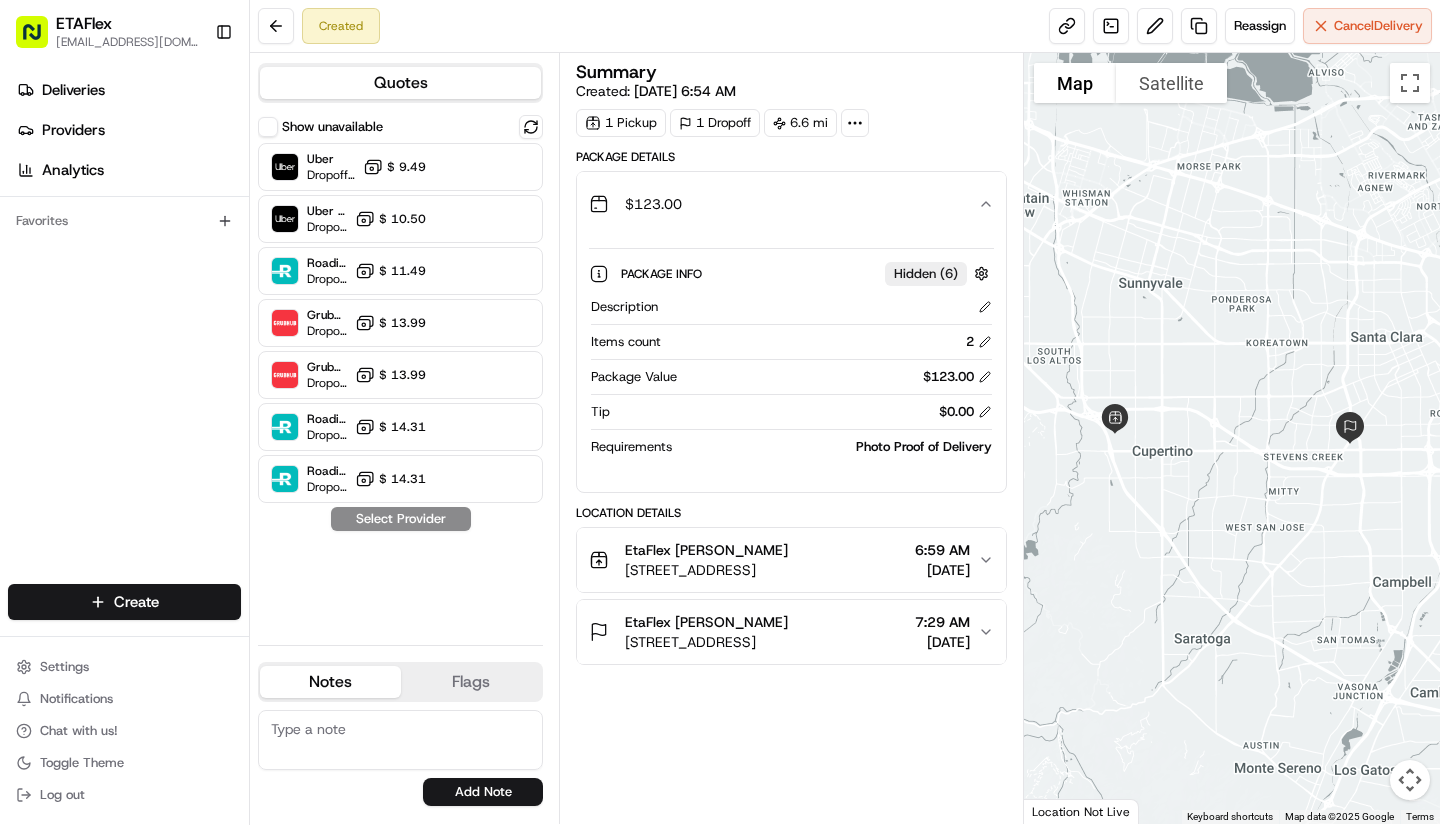 click on "$ 123.00" at bounding box center [783, 204] 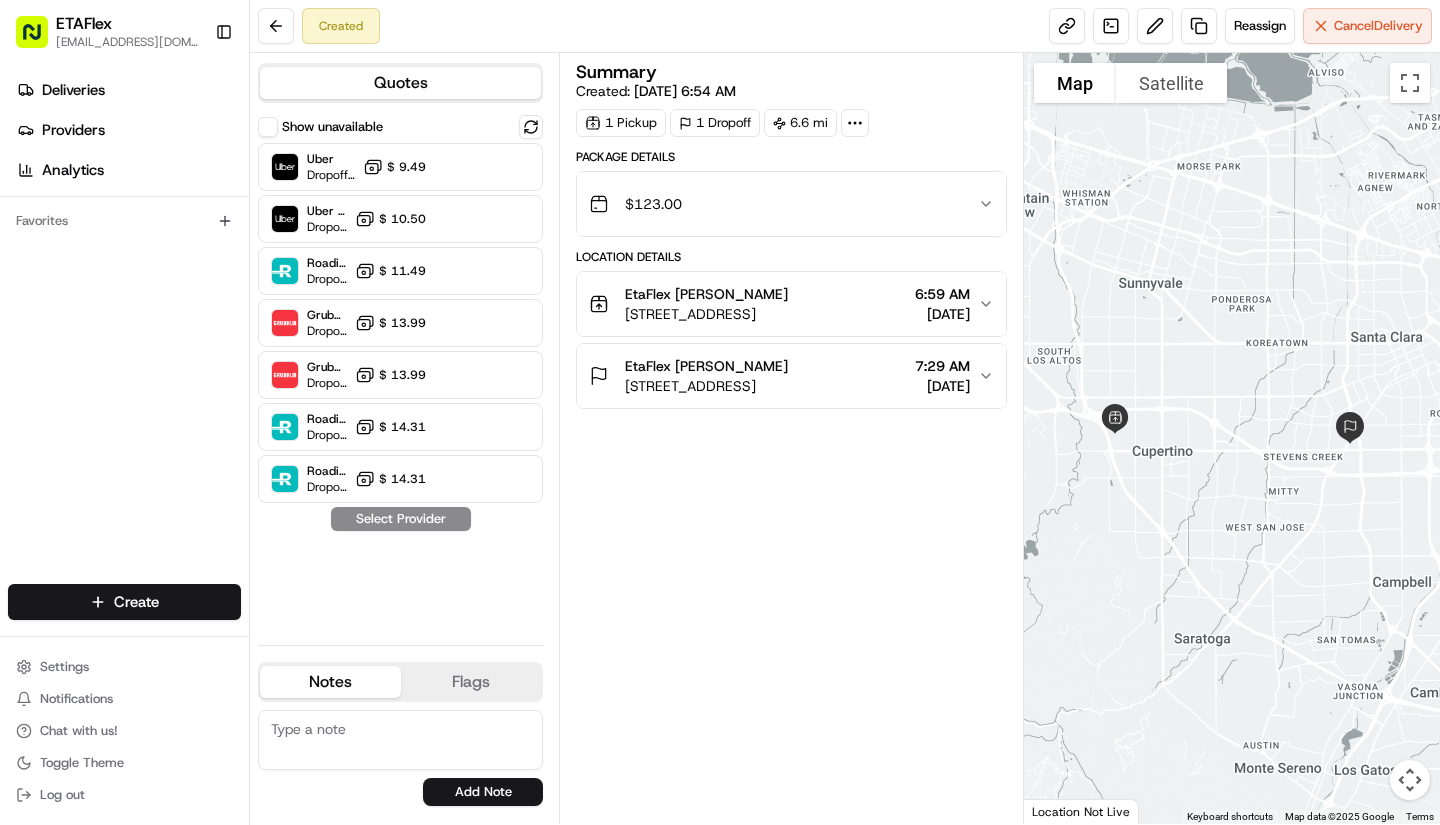 click on "$ 123.00" at bounding box center (783, 204) 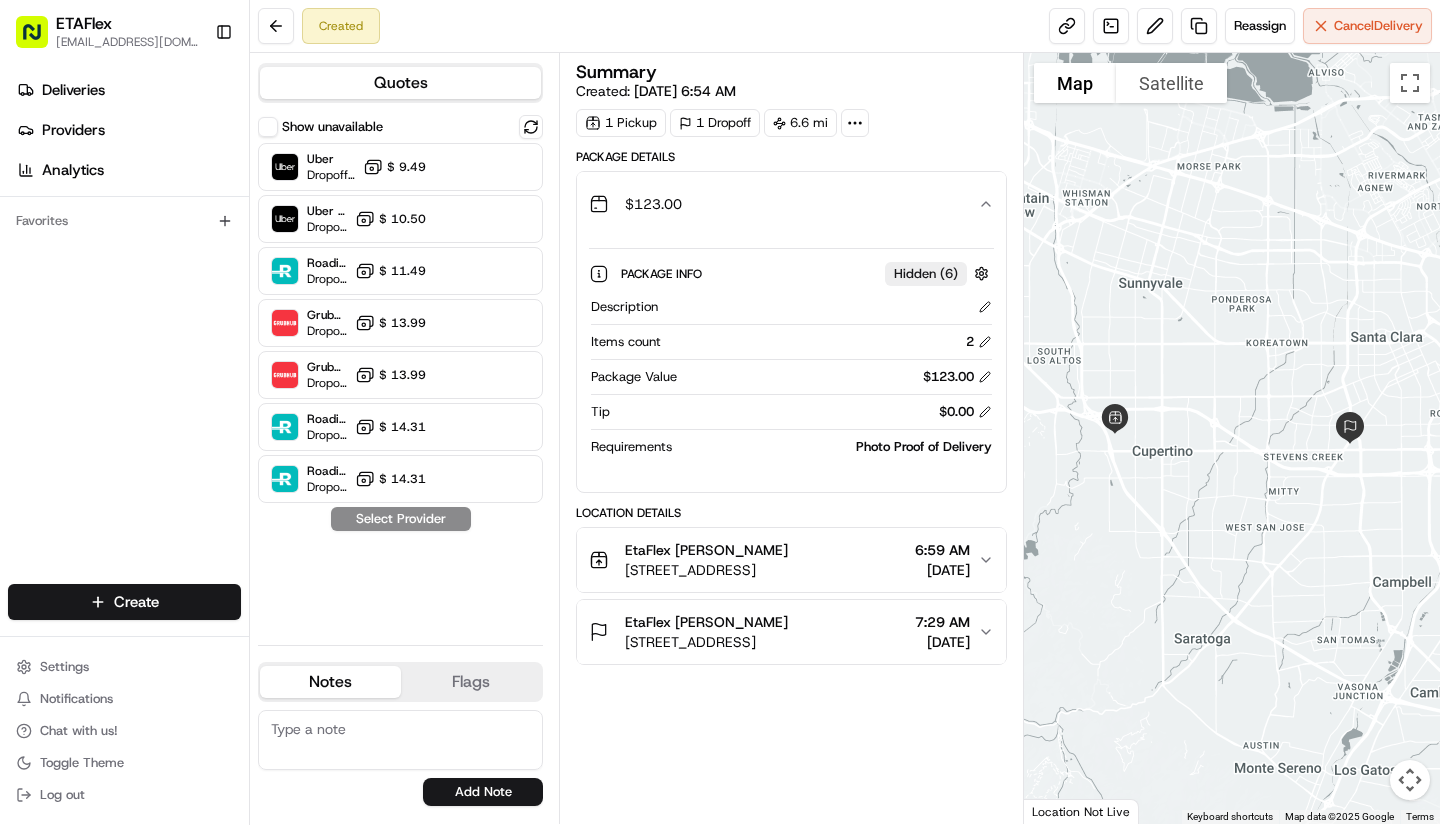 click on "$ 123.00" at bounding box center [783, 204] 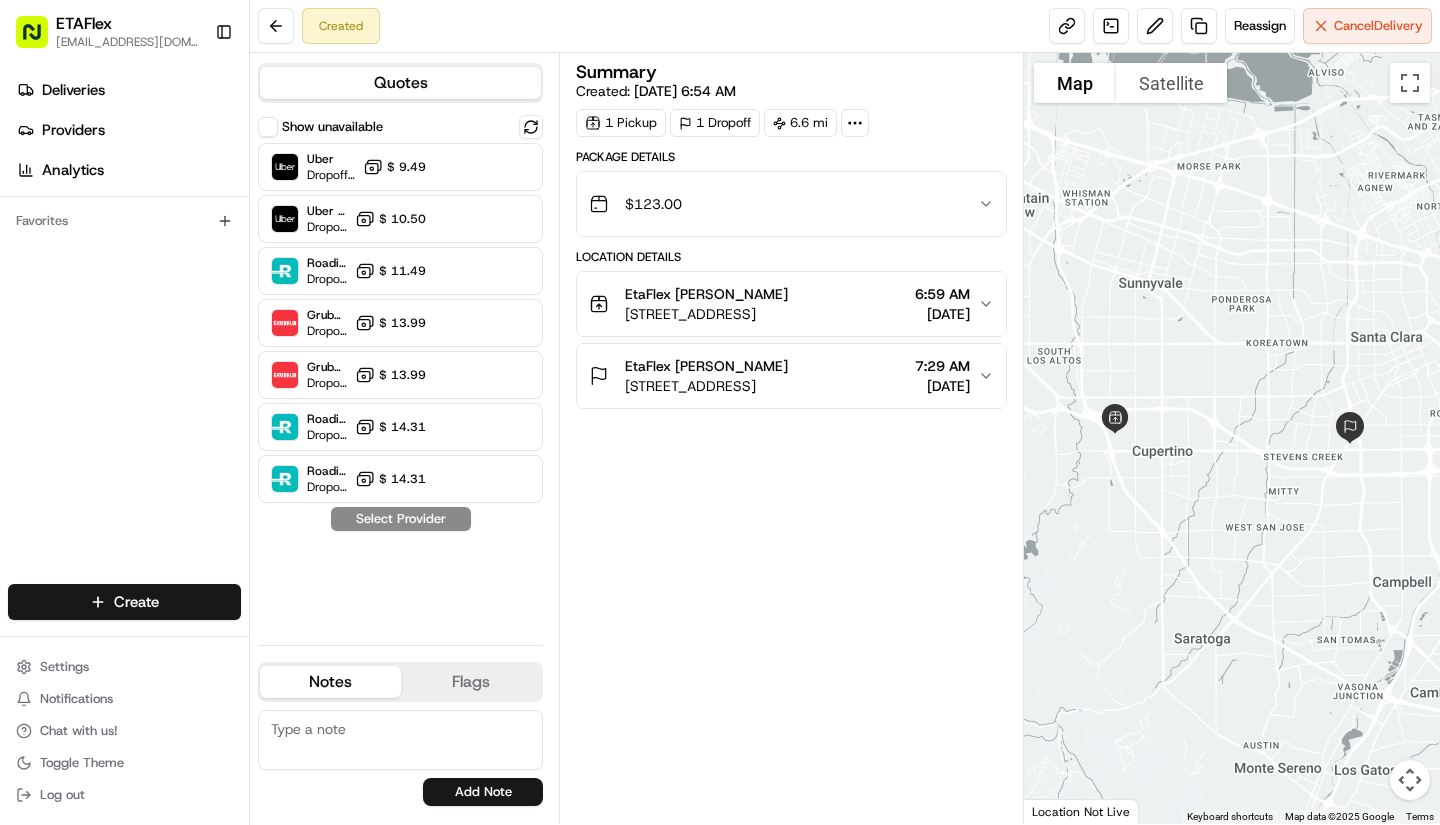 click on "Show unavailable" at bounding box center (268, 127) 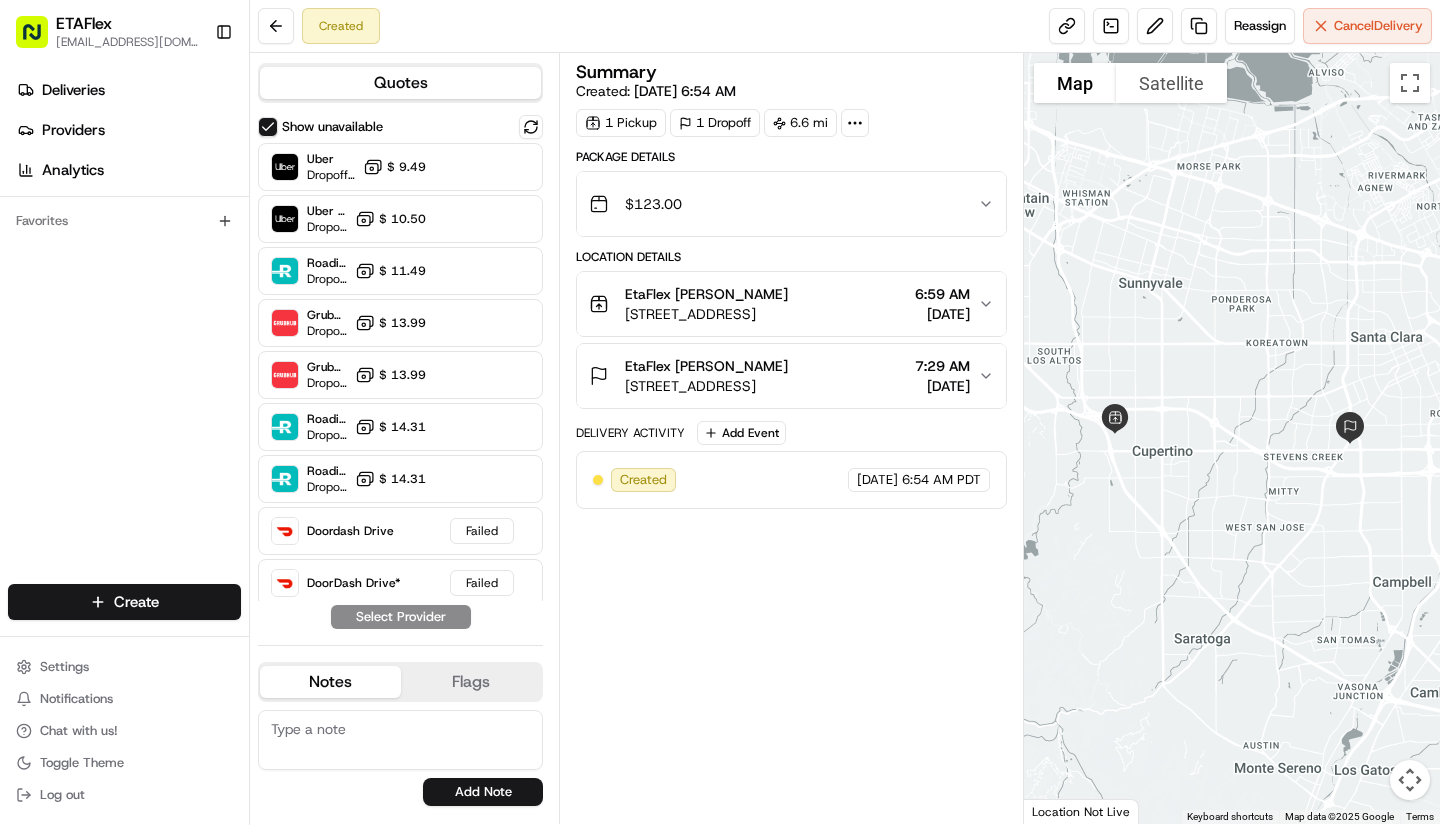 click on "Show unavailable" at bounding box center (268, 127) 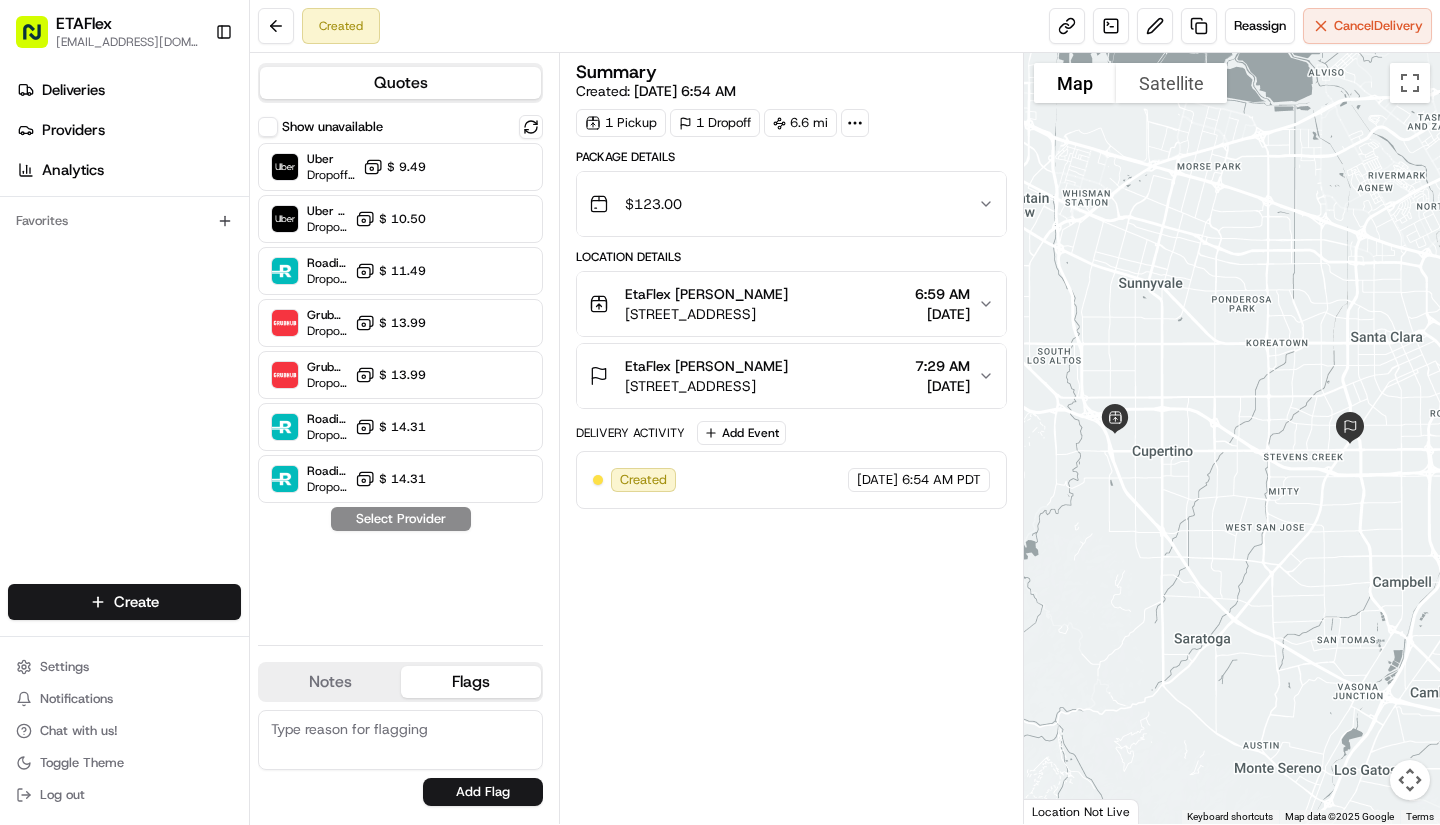 click on "Flags" at bounding box center [471, 682] 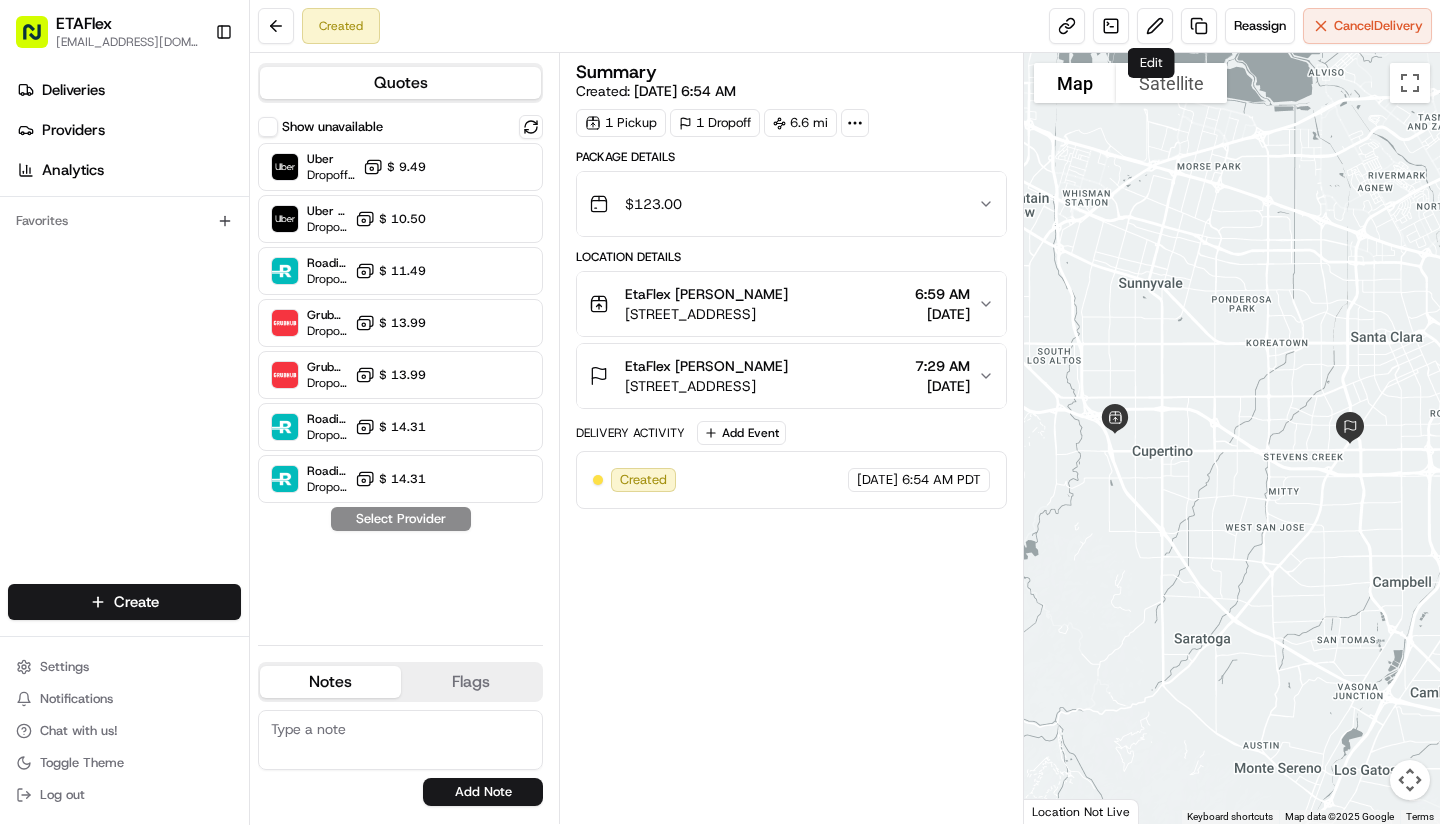 click at bounding box center [1155, 26] 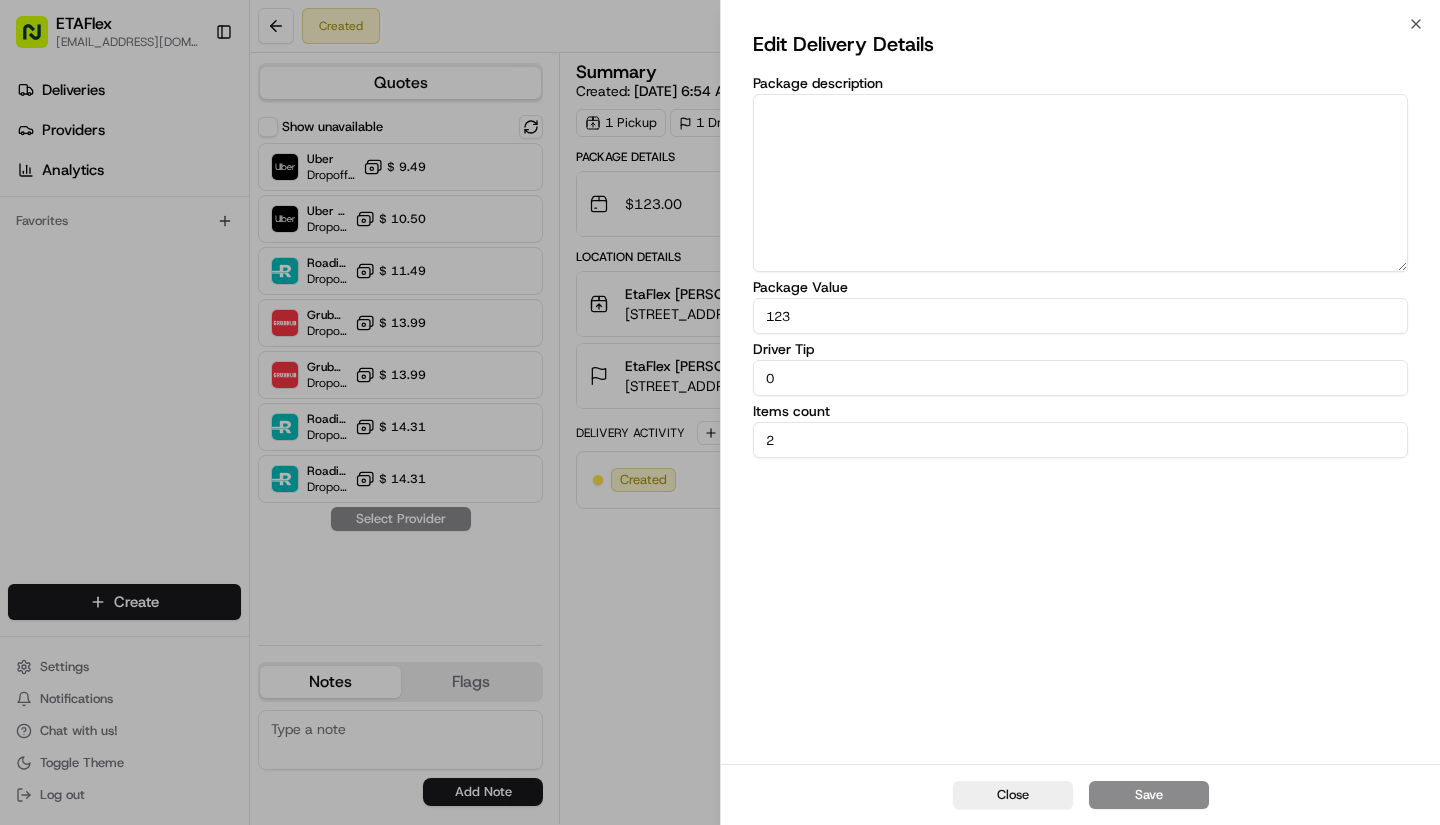 click 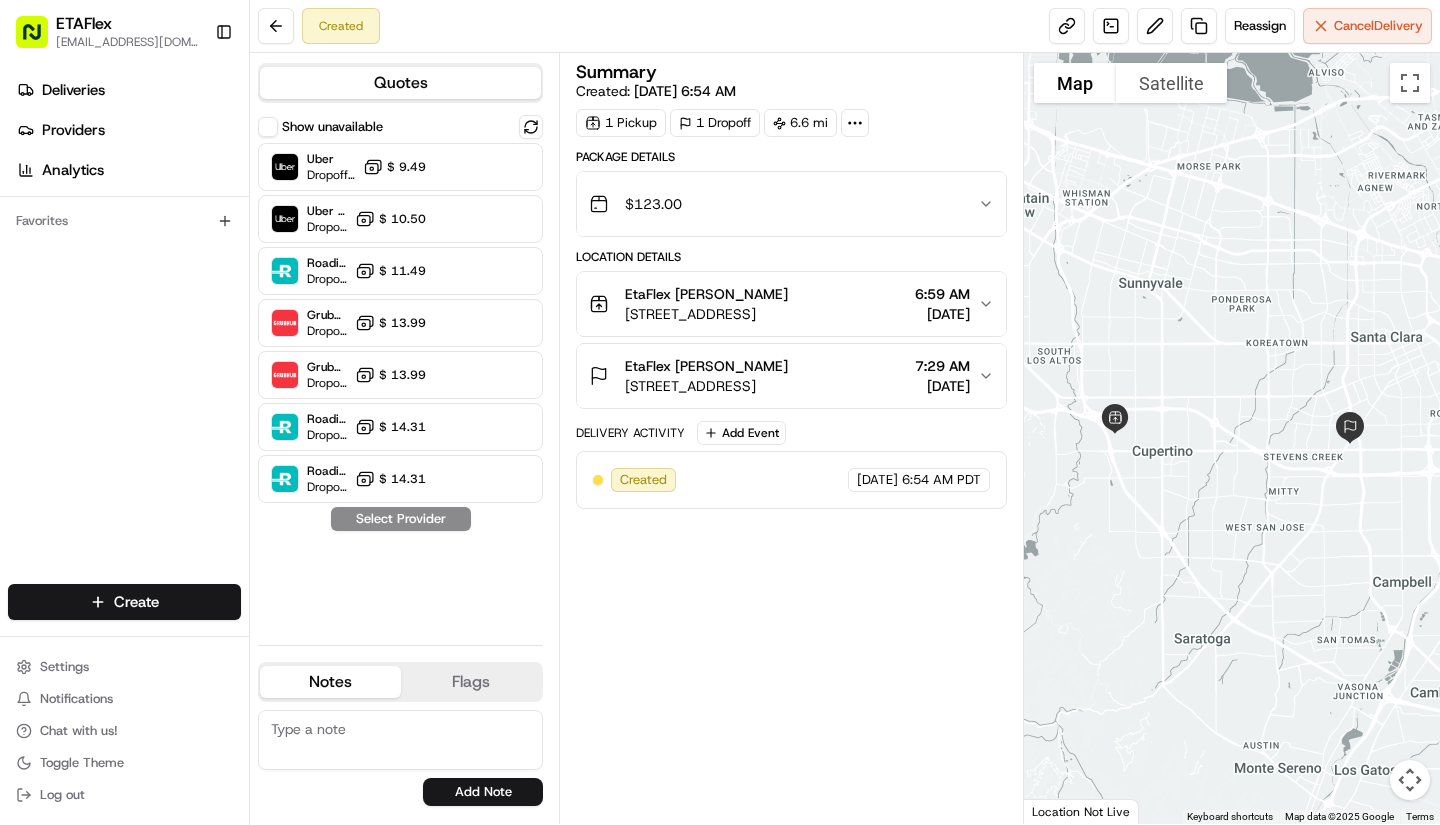 click on "Reassign" at bounding box center [1260, 26] 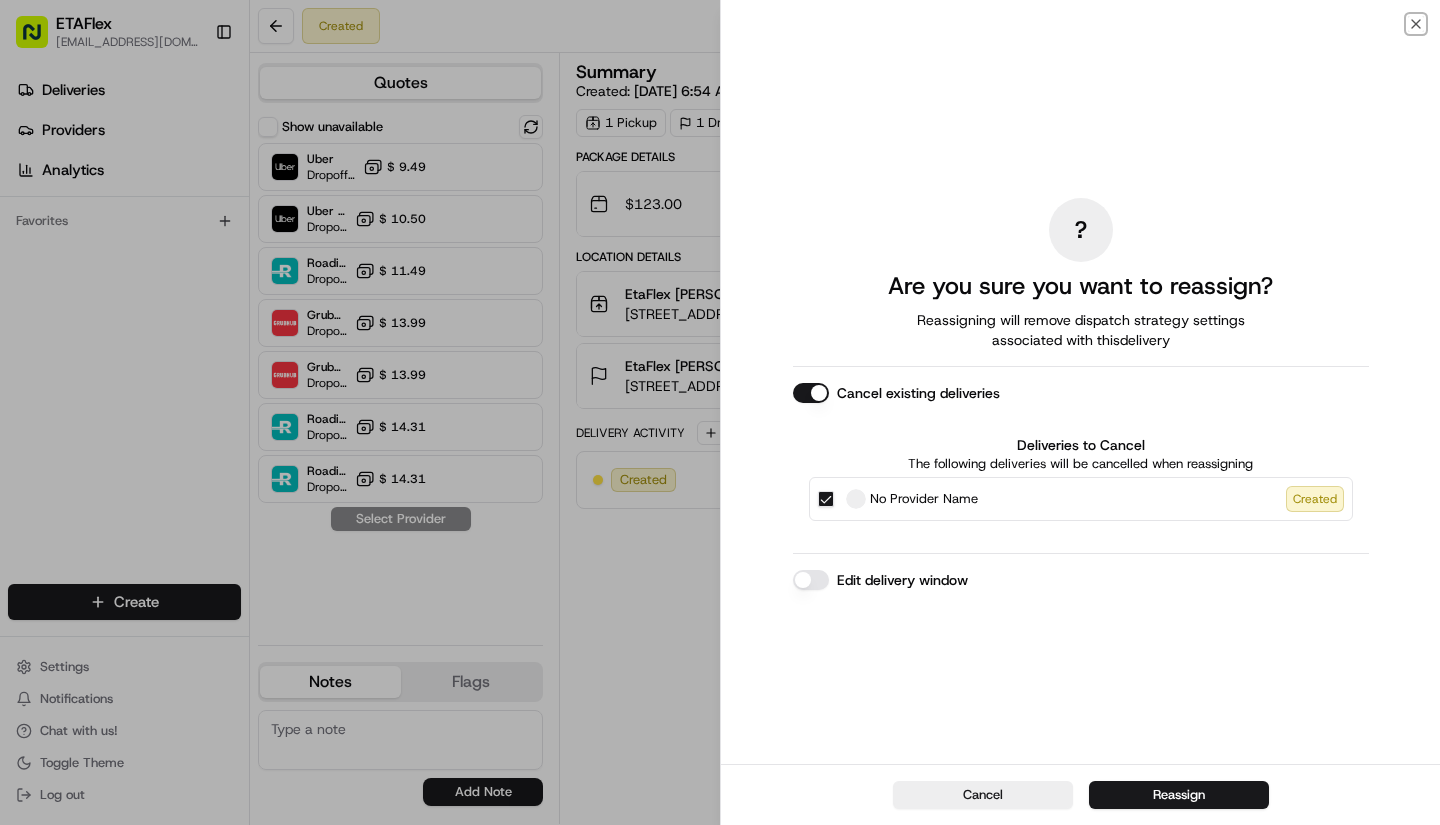 click 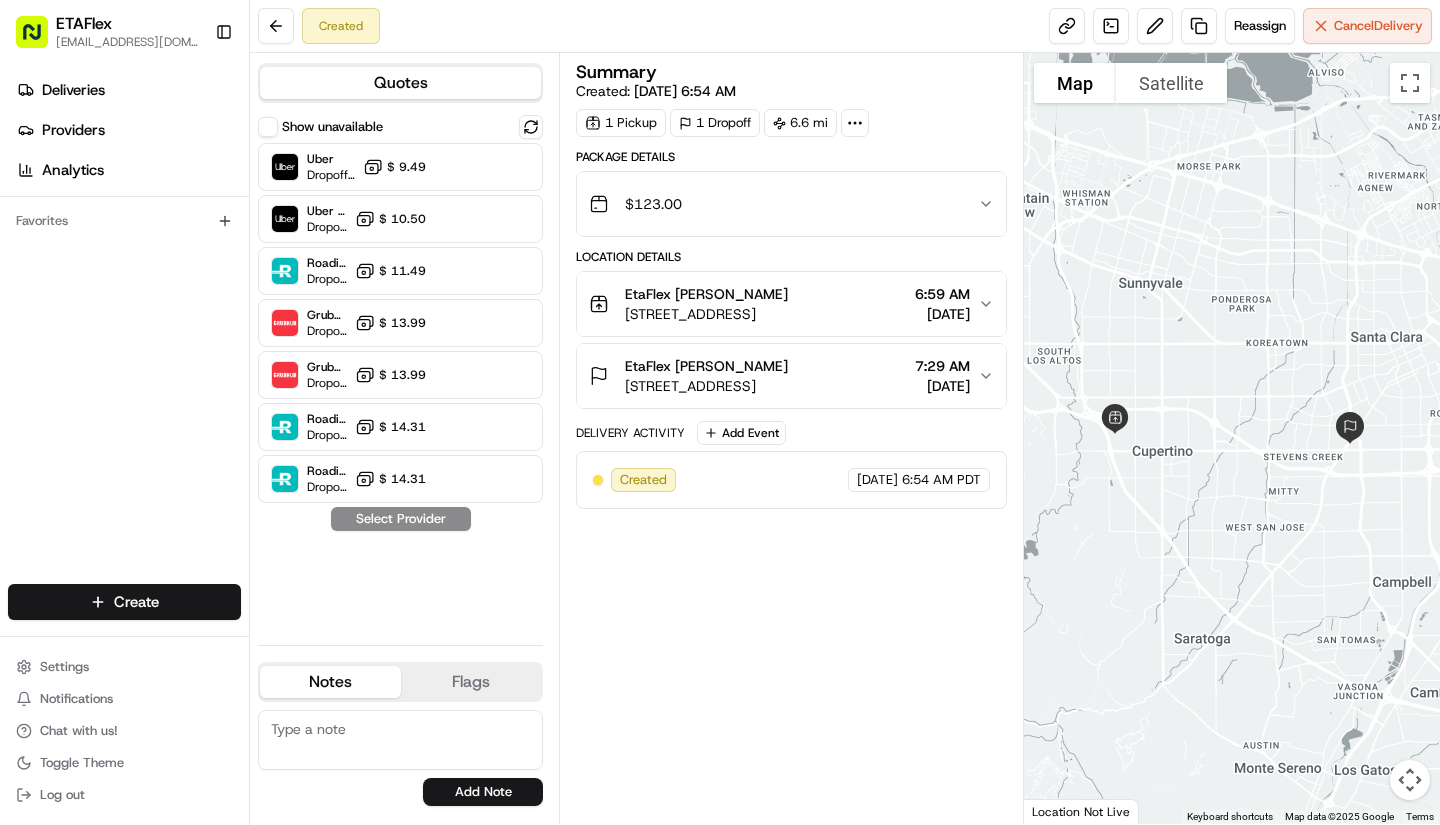 click on "Deliveries" at bounding box center (73, 90) 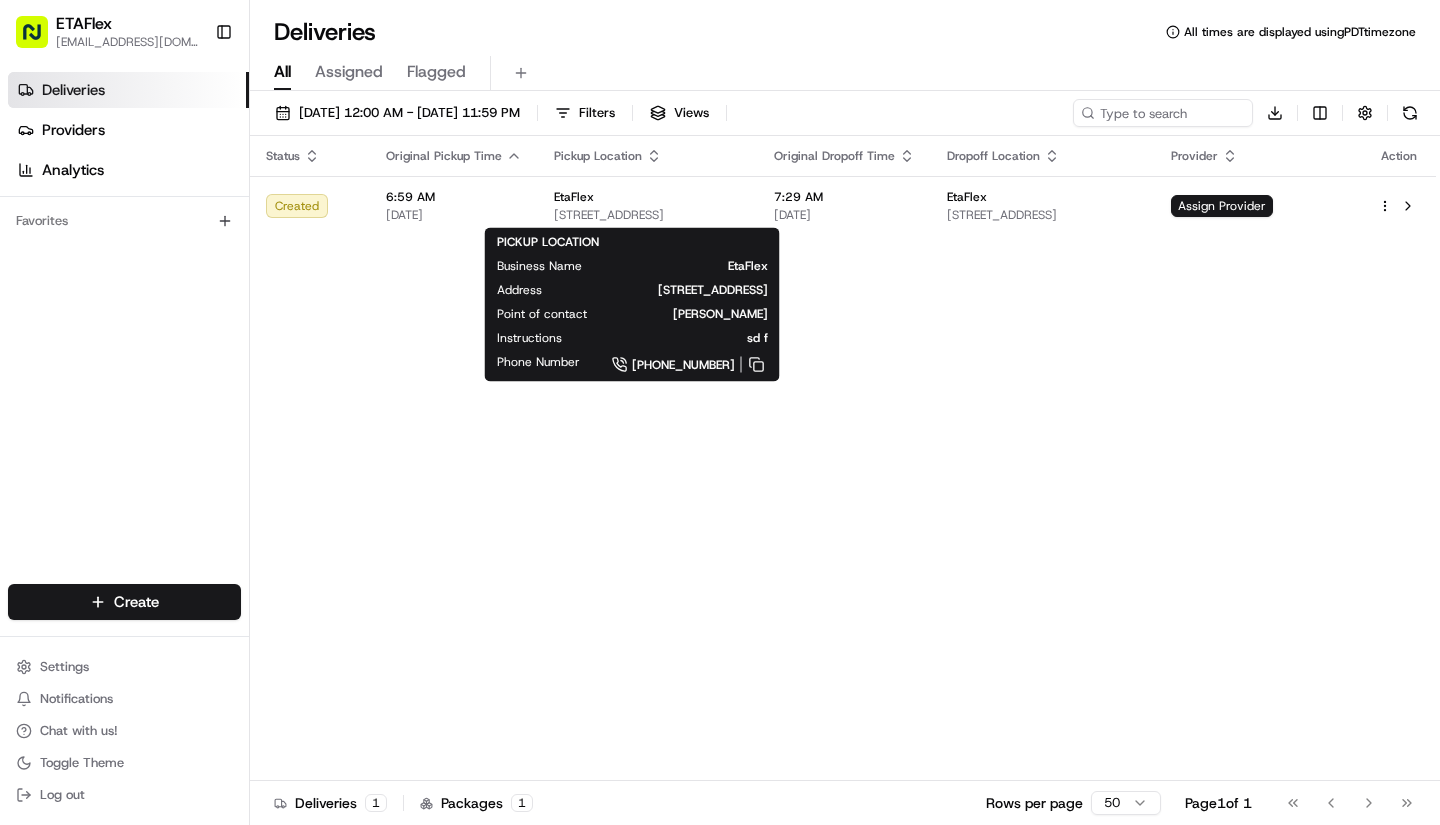click on "EtaFlex" at bounding box center (648, 197) 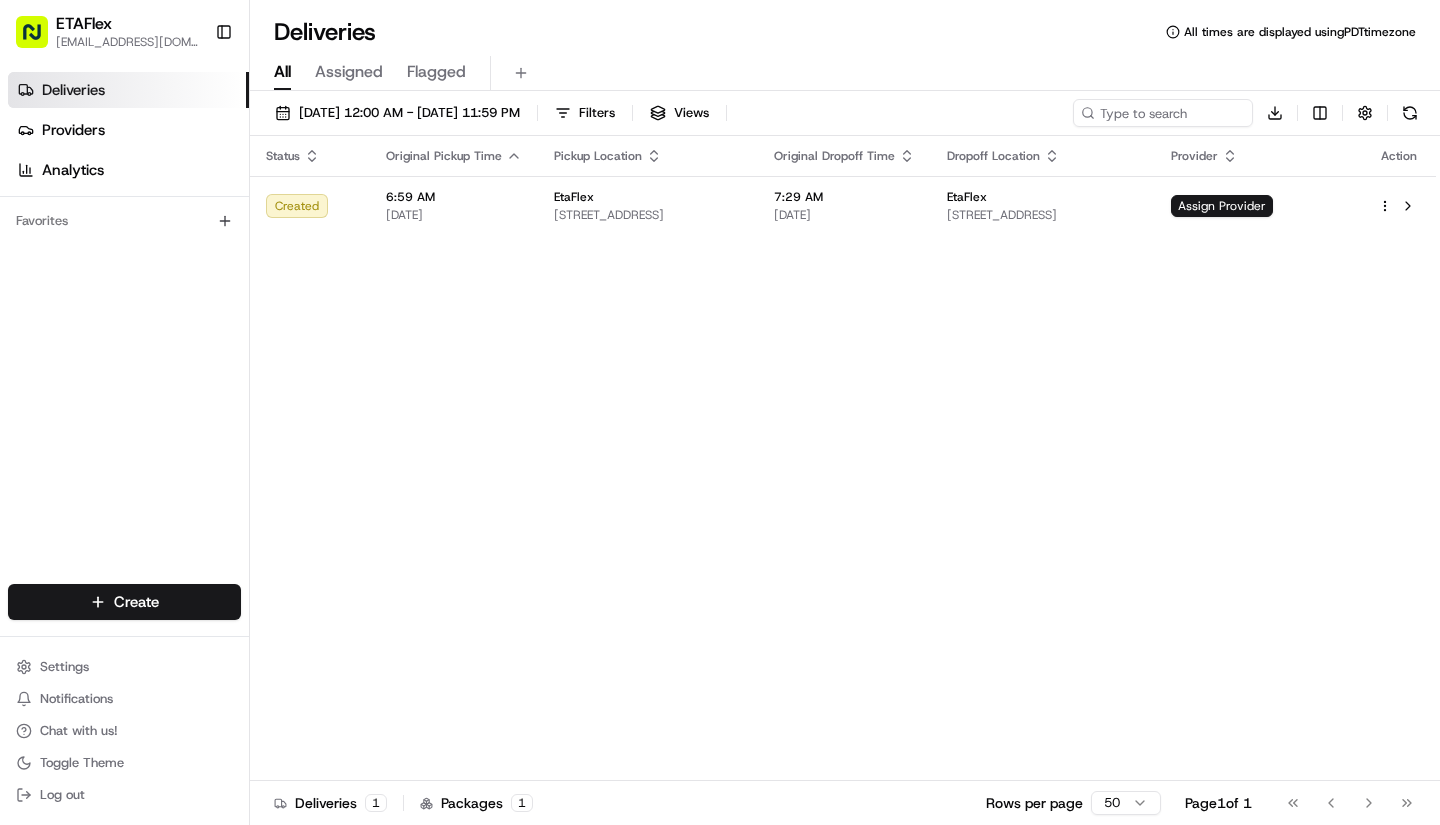 drag, startPoint x: 257, startPoint y: 321, endPoint x: 314, endPoint y: 310, distance: 58.0517 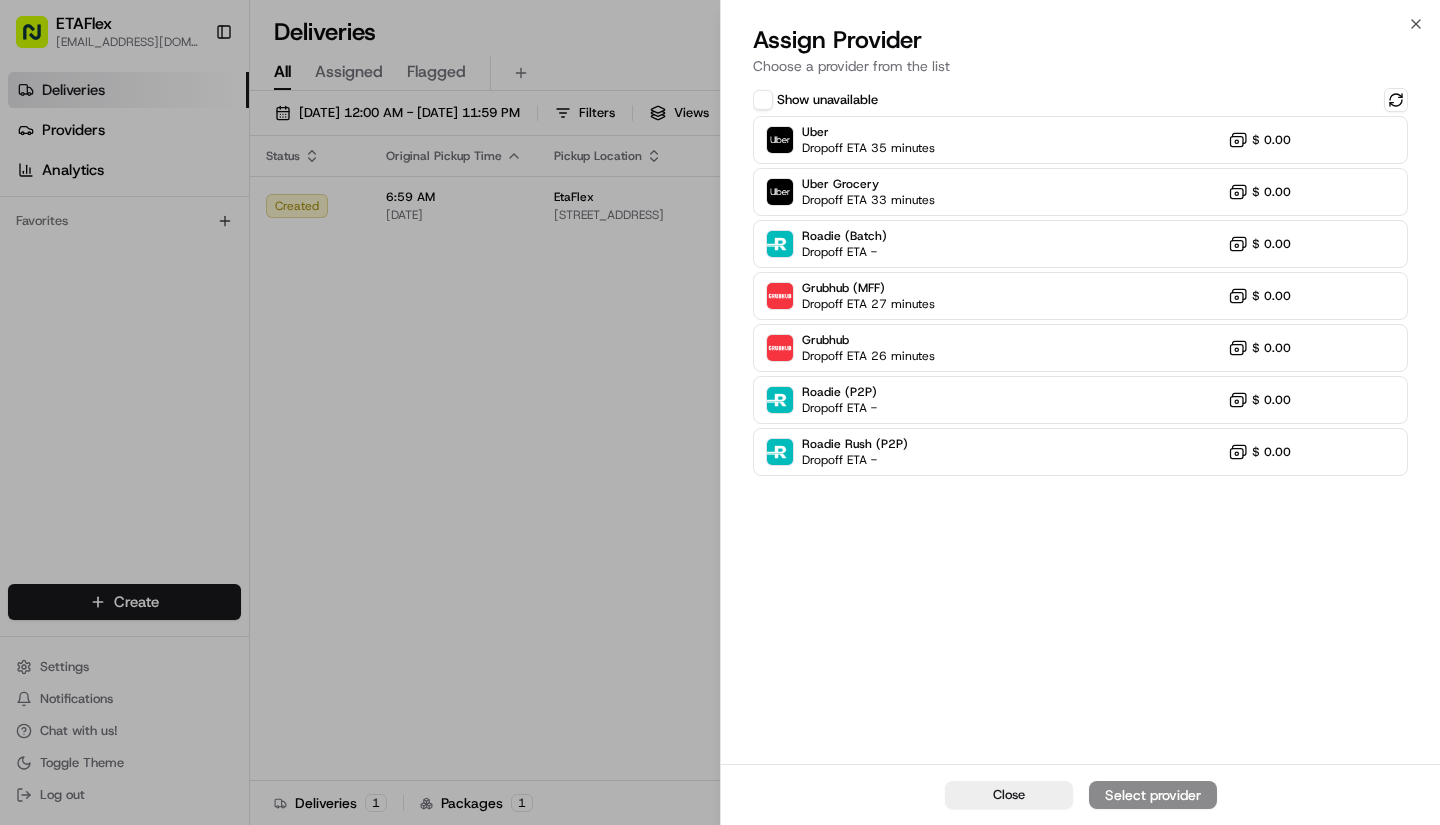 click on "Show unavailable" at bounding box center [763, 100] 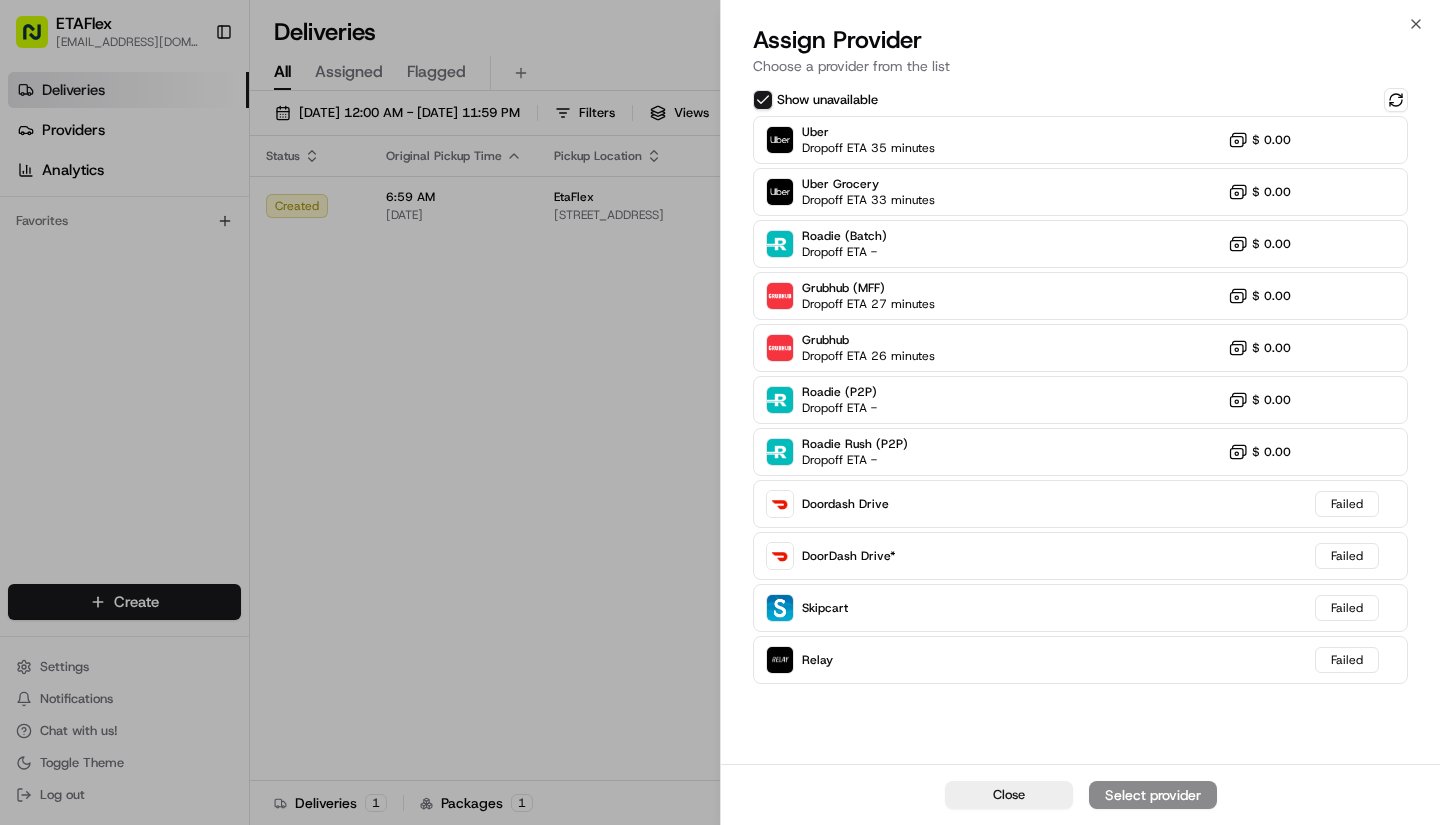 click on "Show unavailable" at bounding box center (763, 100) 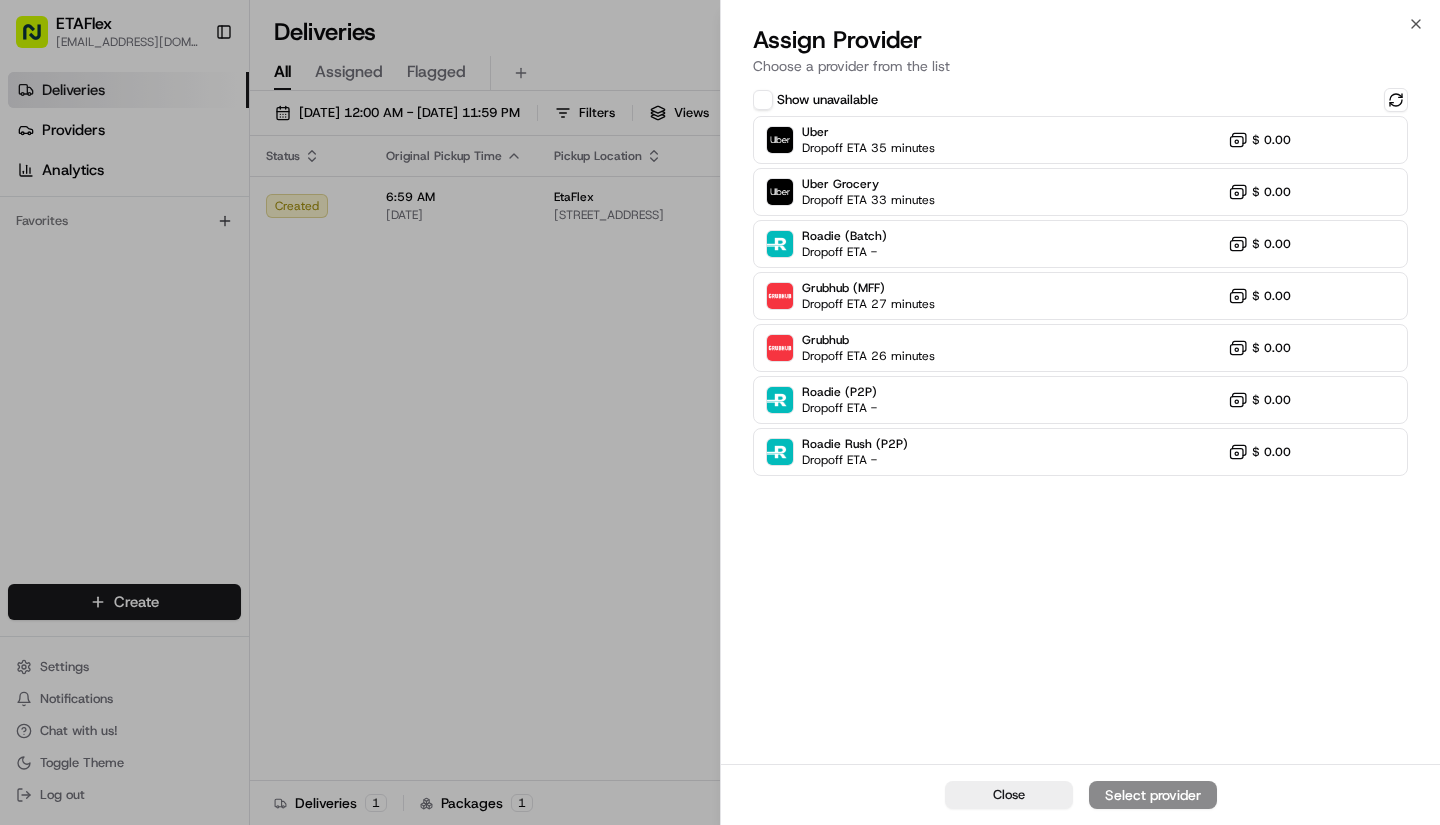 click on "Show unavailable" at bounding box center [763, 100] 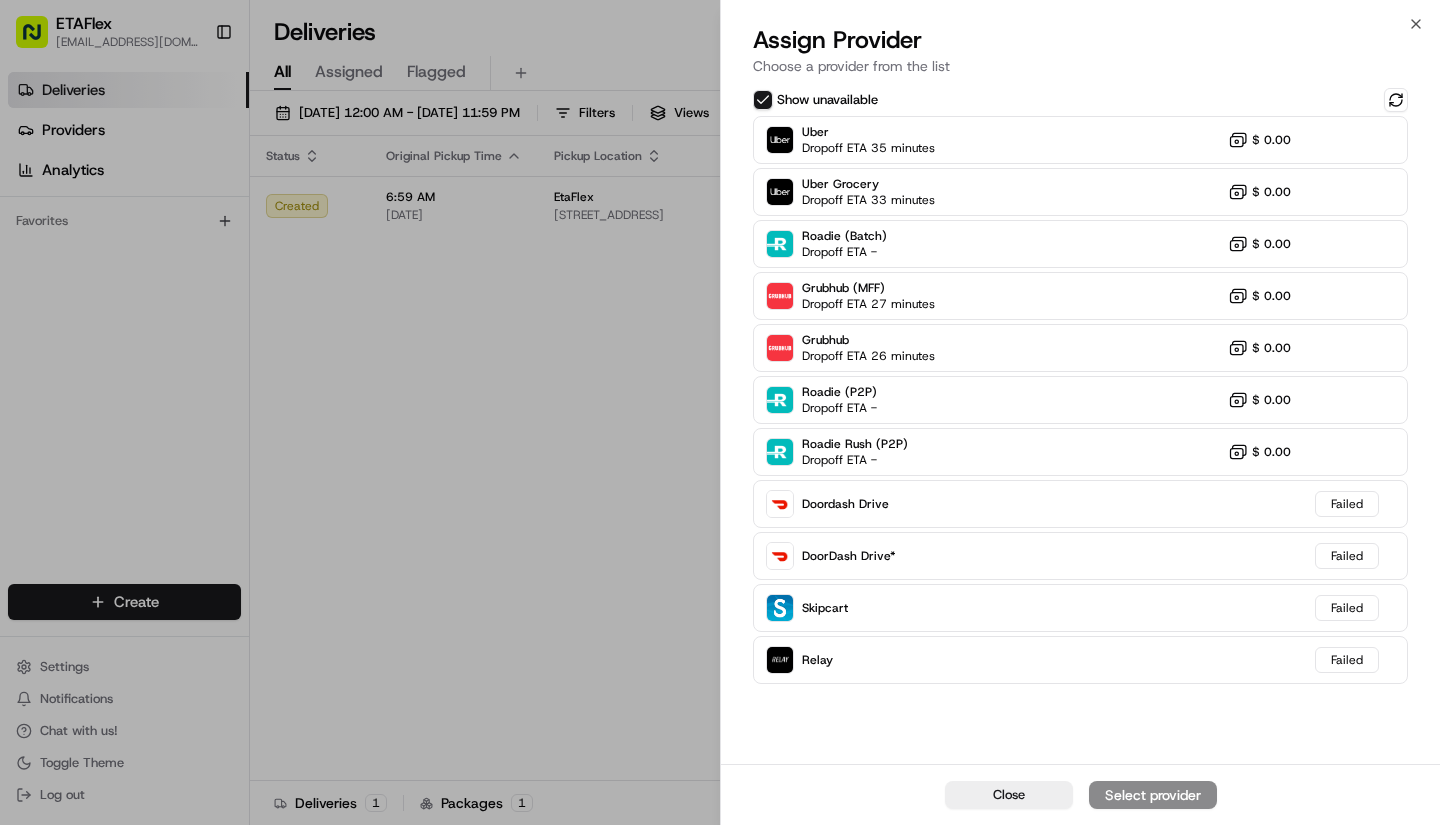 click on "Close" at bounding box center (1009, 795) 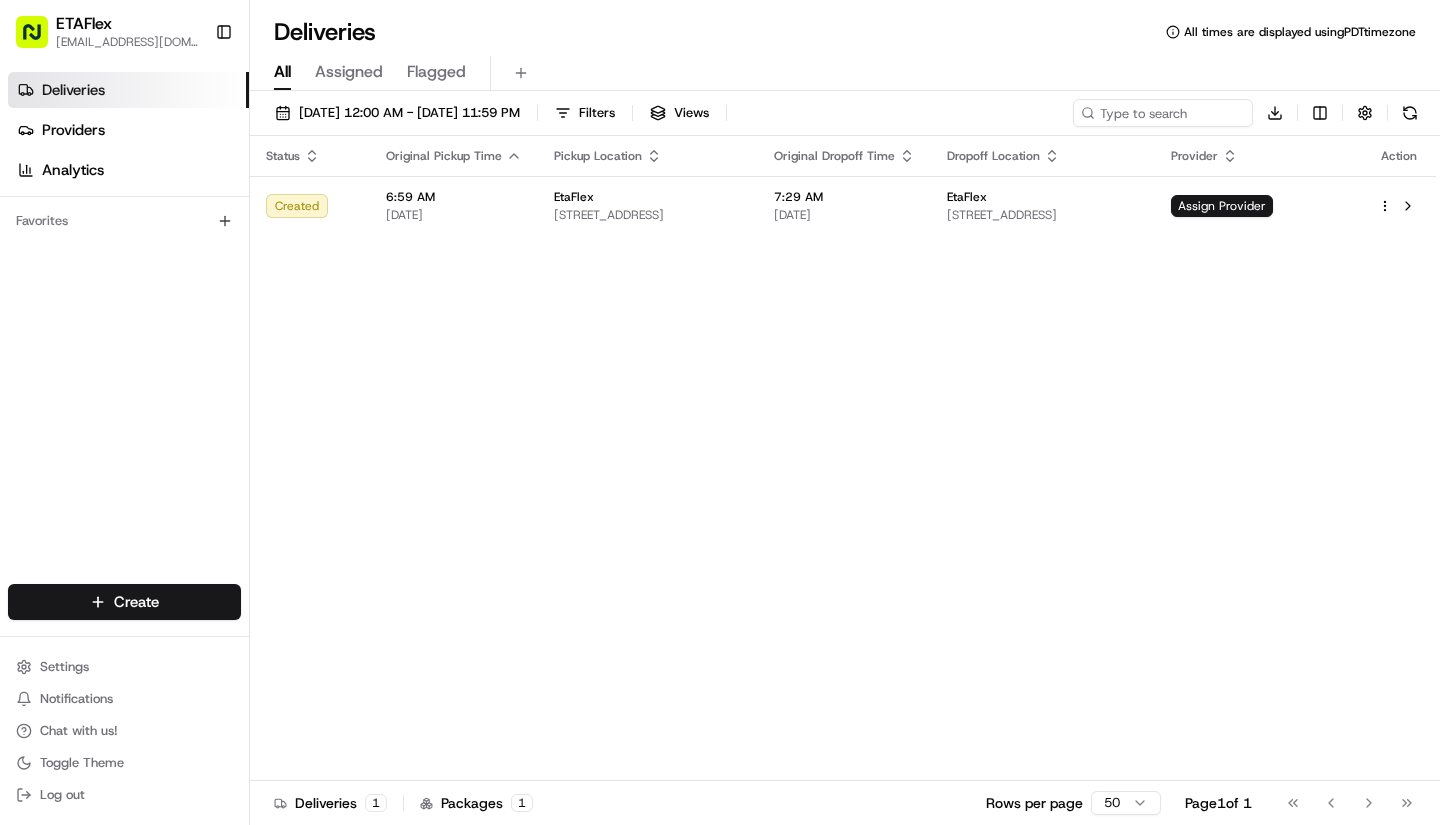 click on "ETAFlex anar@etaflex.com Toggle Sidebar Deliveries Providers Analytics Favorites Main Menu Members & Organization Organization Users Roles Preferences Customization Tracking Orchestration Automations Dispatch Strategy Locations Pickup Locations Dropoff Locations Billing Billing Refund Requests Integrations Notification Triggers Webhooks API Keys Request Logs Create Settings Notifications Chat with us! Toggle Theme Log out Deliveries All times are displayed using  PDT  timezone All Assigned Flagged 07/17/2025 12:00 AM - 07/17/2025 11:59 PM Filters Views Download Status Original Pickup Time Pickup Location Original Dropoff Time Dropoff Location Provider Action Created 6:59 AM 07/17/2025 EtaFlex 10200 Parkwood Dr, Cupertino, CA 95014, USA 7:29 AM 07/17/2025 EtaFlex 85 Saratoga Ave, Santa Clara, CA 95051, USA Assign Provider Deliveries 1 Packages 1 Rows per page 50 Page  1  of   1 Go to first page Go to previous page Go to next page Go to last page" at bounding box center [720, 412] 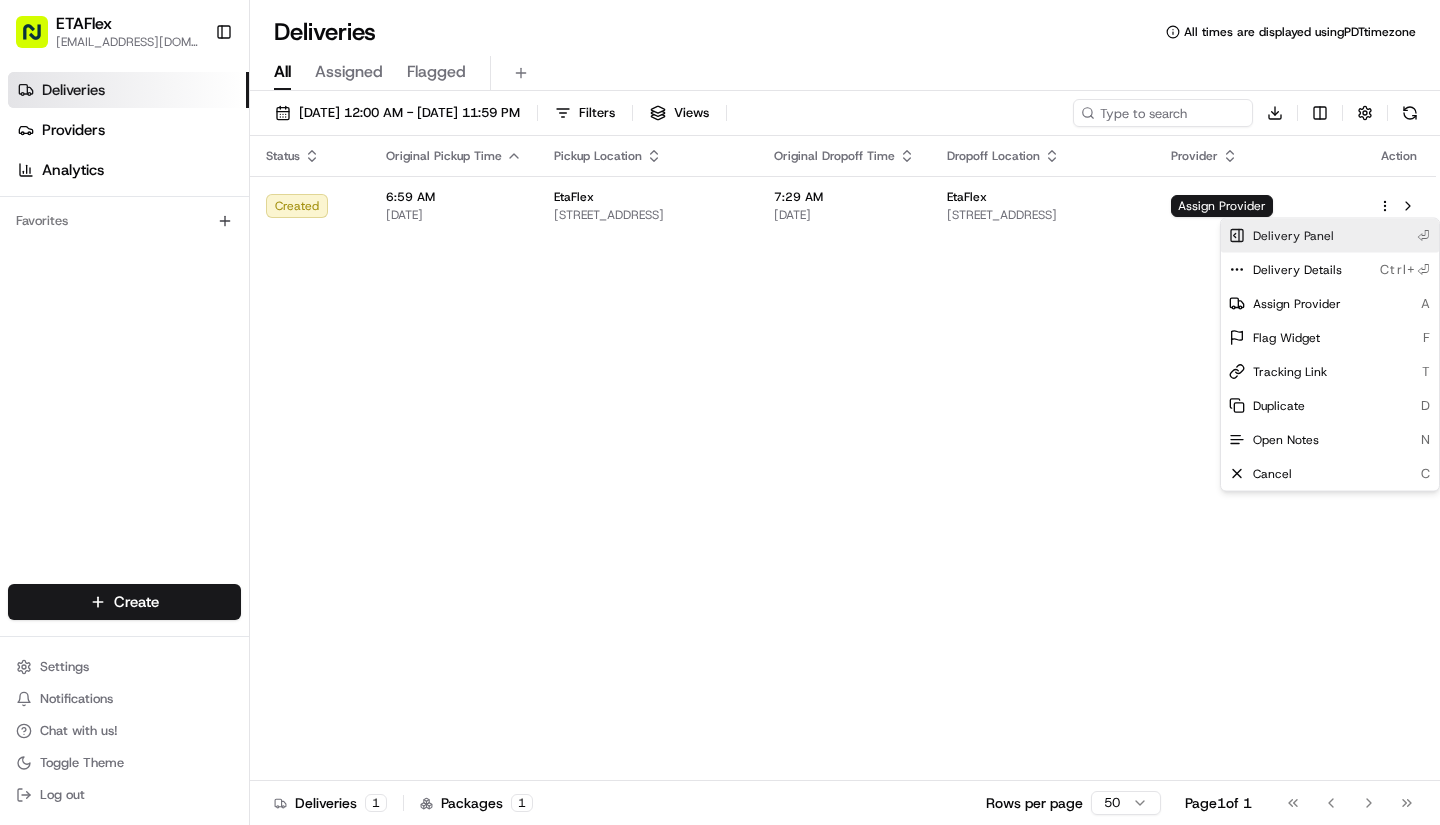 click on "Delivery Panel" at bounding box center (1293, 236) 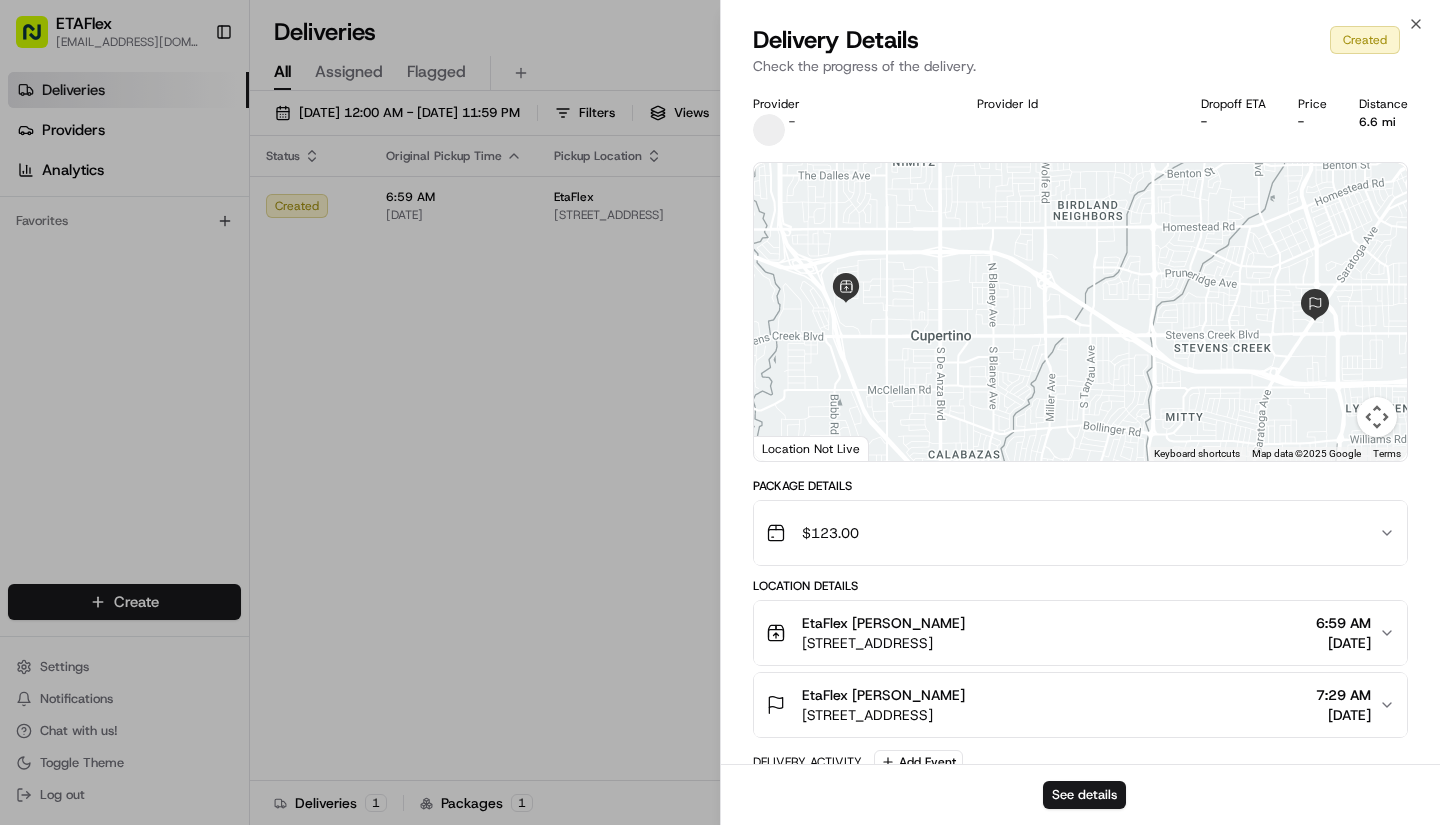 click on "Provider Id" at bounding box center [1073, 104] 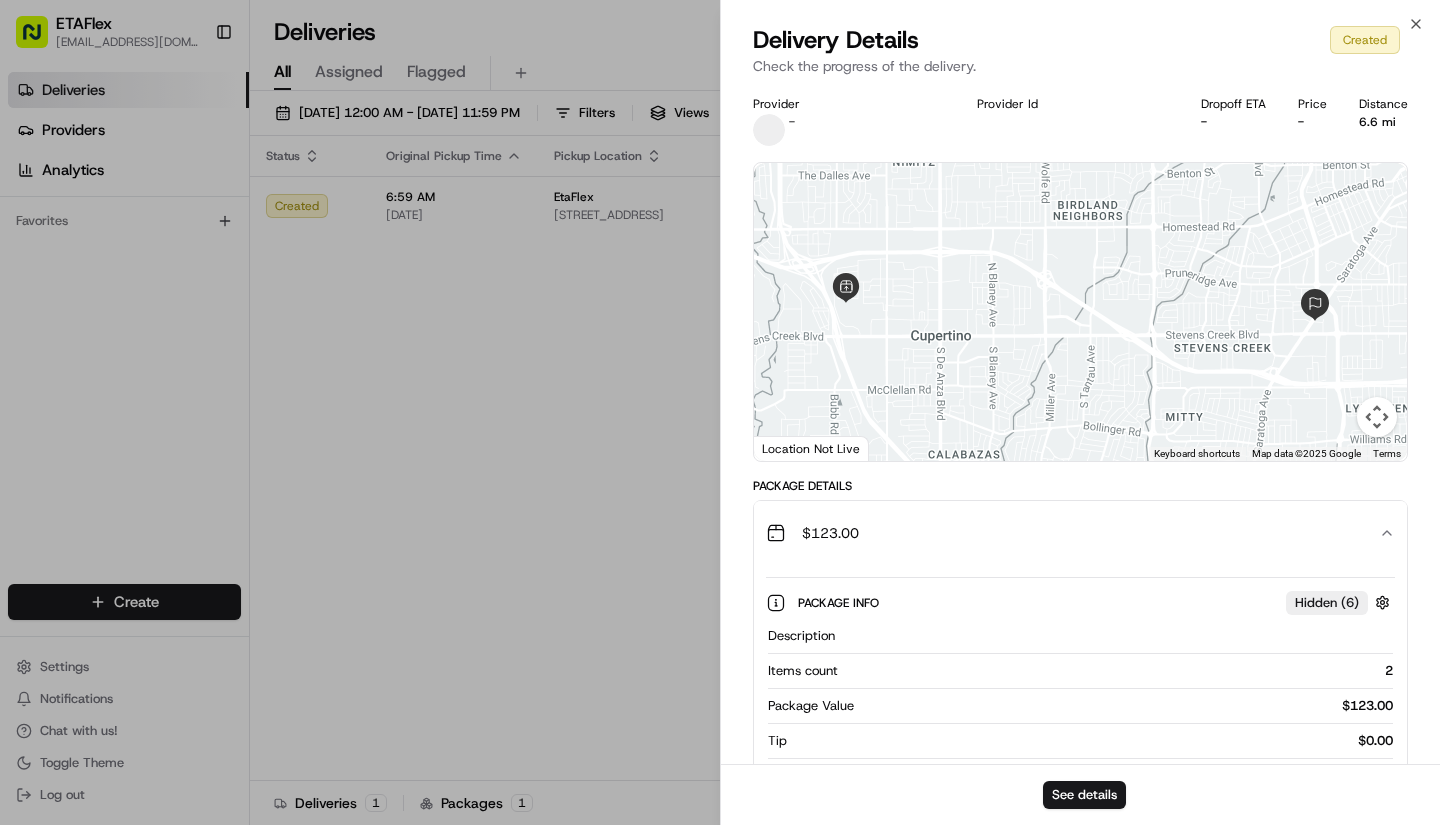 click on "$ 123.00" at bounding box center (1072, 533) 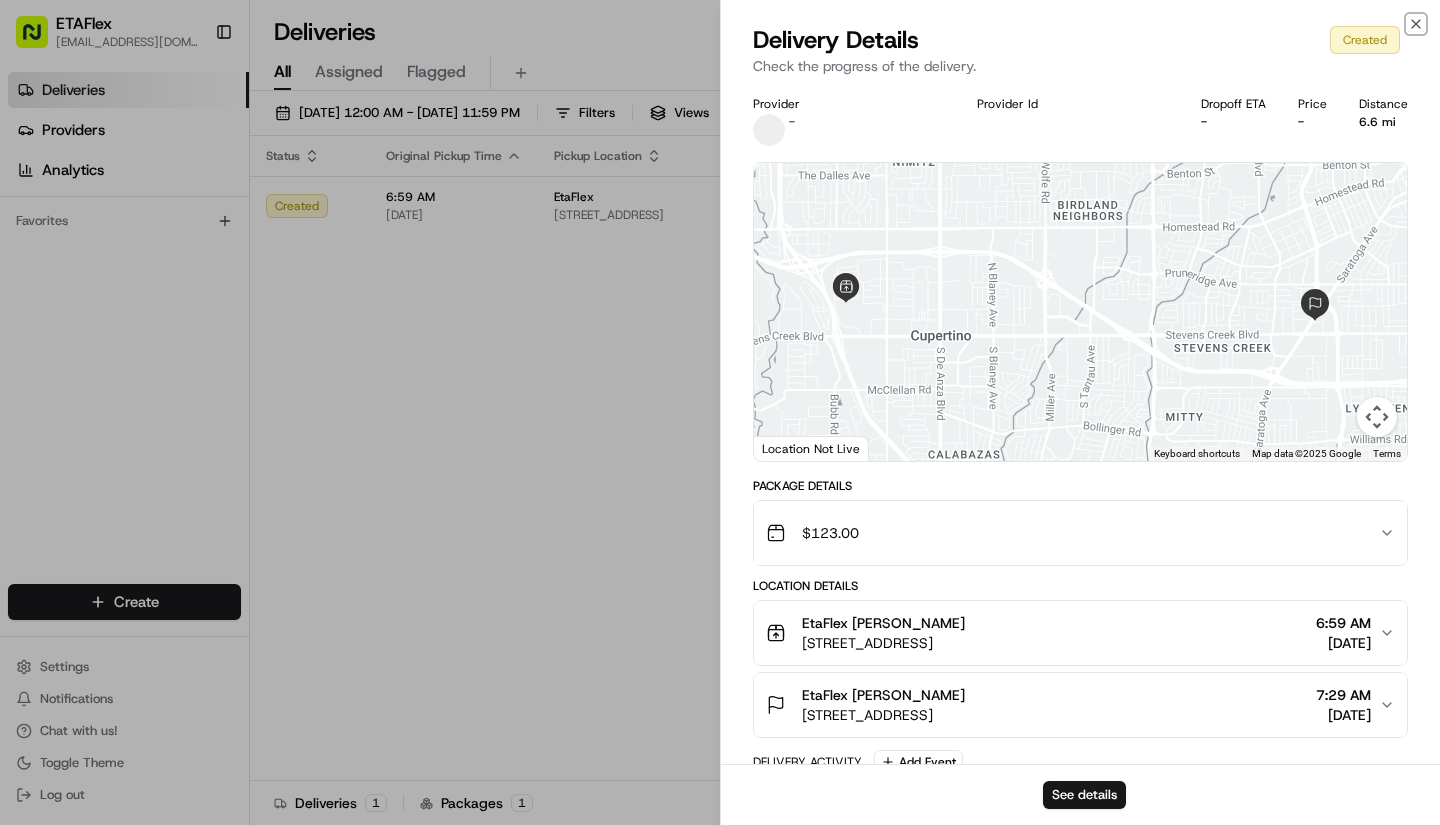click 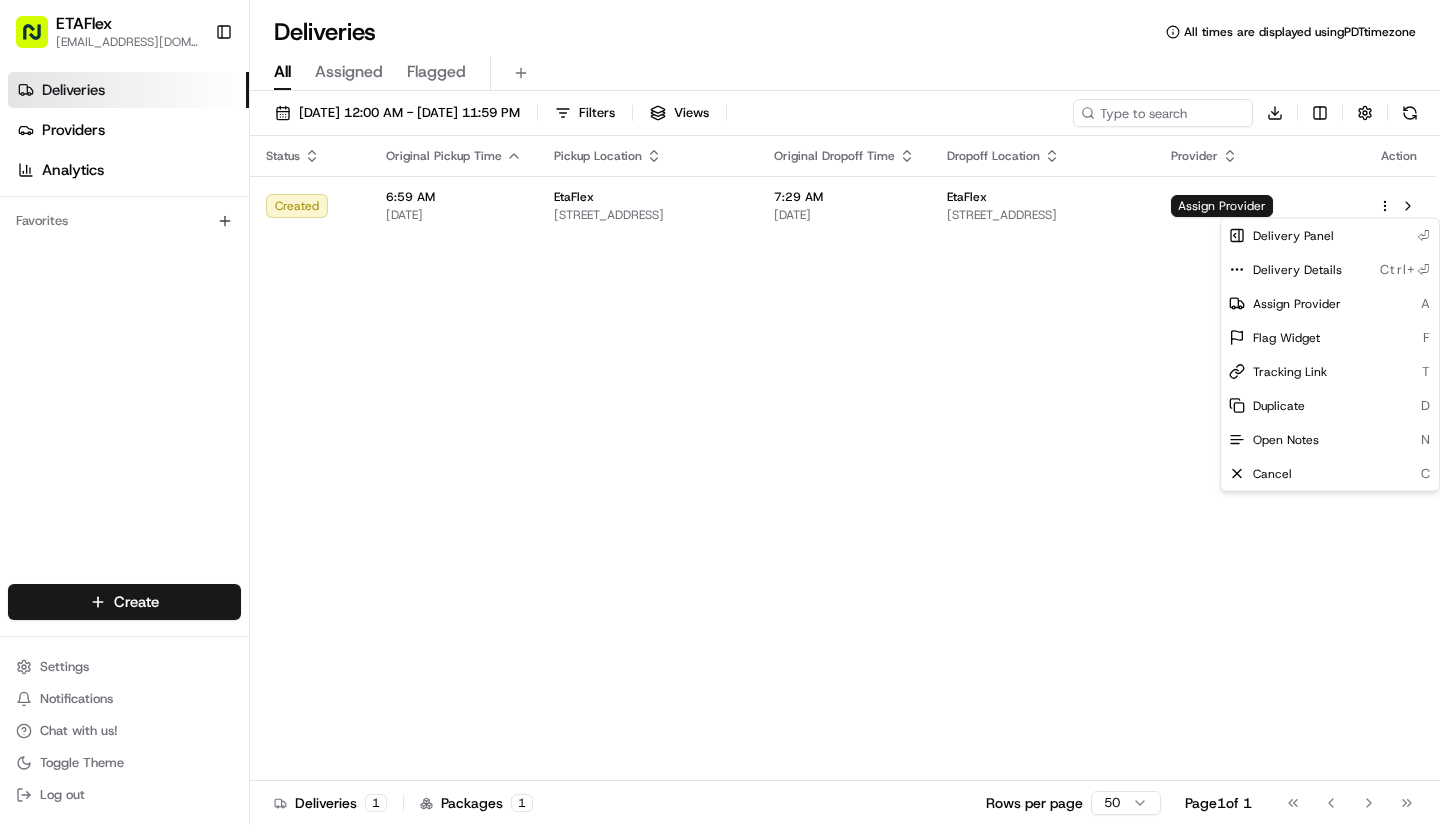 click on "Status Original Pickup Time Pickup Location Original Dropoff Time Dropoff Location Provider Action Created 6:59 AM 07/17/2025 EtaFlex 10200 Parkwood Dr, Cupertino, CA 95014, USA 7:29 AM 07/17/2025 EtaFlex 85 Saratoga Ave, Santa Clara, CA 95051, USA Assign Provider" at bounding box center [843, 458] 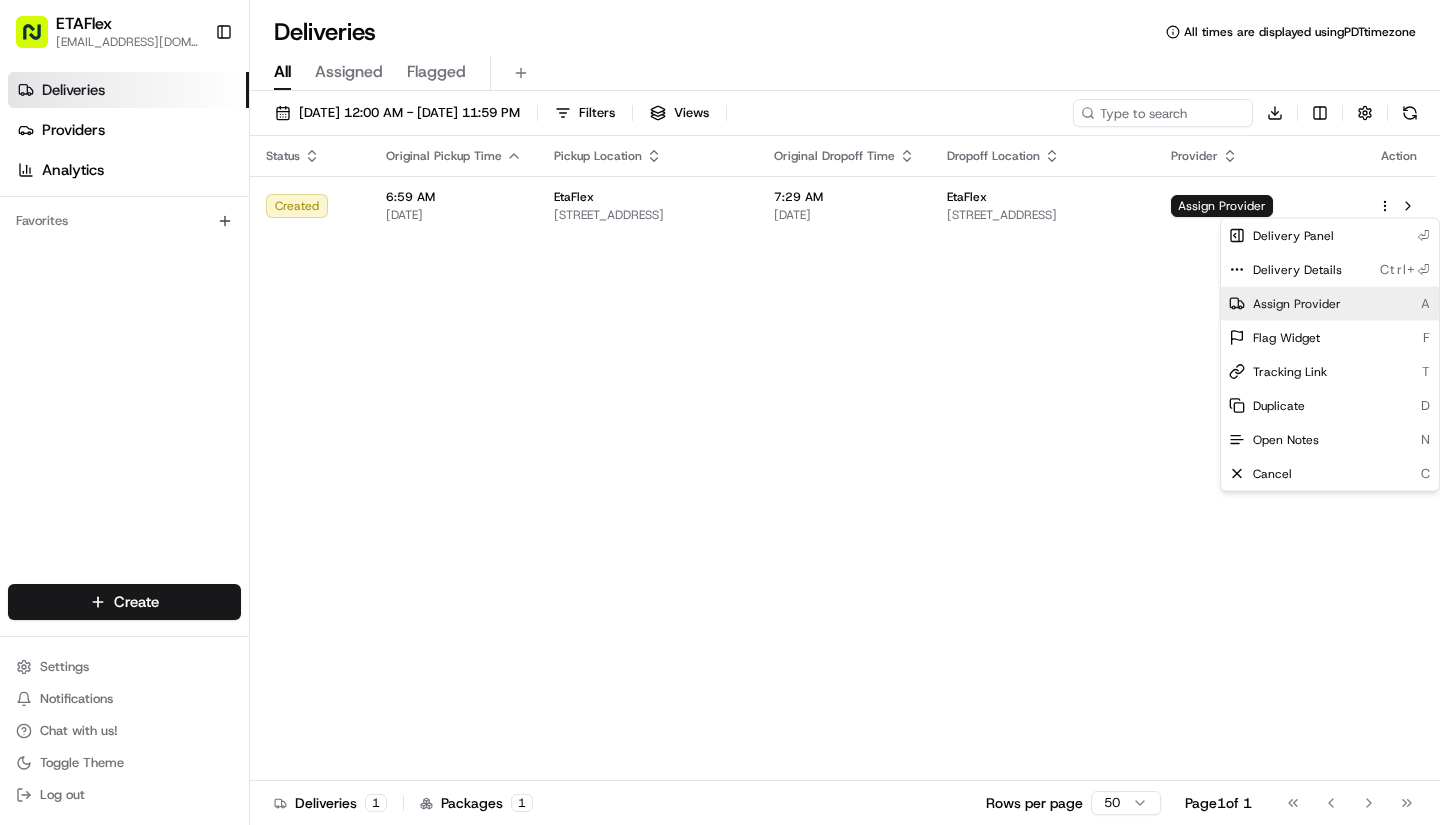 click on "Assign Provider" at bounding box center (1297, 304) 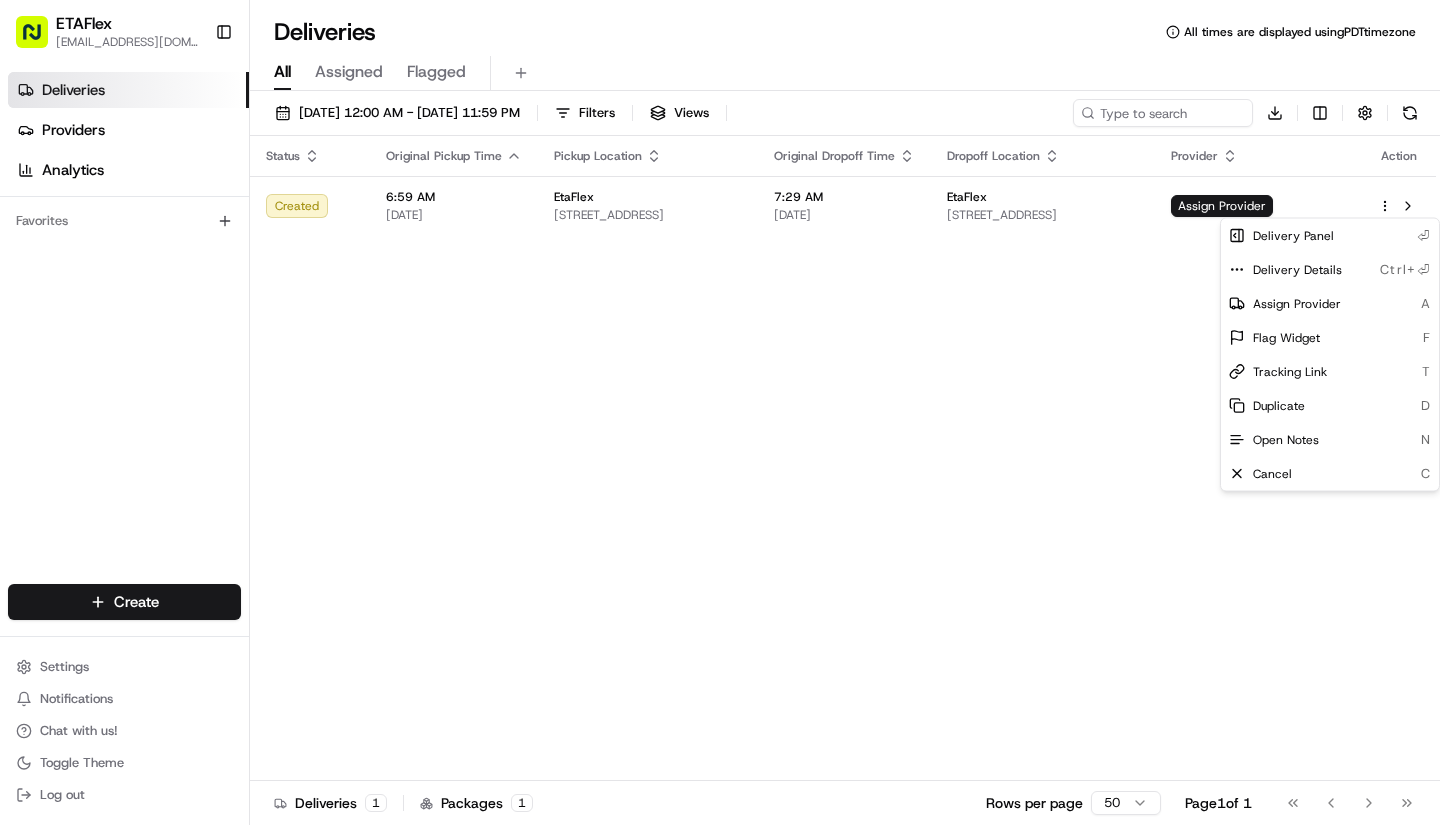 click on "Providers" at bounding box center (128, 130) 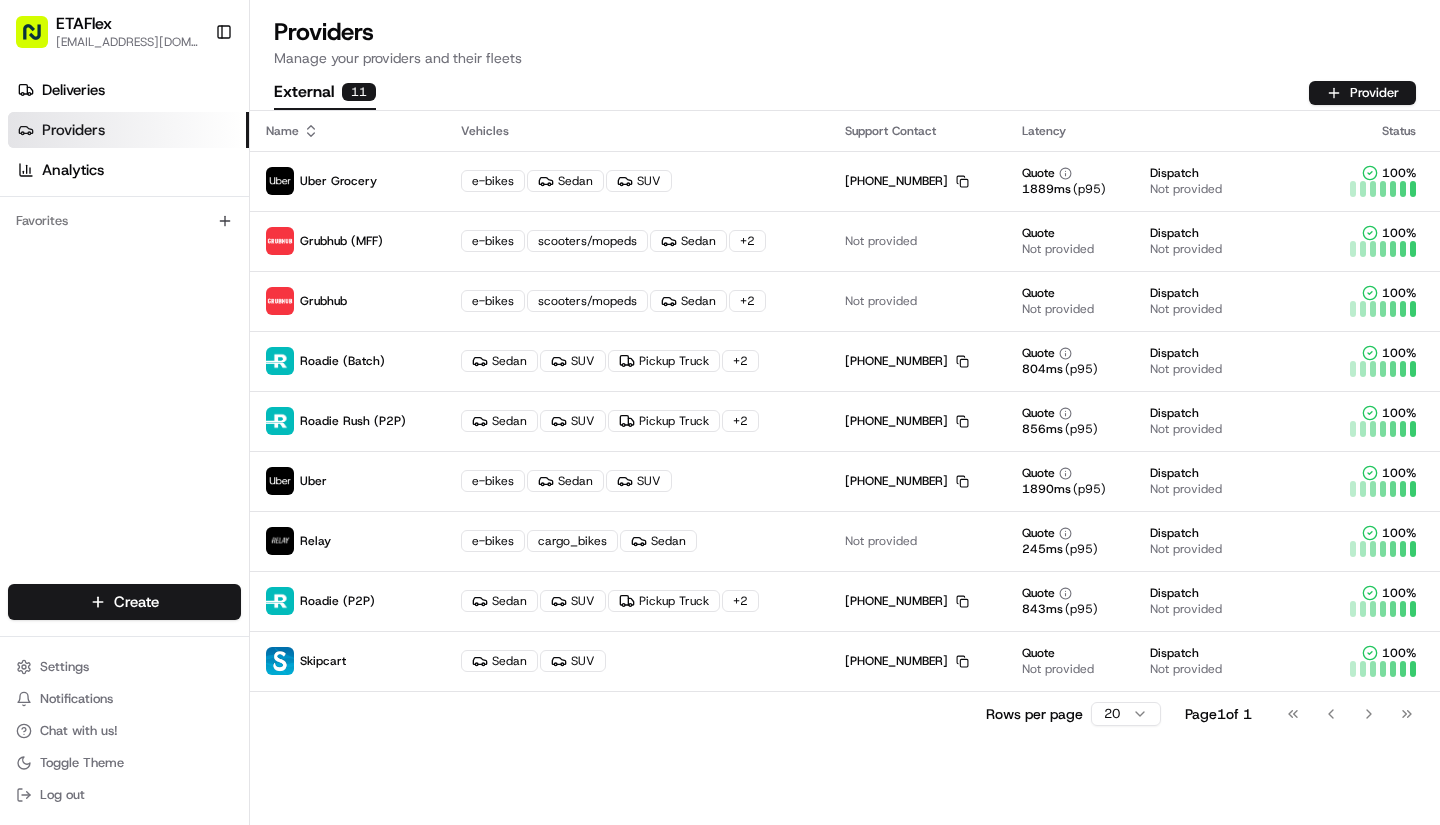 click on "Go to first page Go to previous page Go to next page Go to last page" at bounding box center (1350, 714) 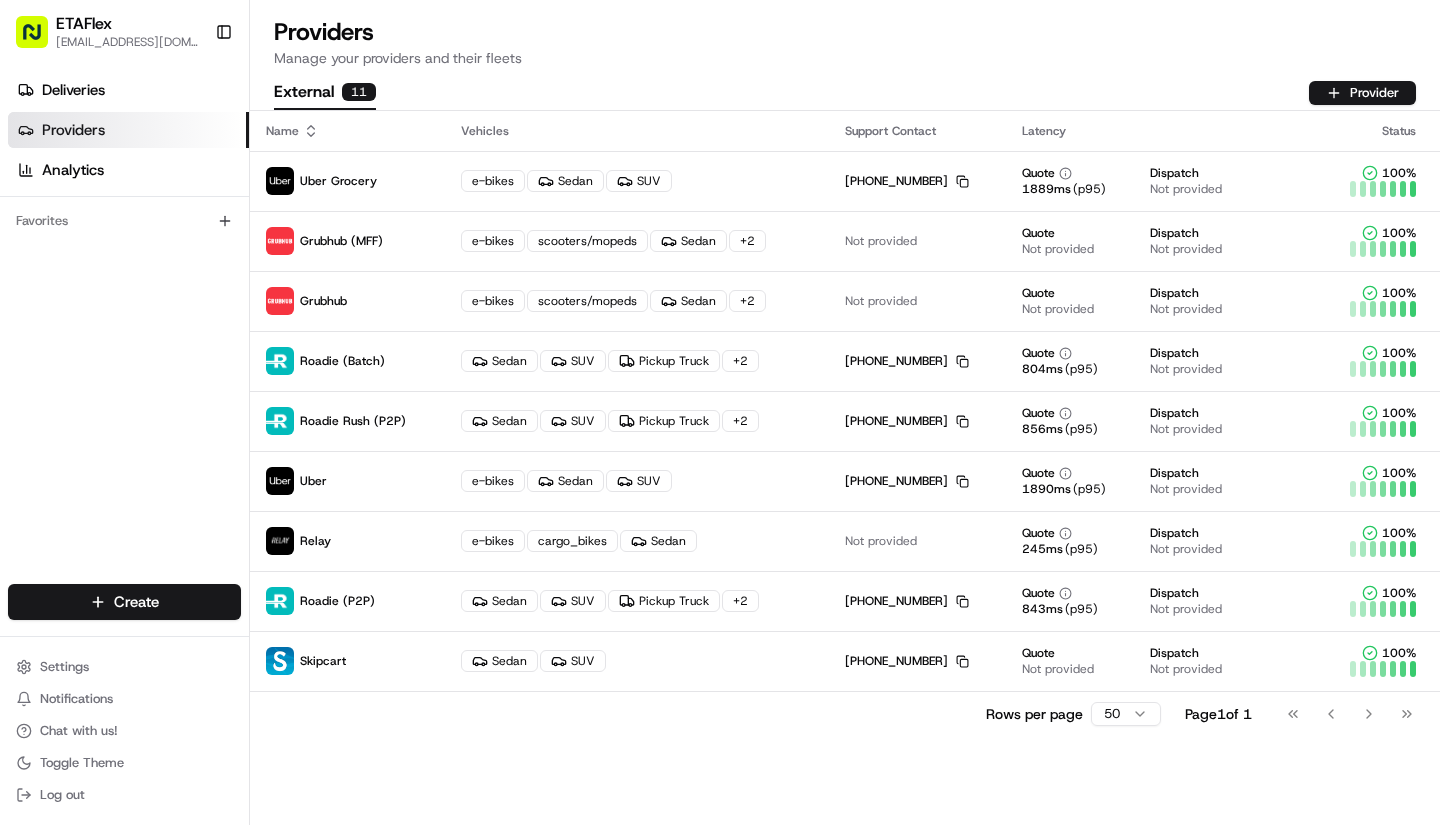 click on "Roadie Rush (P2P)" at bounding box center [353, 421] 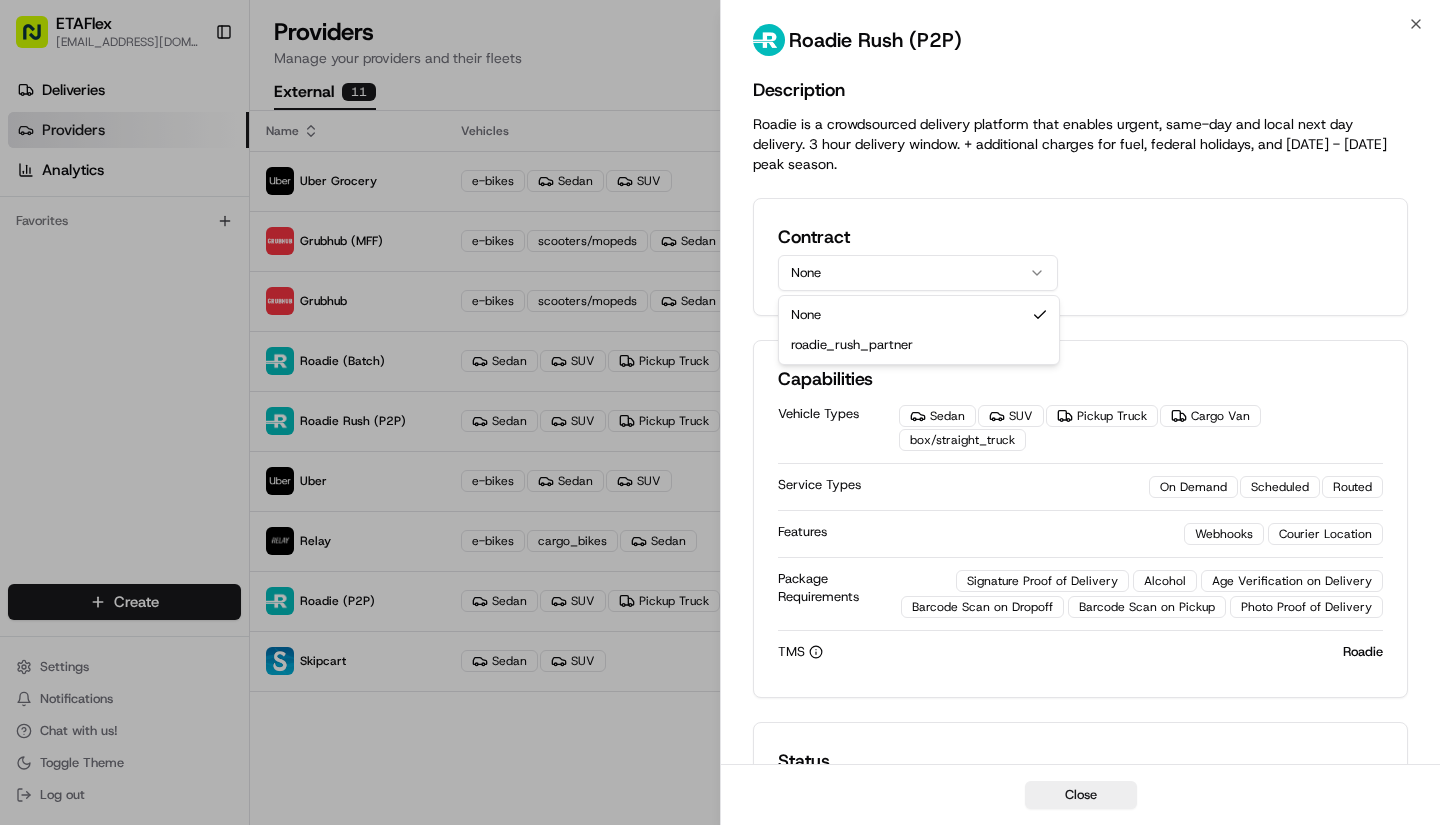 click on "None" at bounding box center [918, 273] 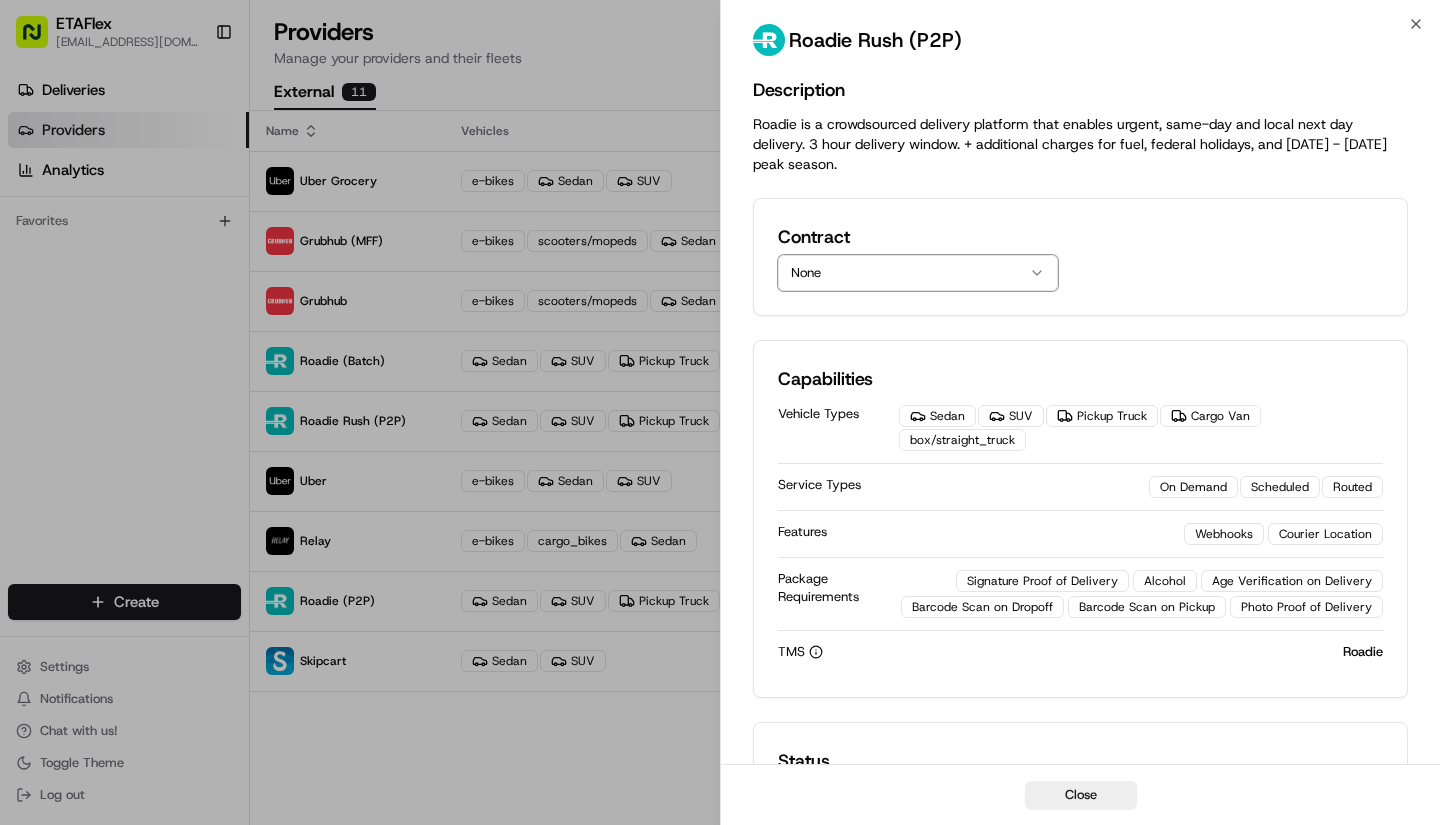 click 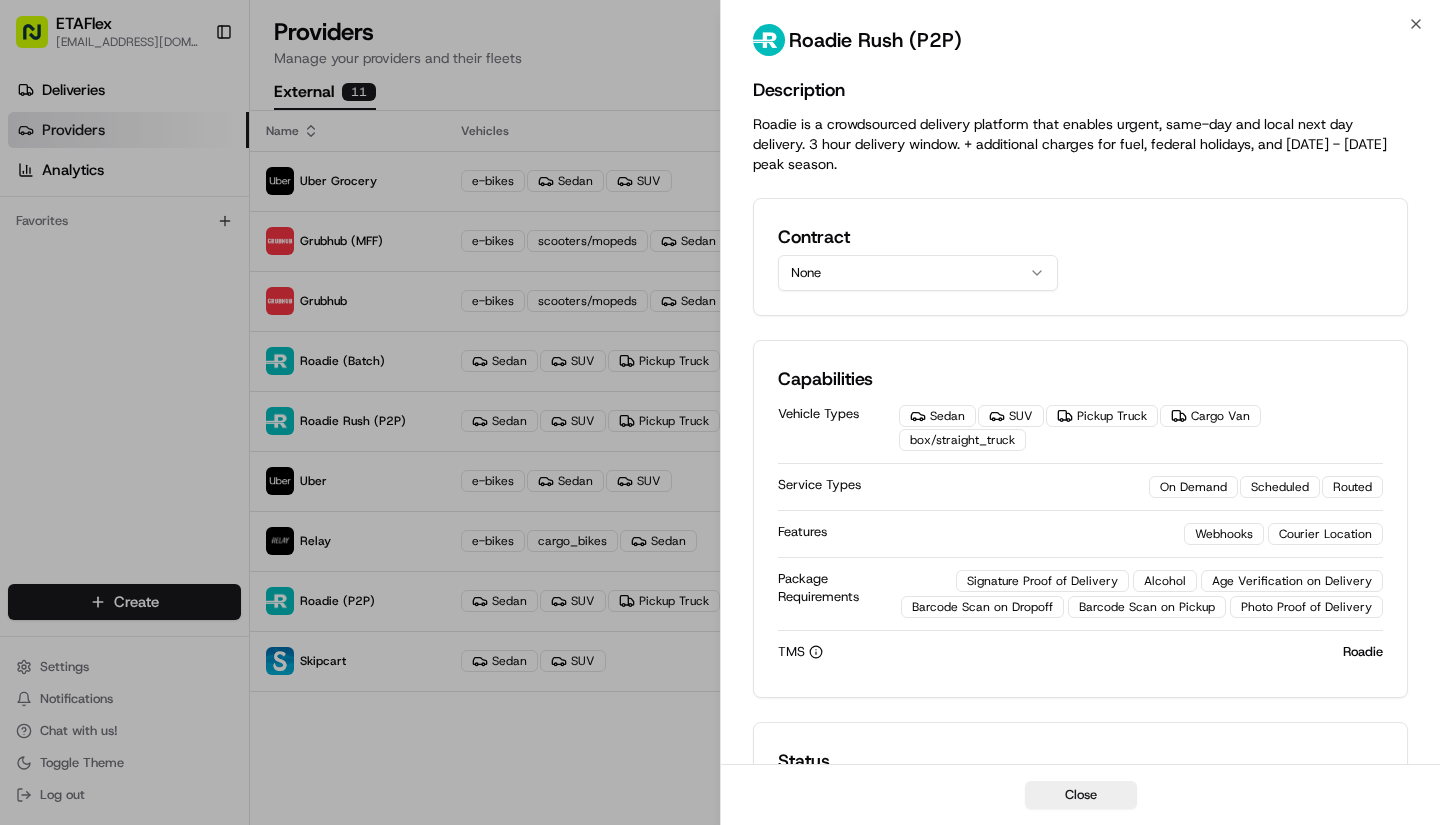 click 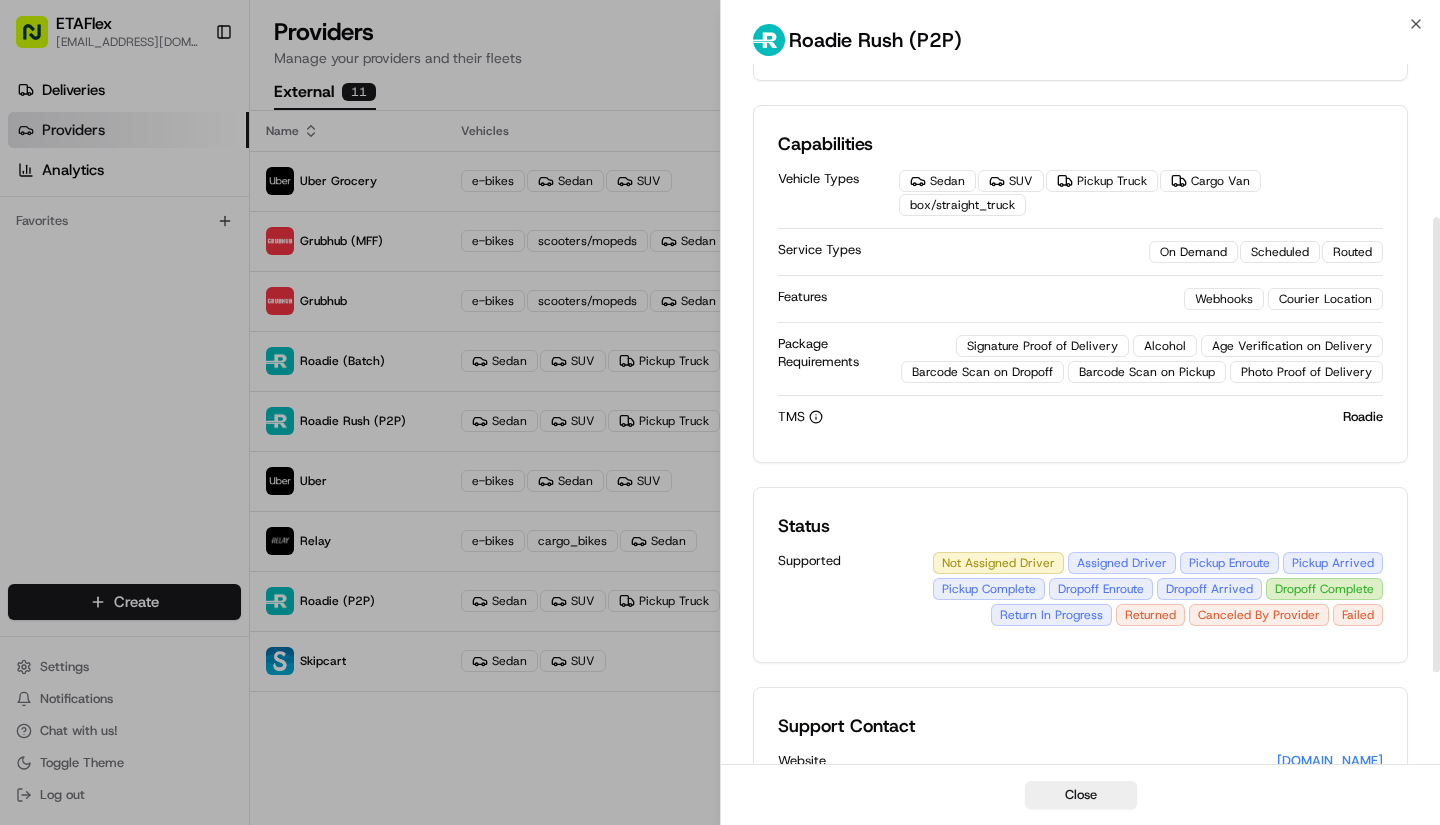 scroll, scrollTop: 376, scrollLeft: 0, axis: vertical 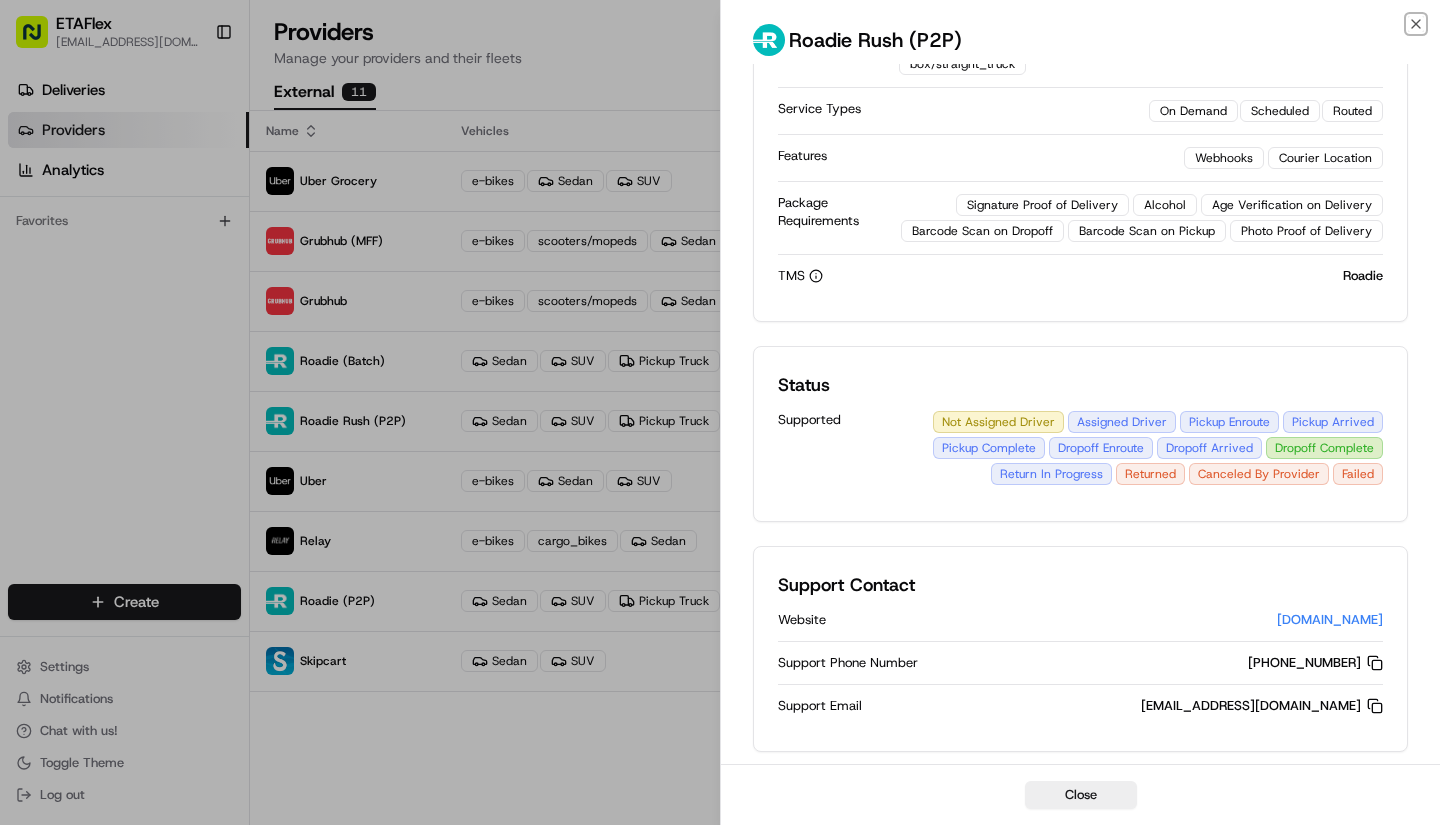 click 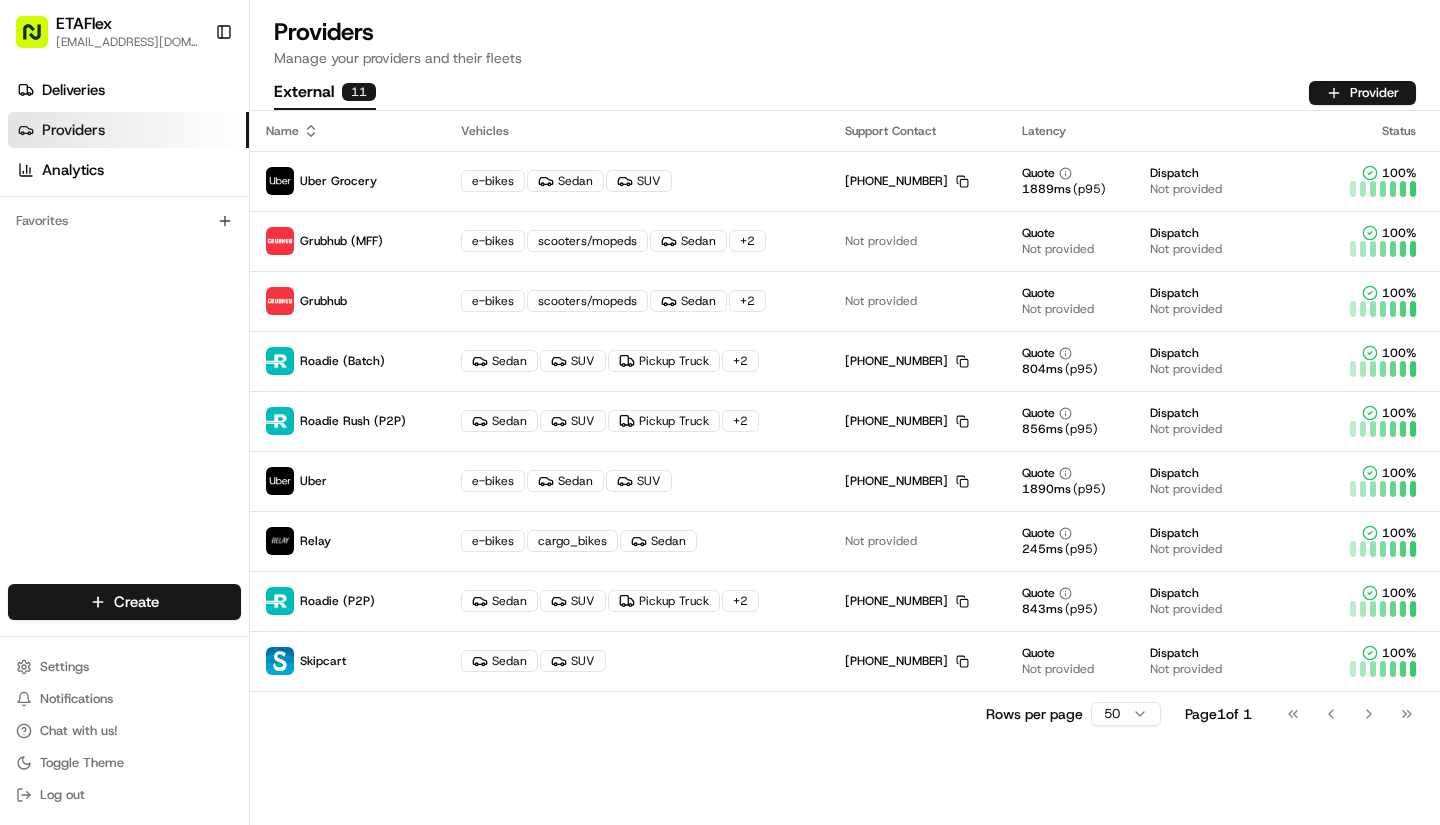click on "Chat with us!" at bounding box center [79, 731] 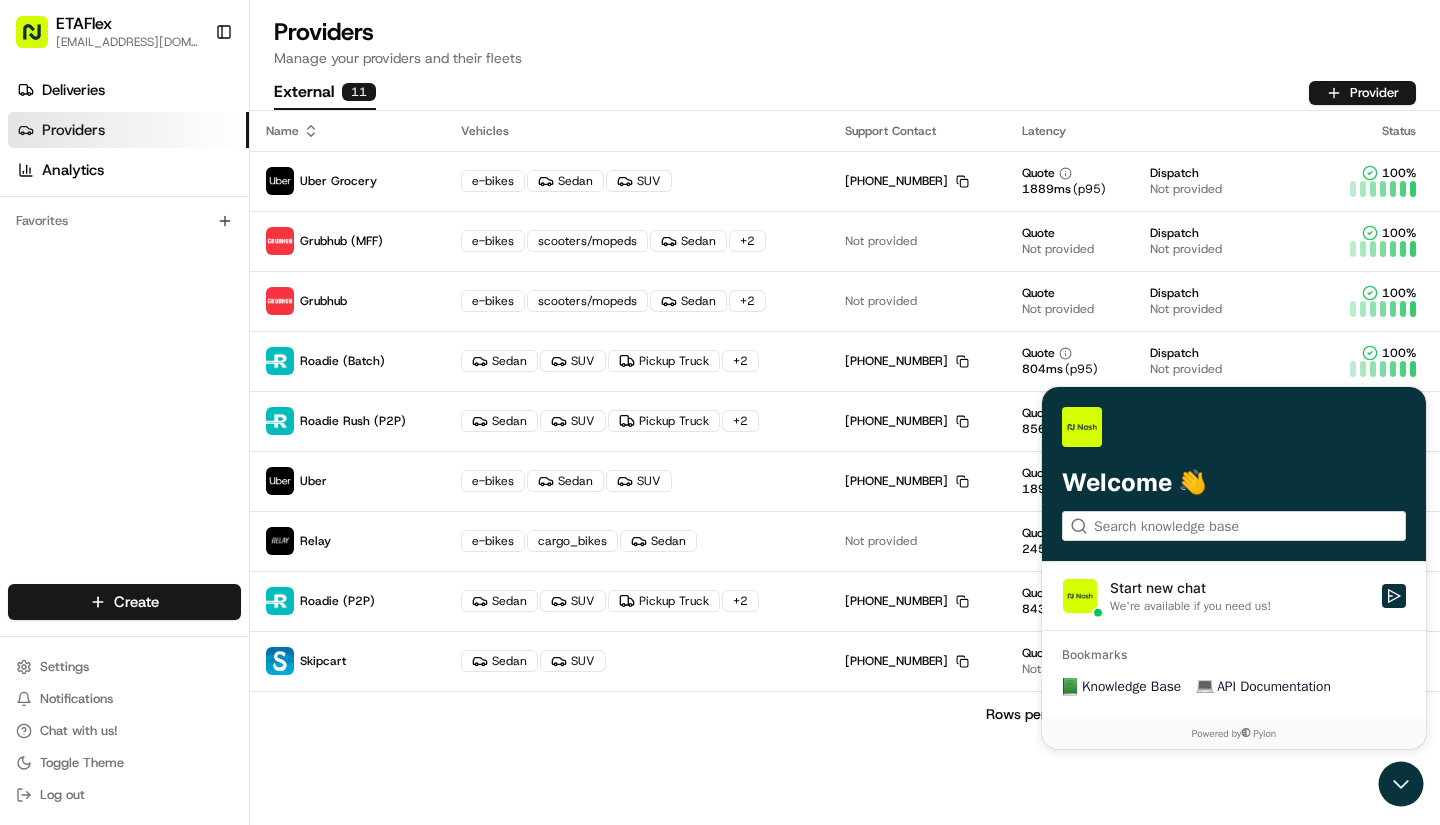 click on "Deliveries Providers Analytics Favorites" at bounding box center [124, 332] 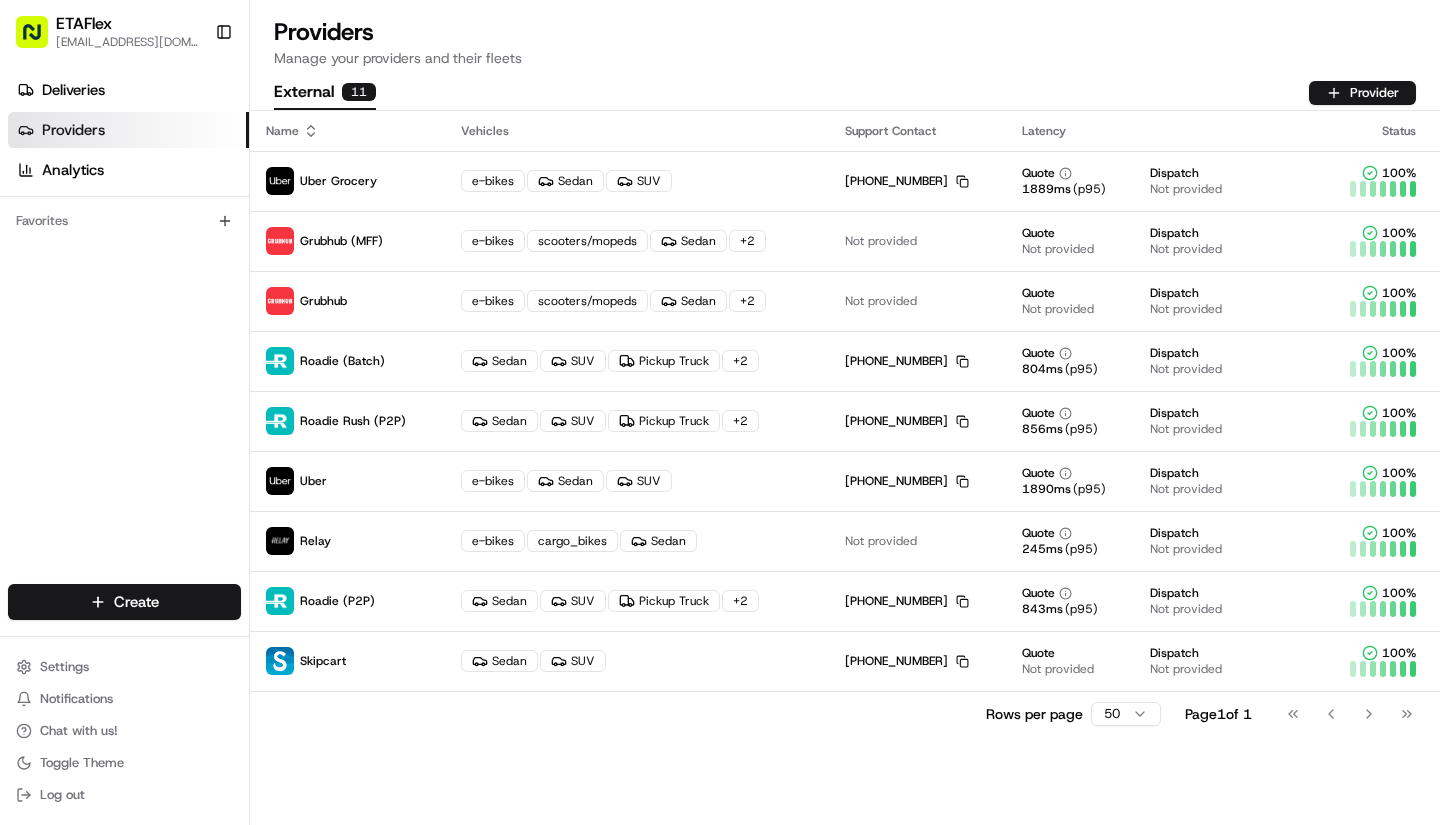 click on "Settings" at bounding box center [124, 667] 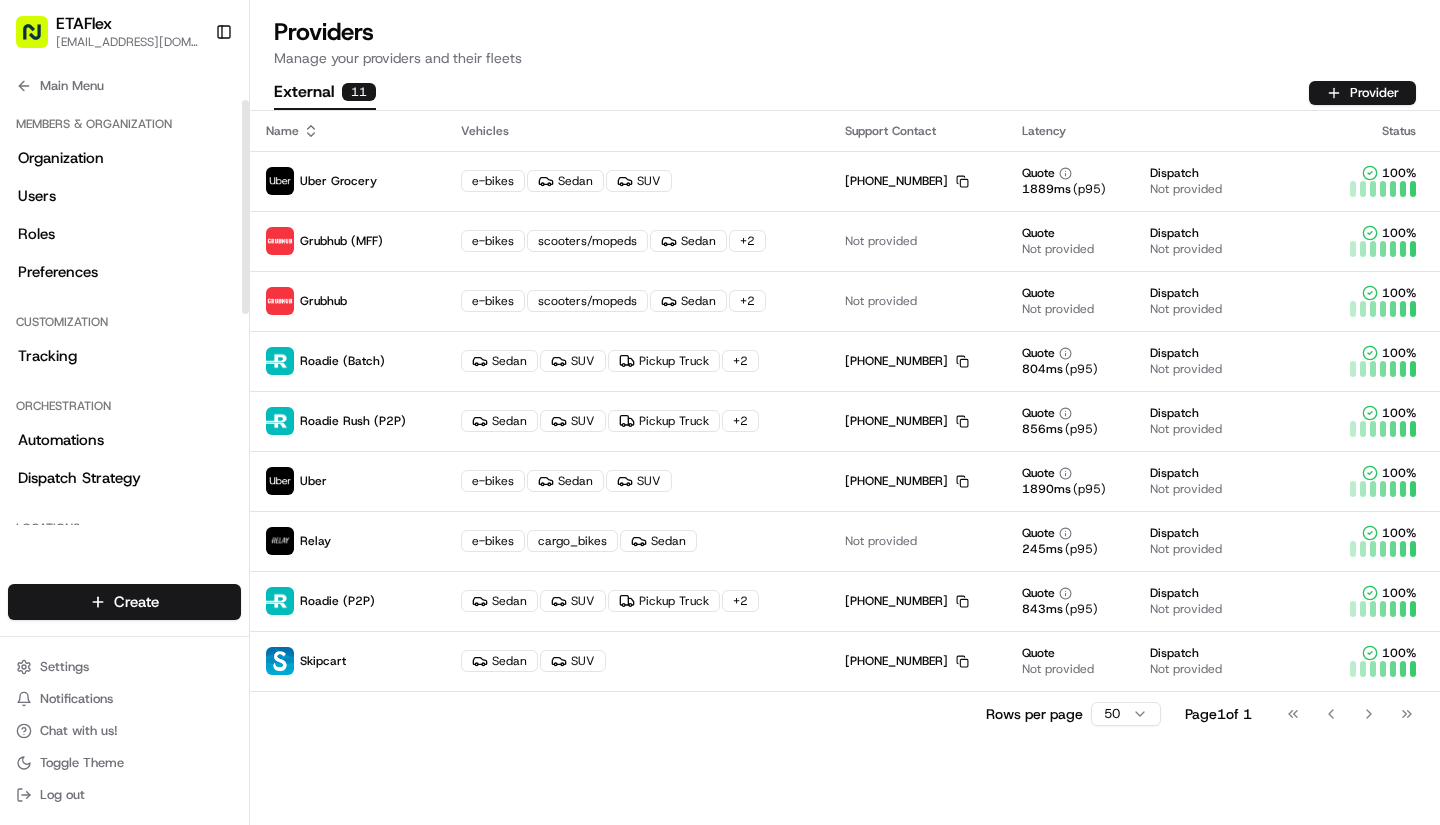 click on "Organization" at bounding box center (124, 158) 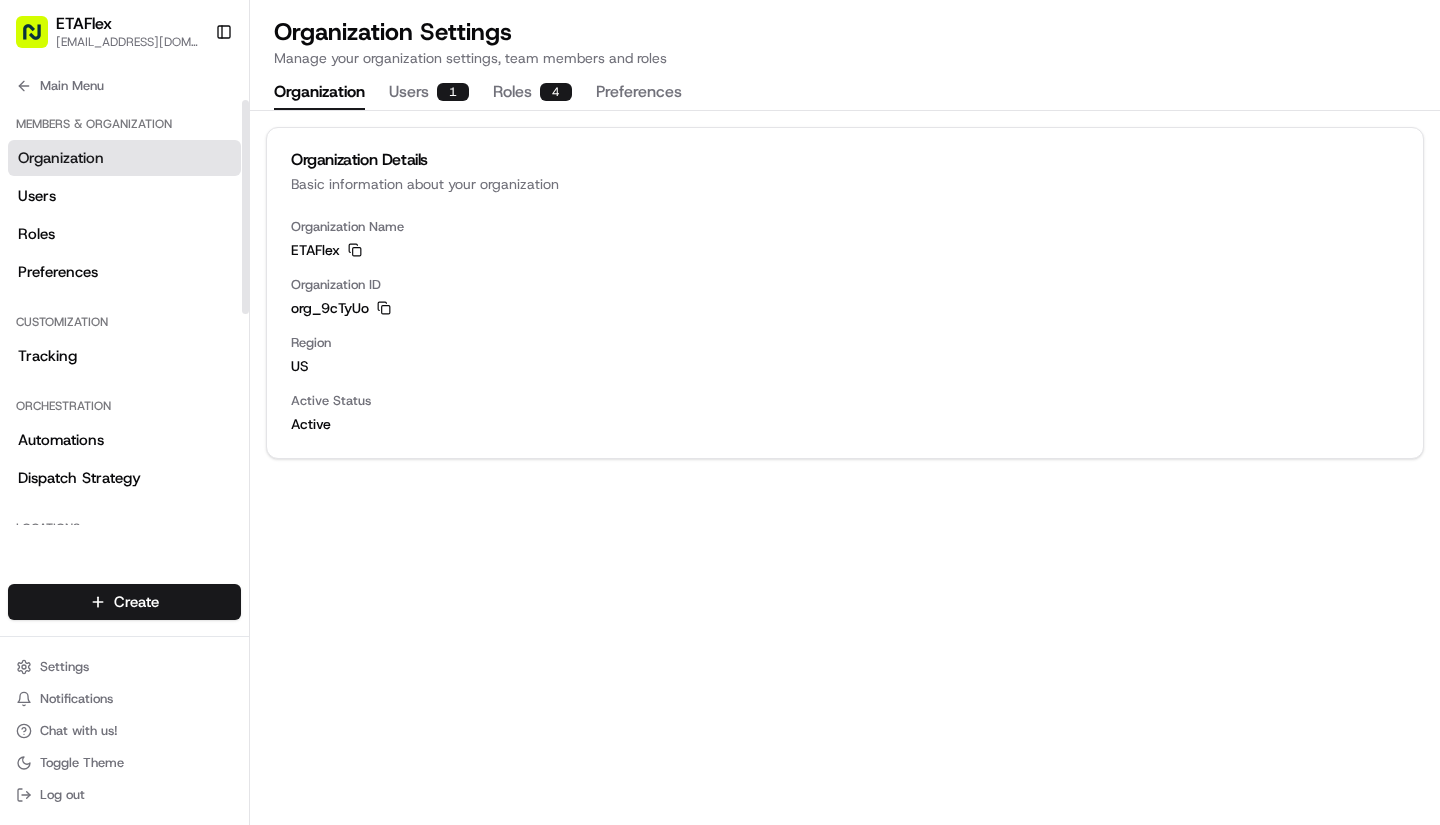 click on "Users 1" at bounding box center [429, 93] 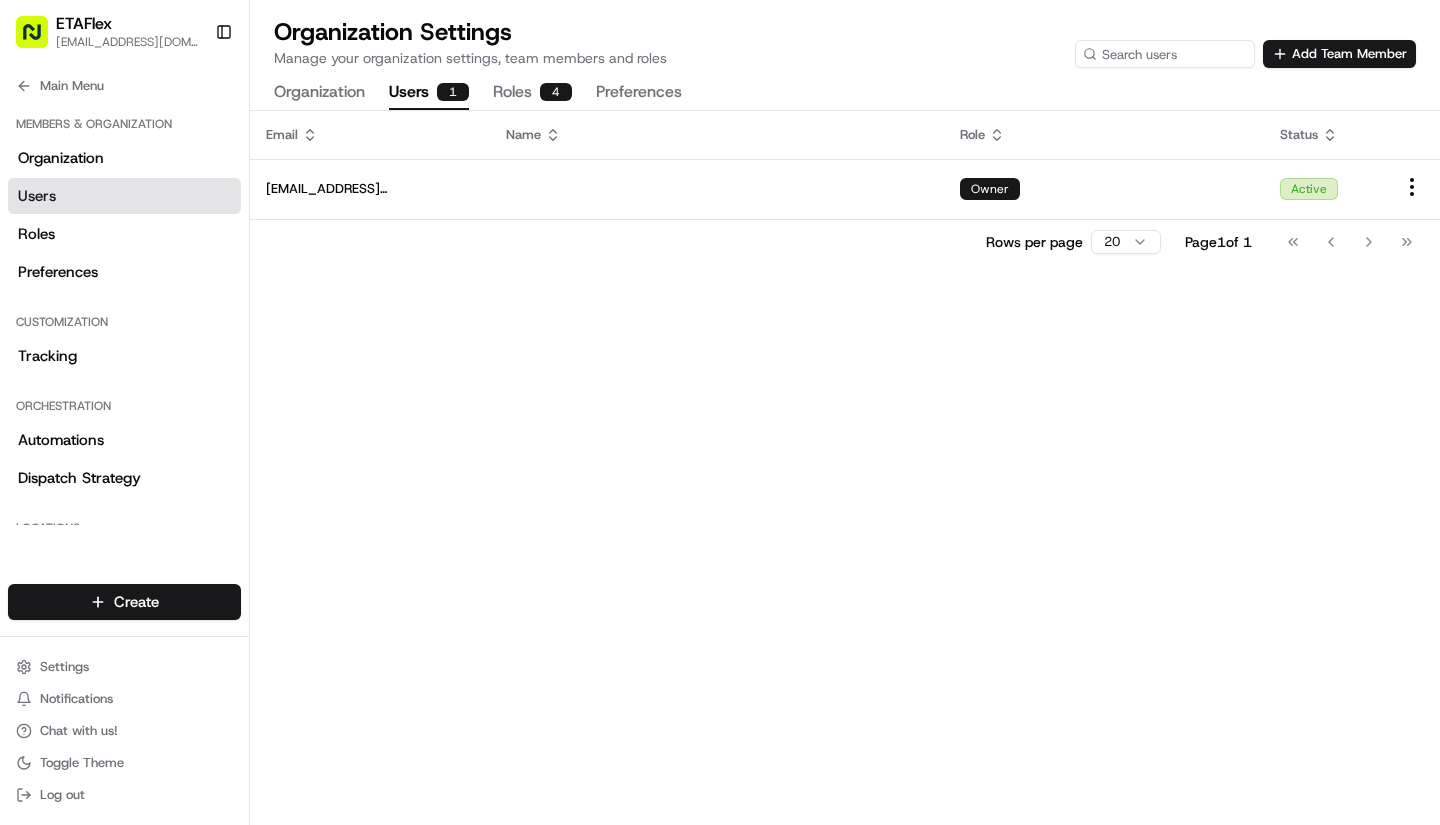 click on "Roles 4" at bounding box center [532, 93] 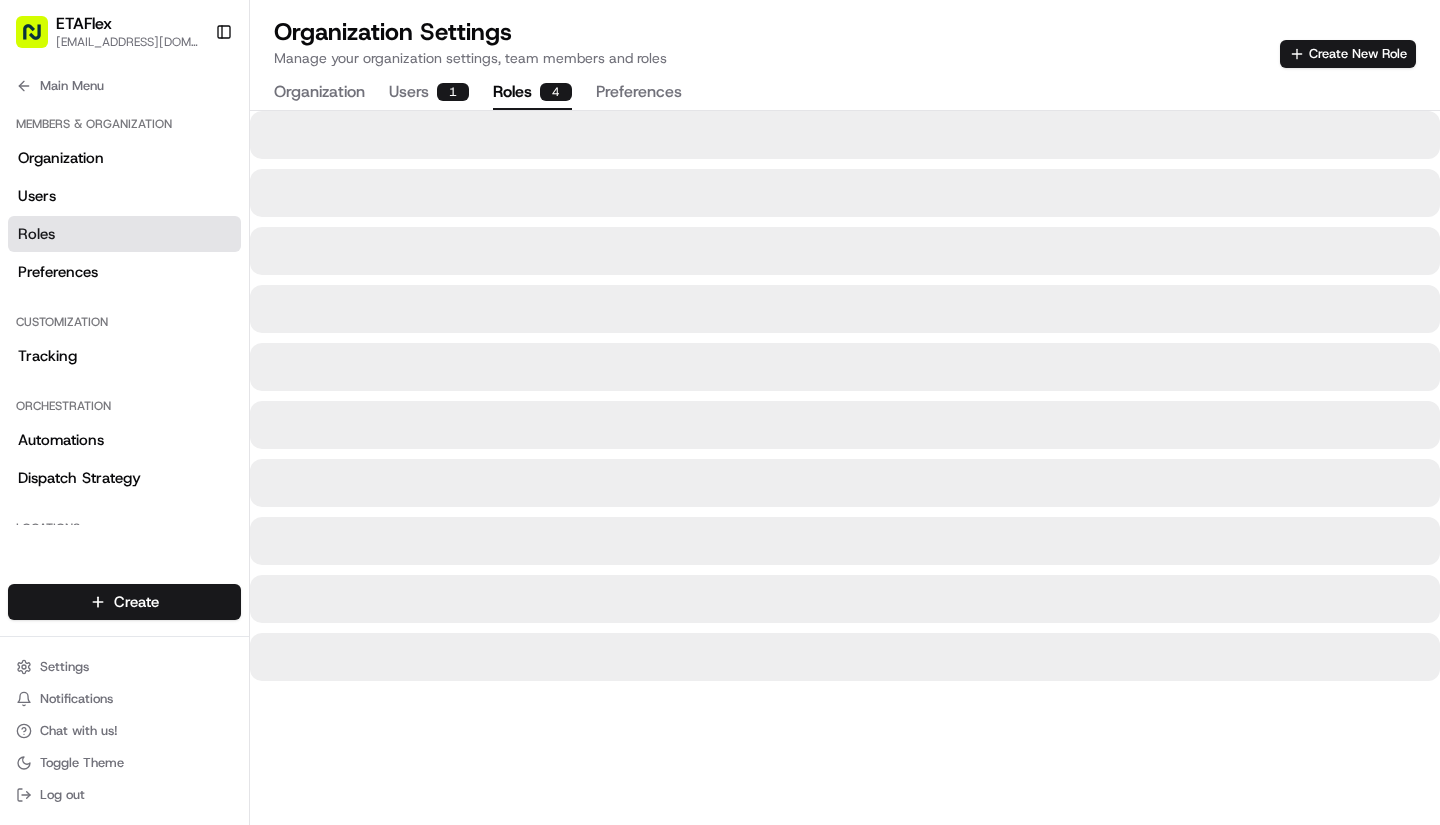 click on "Preferences" at bounding box center (639, 93) 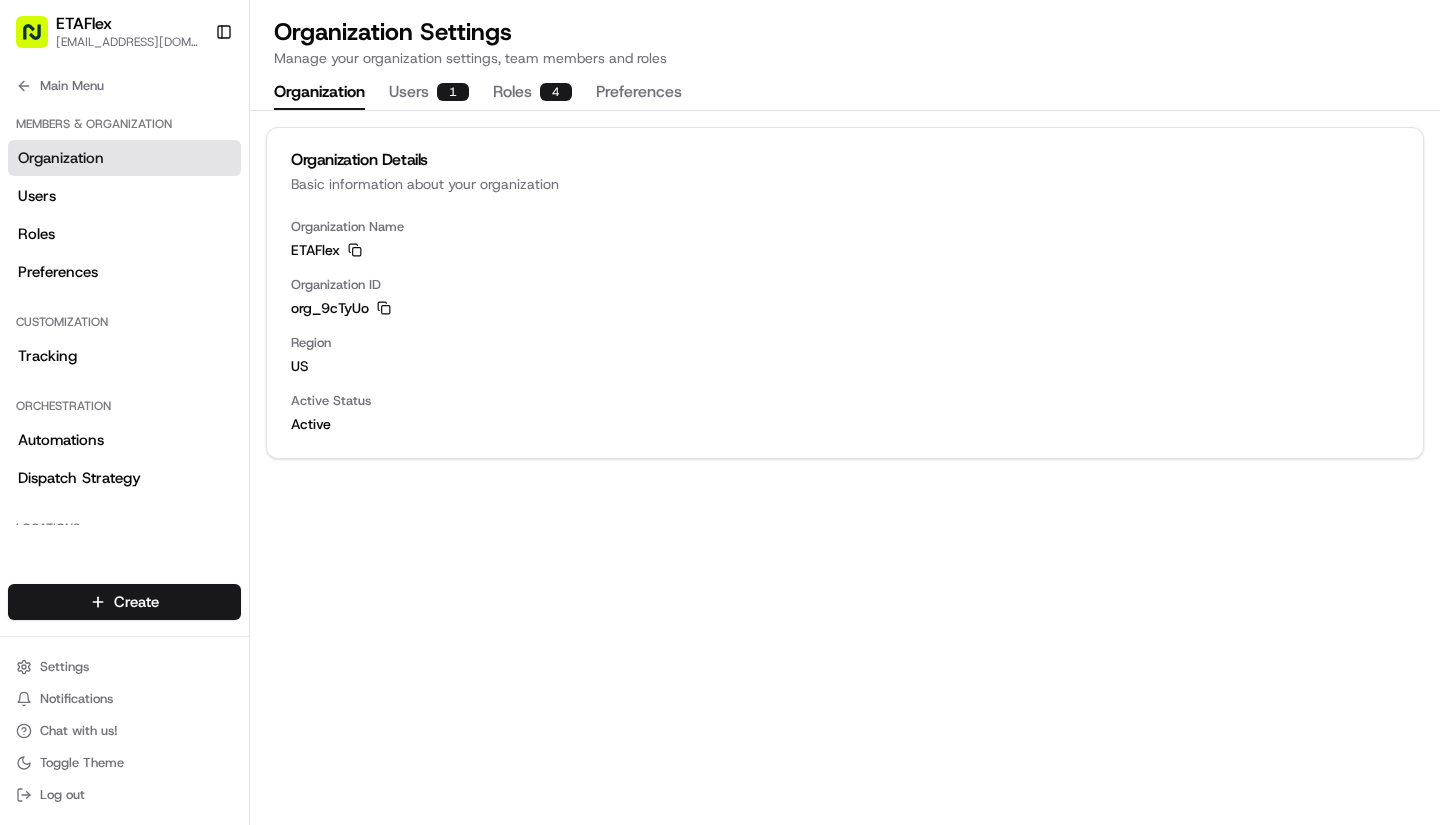 click on "Organization" at bounding box center (319, 93) 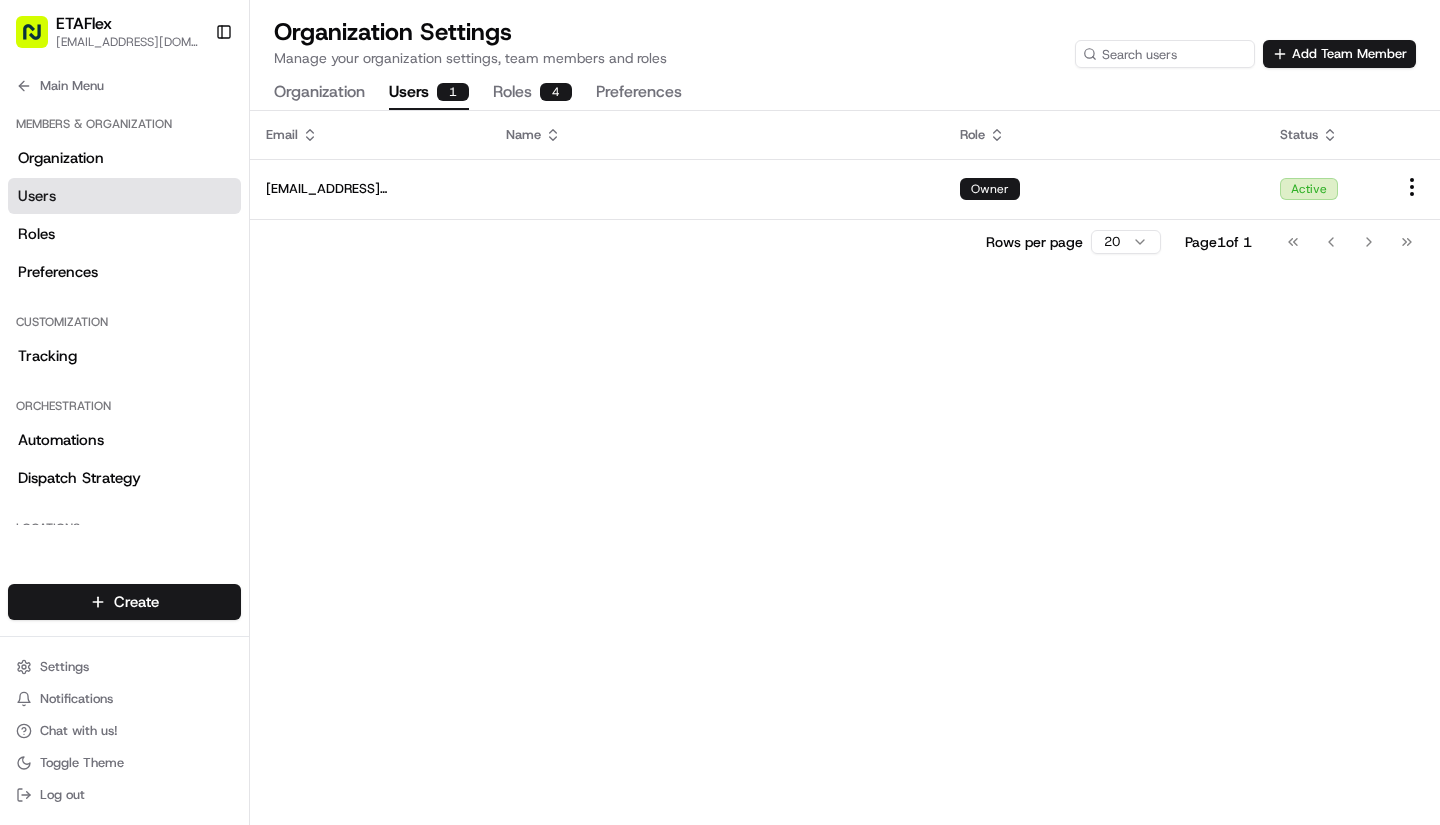 click on "Roles 4" at bounding box center (532, 93) 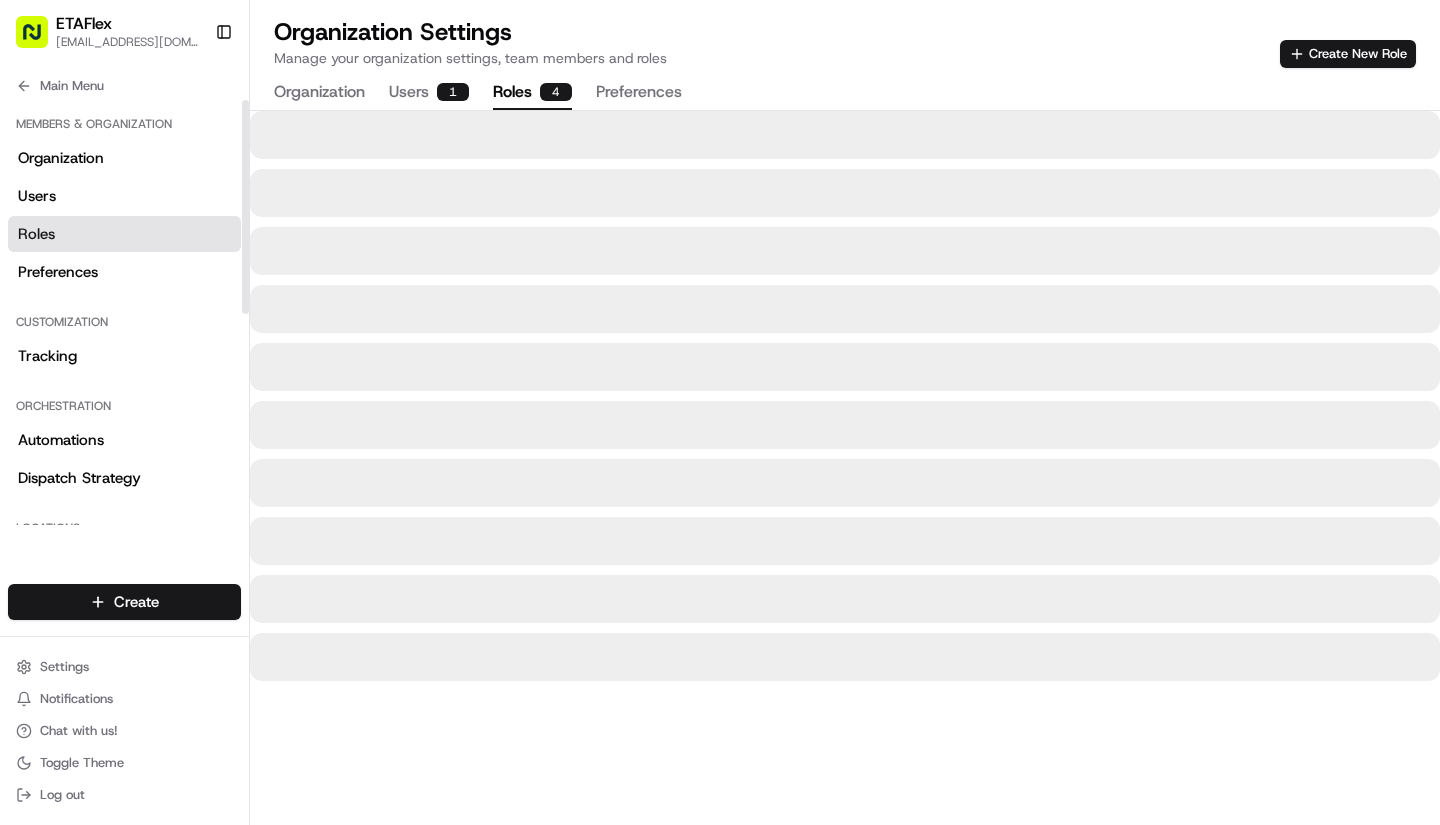 click on "Organization" at bounding box center (61, 158) 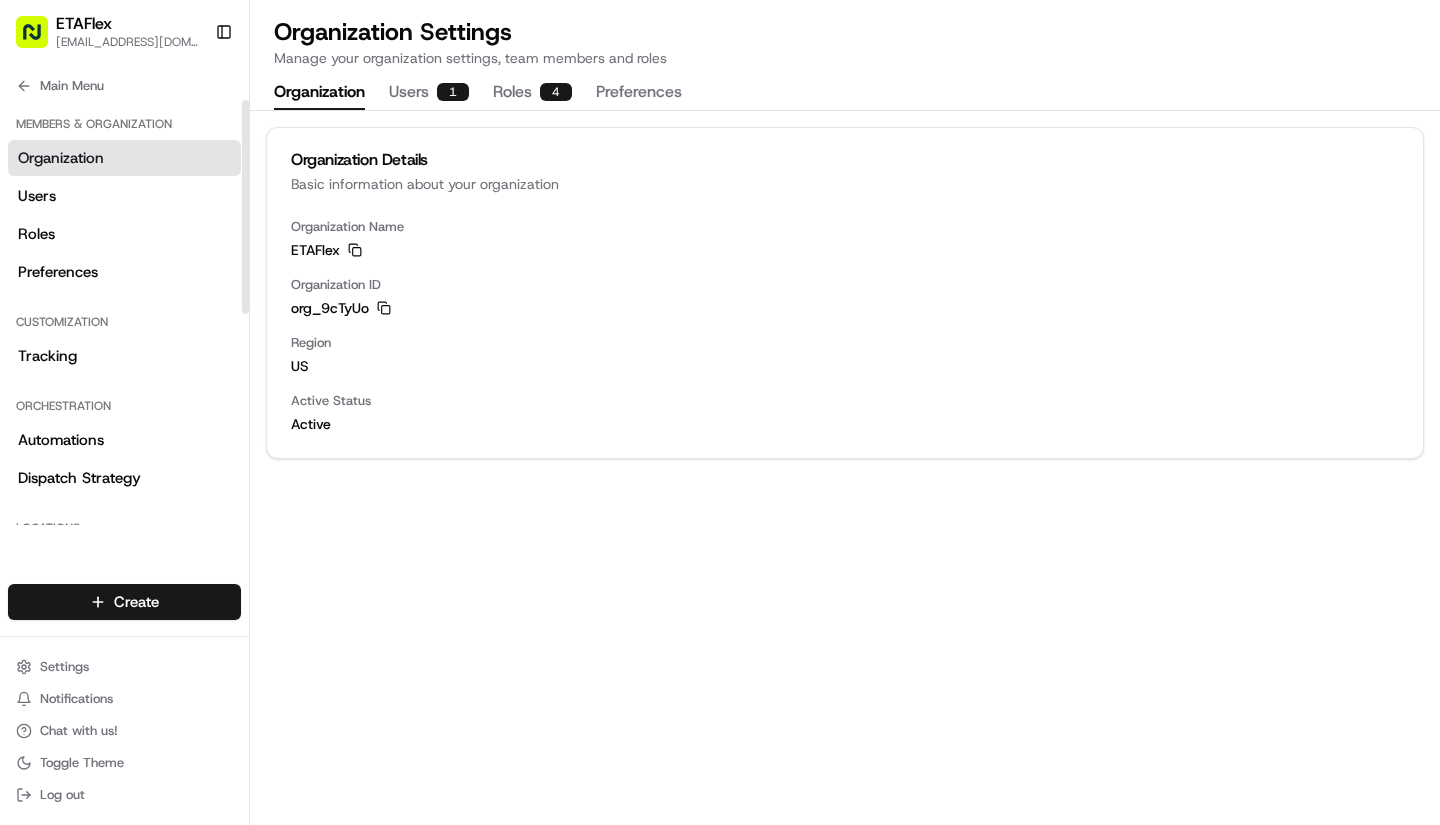 click on "Roles" at bounding box center (36, 234) 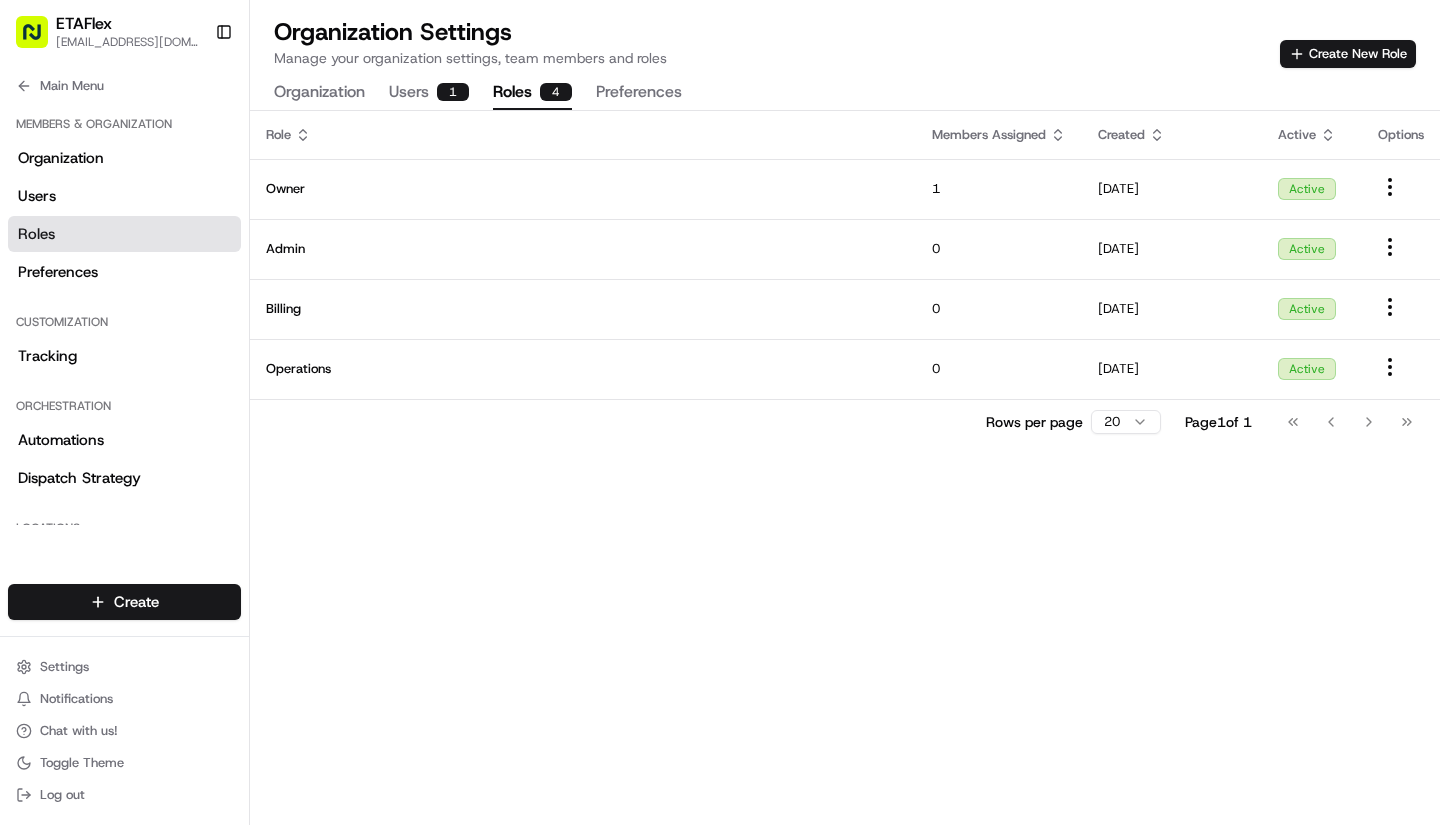 click on "Main Menu" at bounding box center (124, 86) 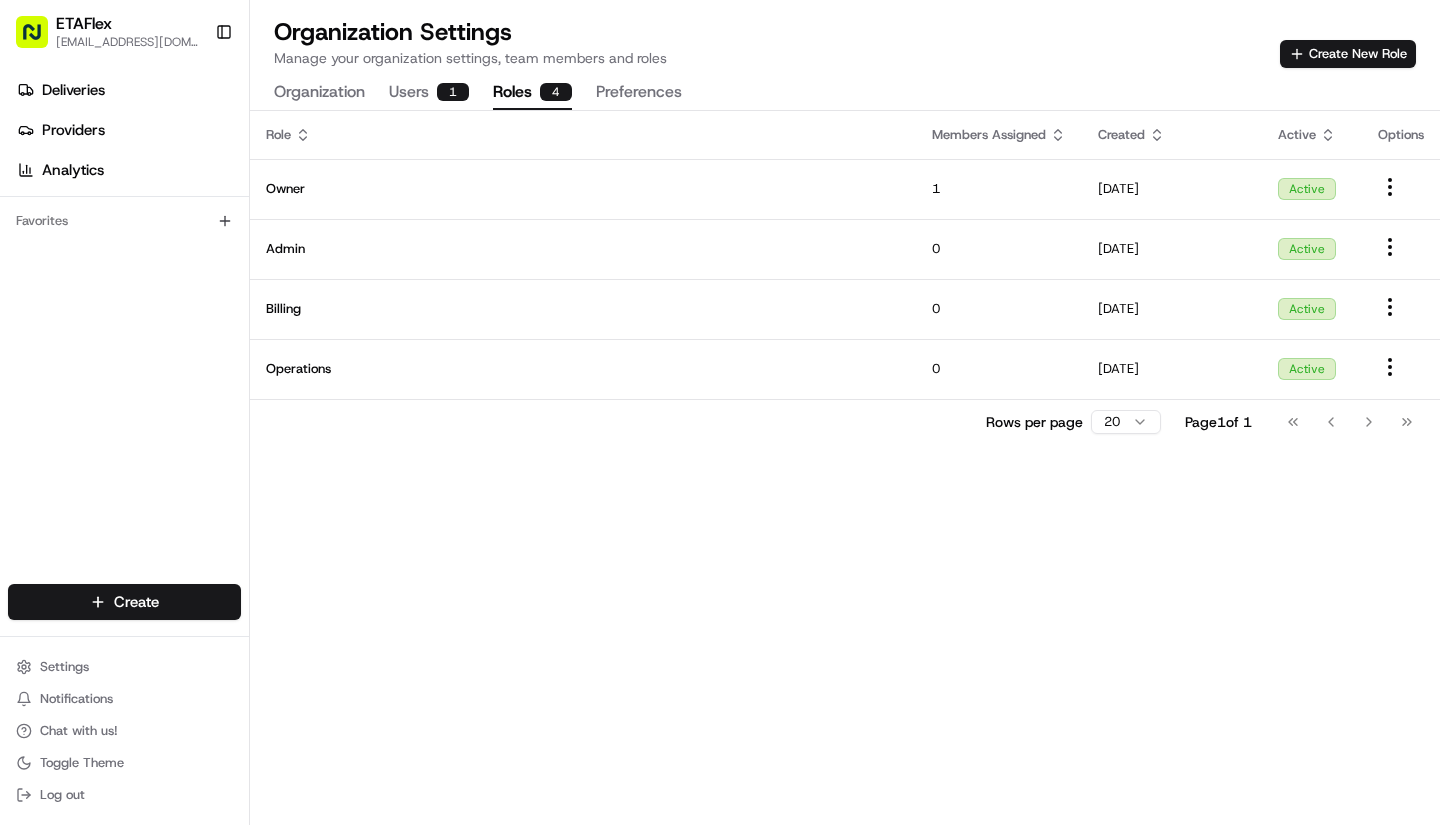 click on "Deliveries" at bounding box center (73, 90) 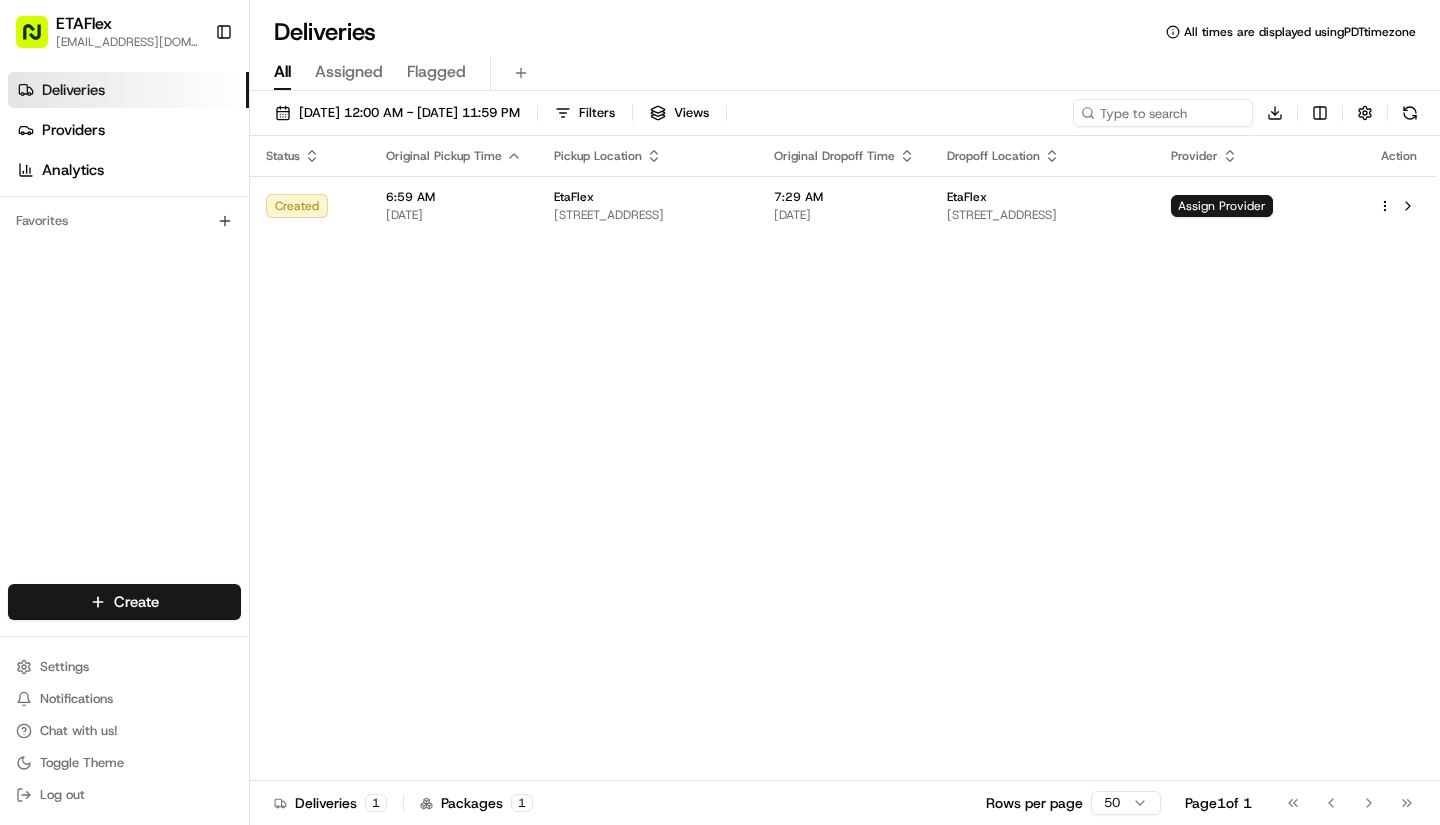 click at bounding box center (1399, 206) 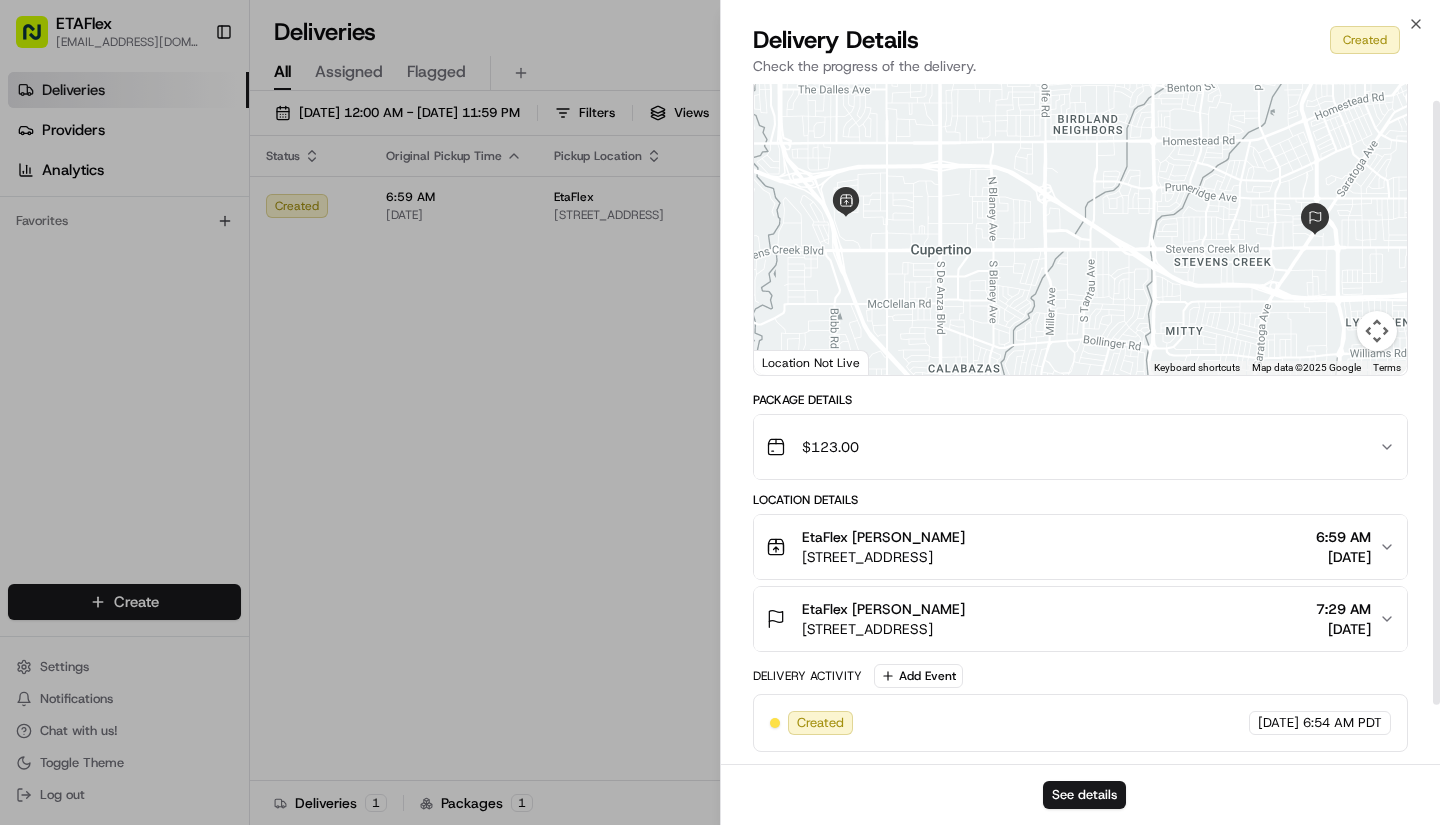 scroll, scrollTop: 0, scrollLeft: 0, axis: both 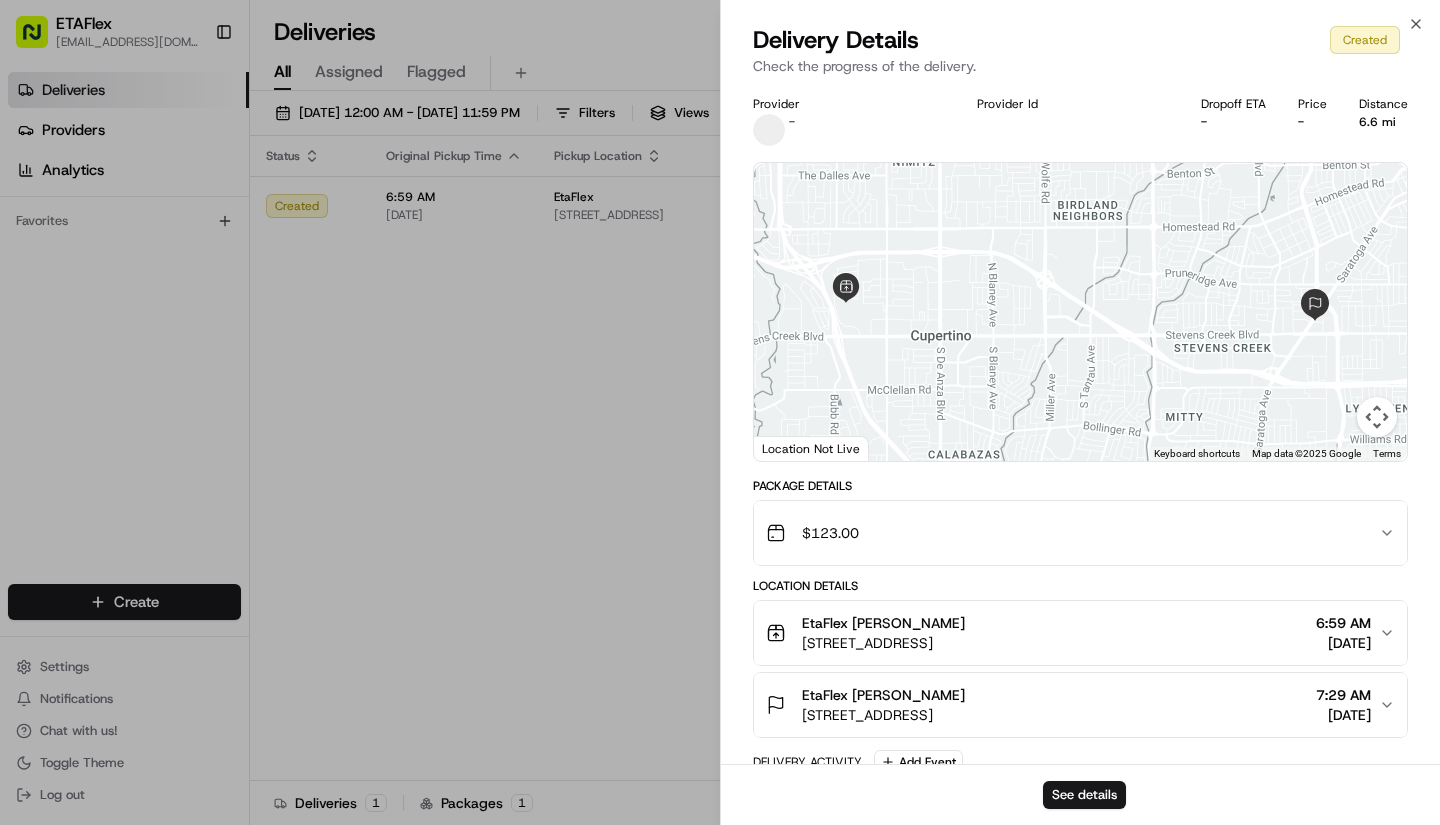click on "Created" at bounding box center (1365, 40) 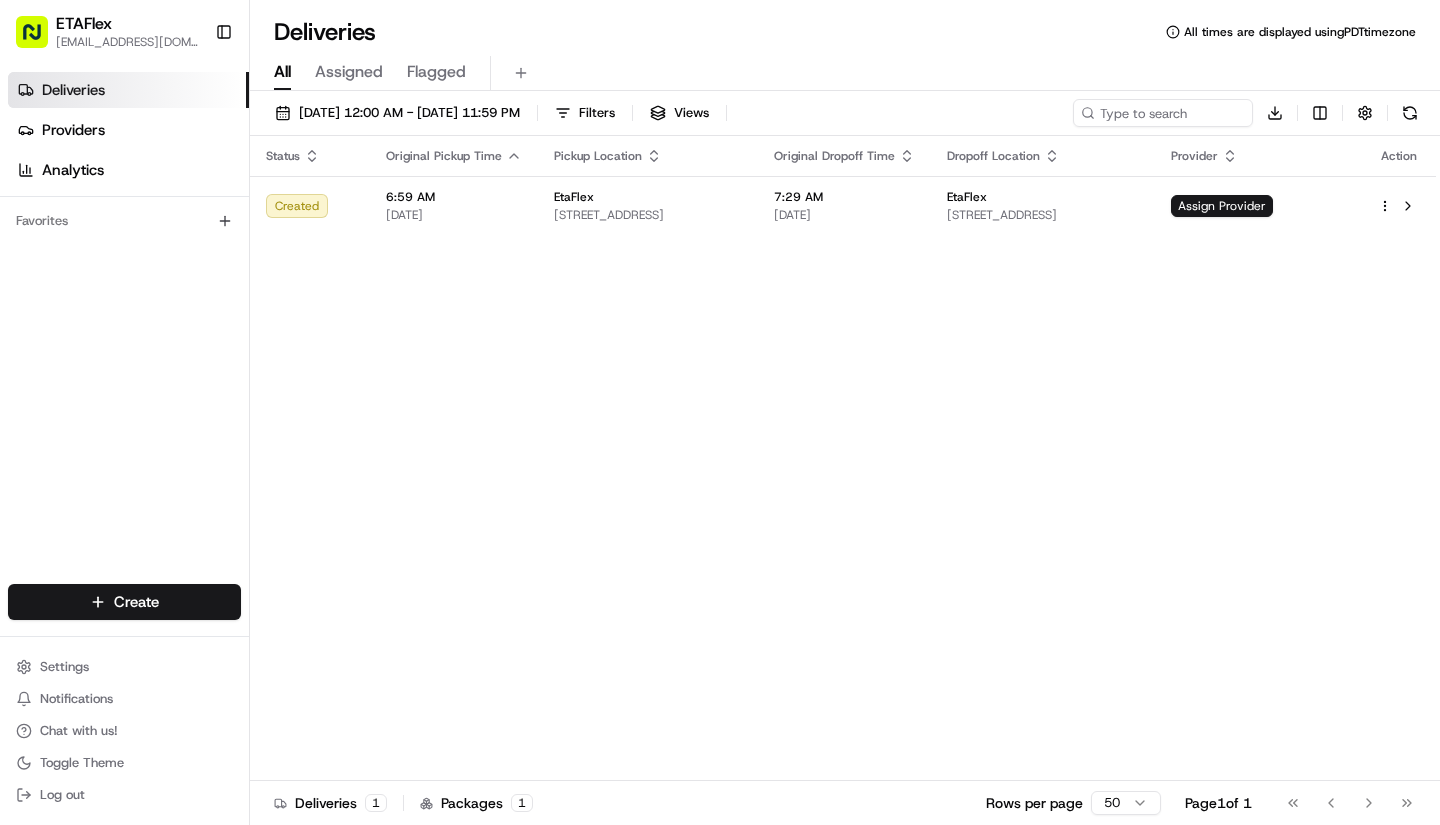 click on "Providers" at bounding box center (128, 130) 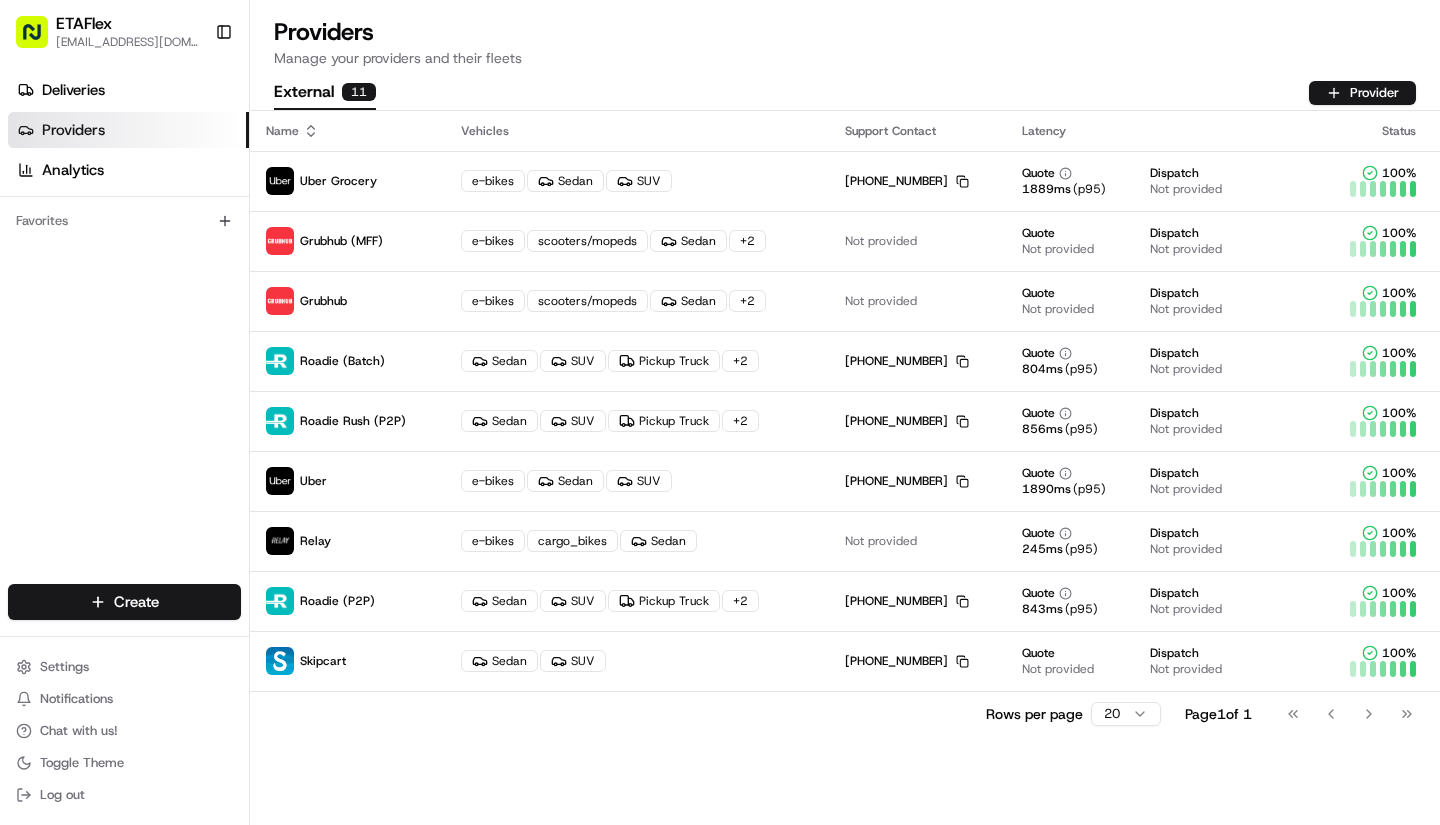 click on "Deliveries" at bounding box center [128, 90] 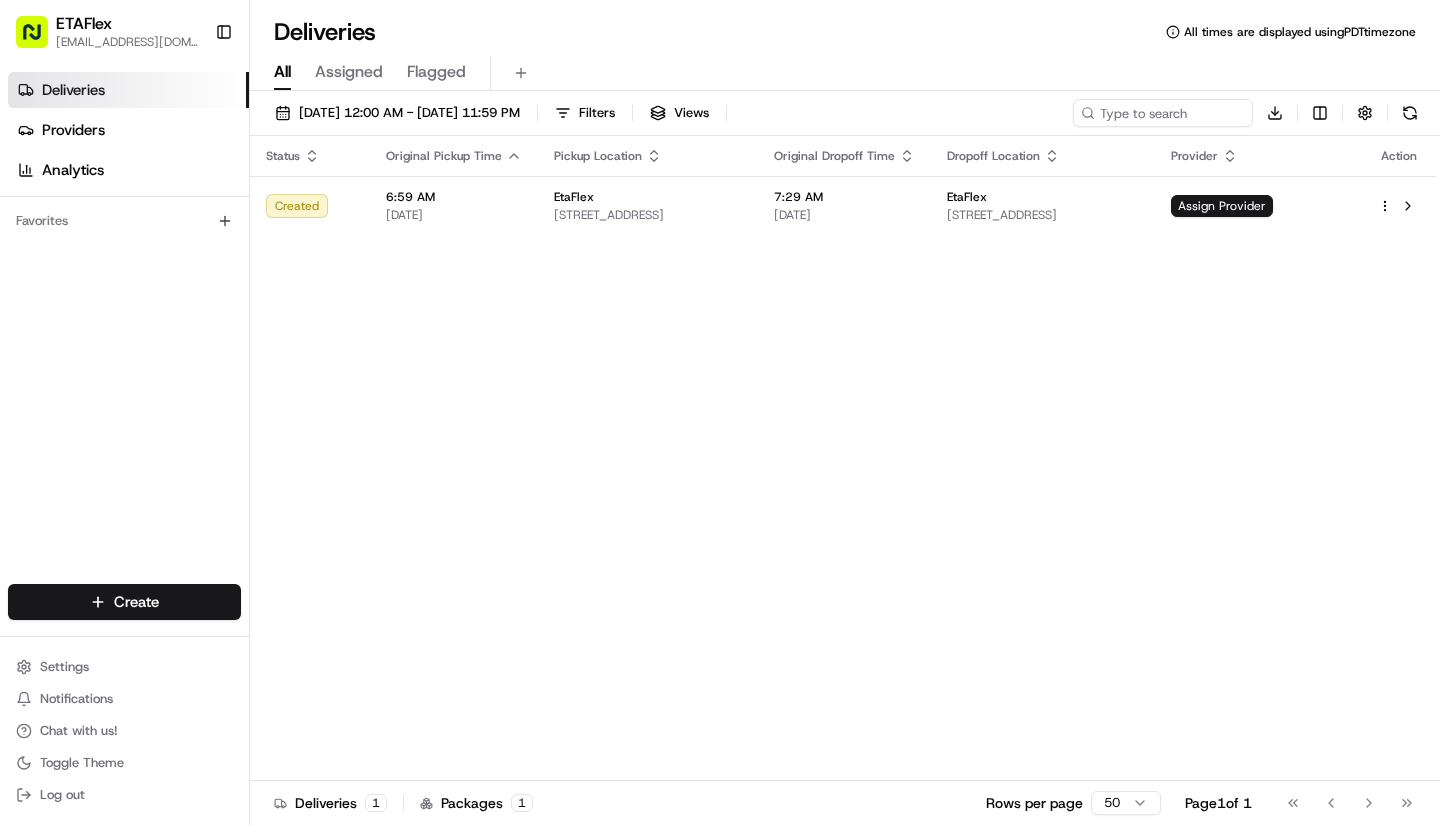 click on "Deliveries" at bounding box center (73, 90) 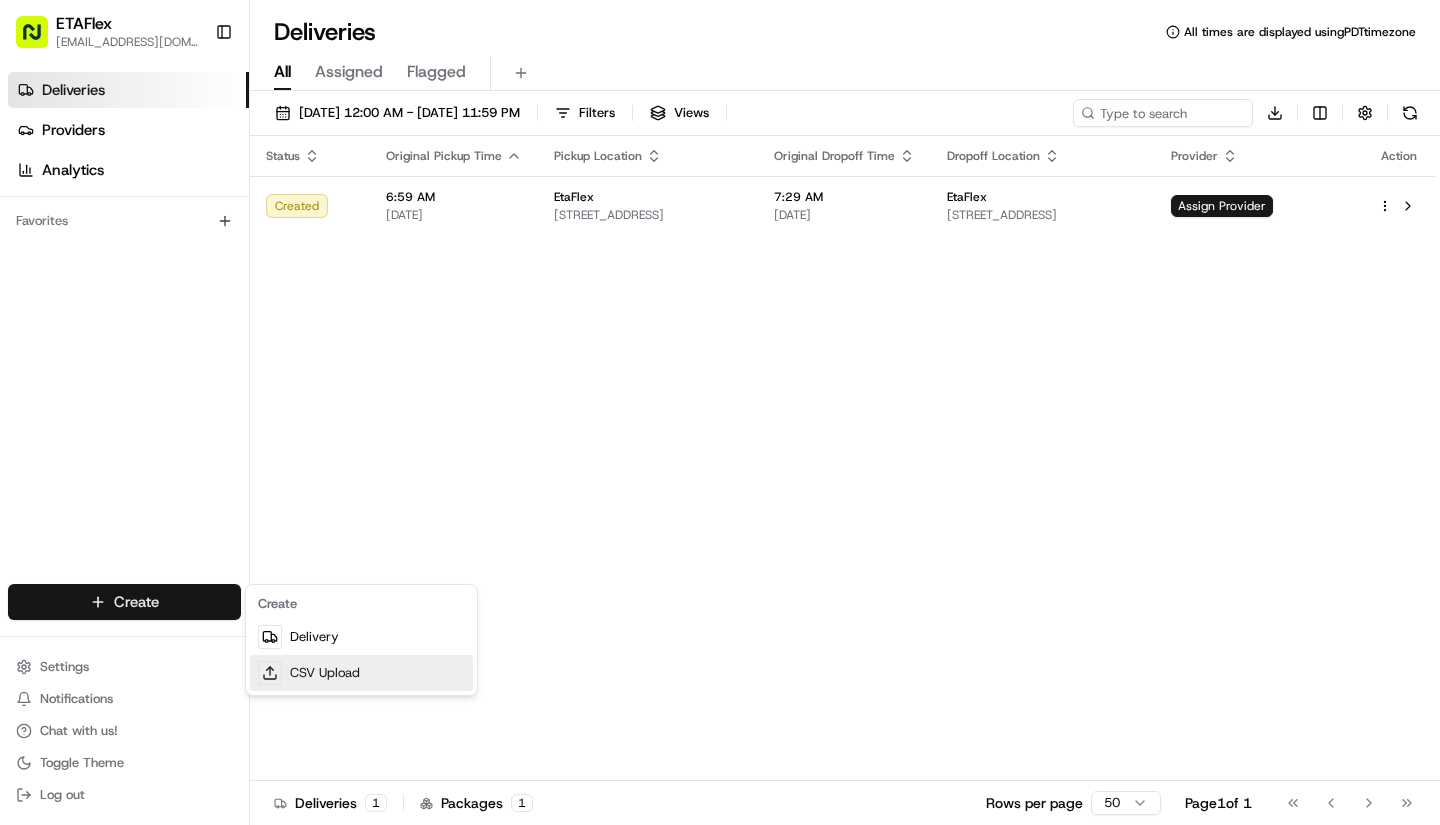 click on "CSV Upload" at bounding box center (361, 673) 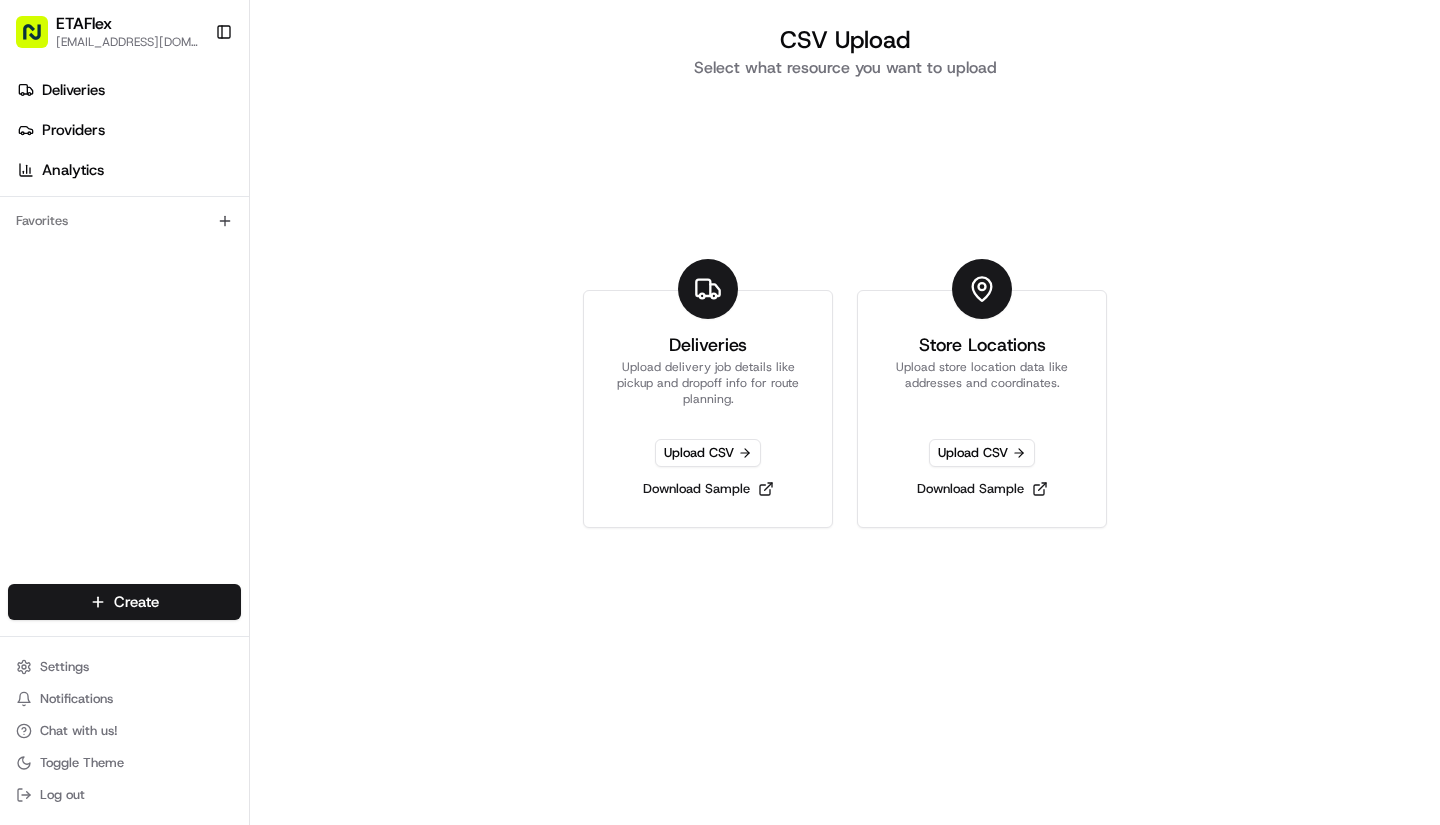 click on "Download Sample" at bounding box center [708, 489] 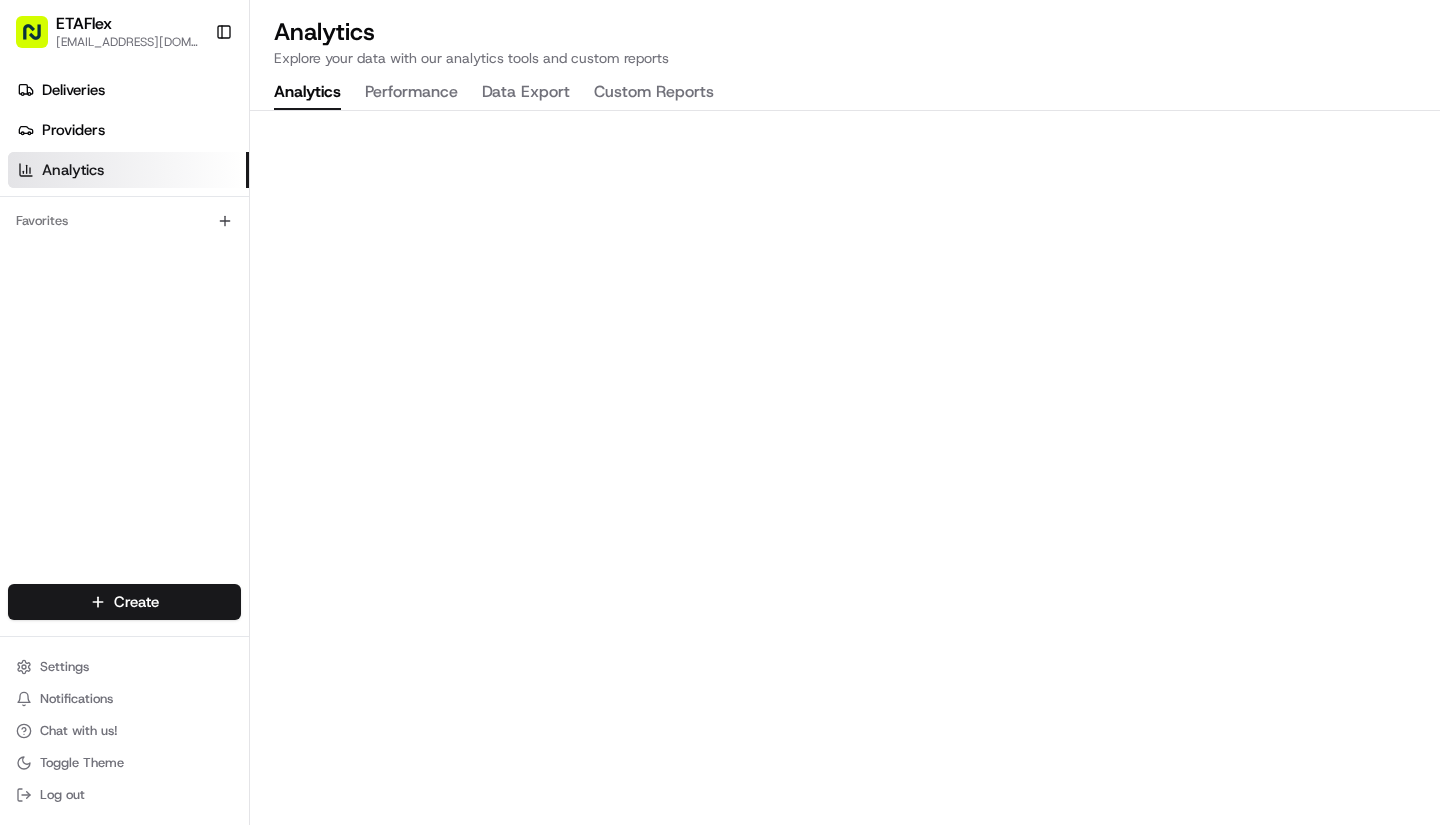 click on "Deliveries Providers Analytics Favorites" at bounding box center [124, 332] 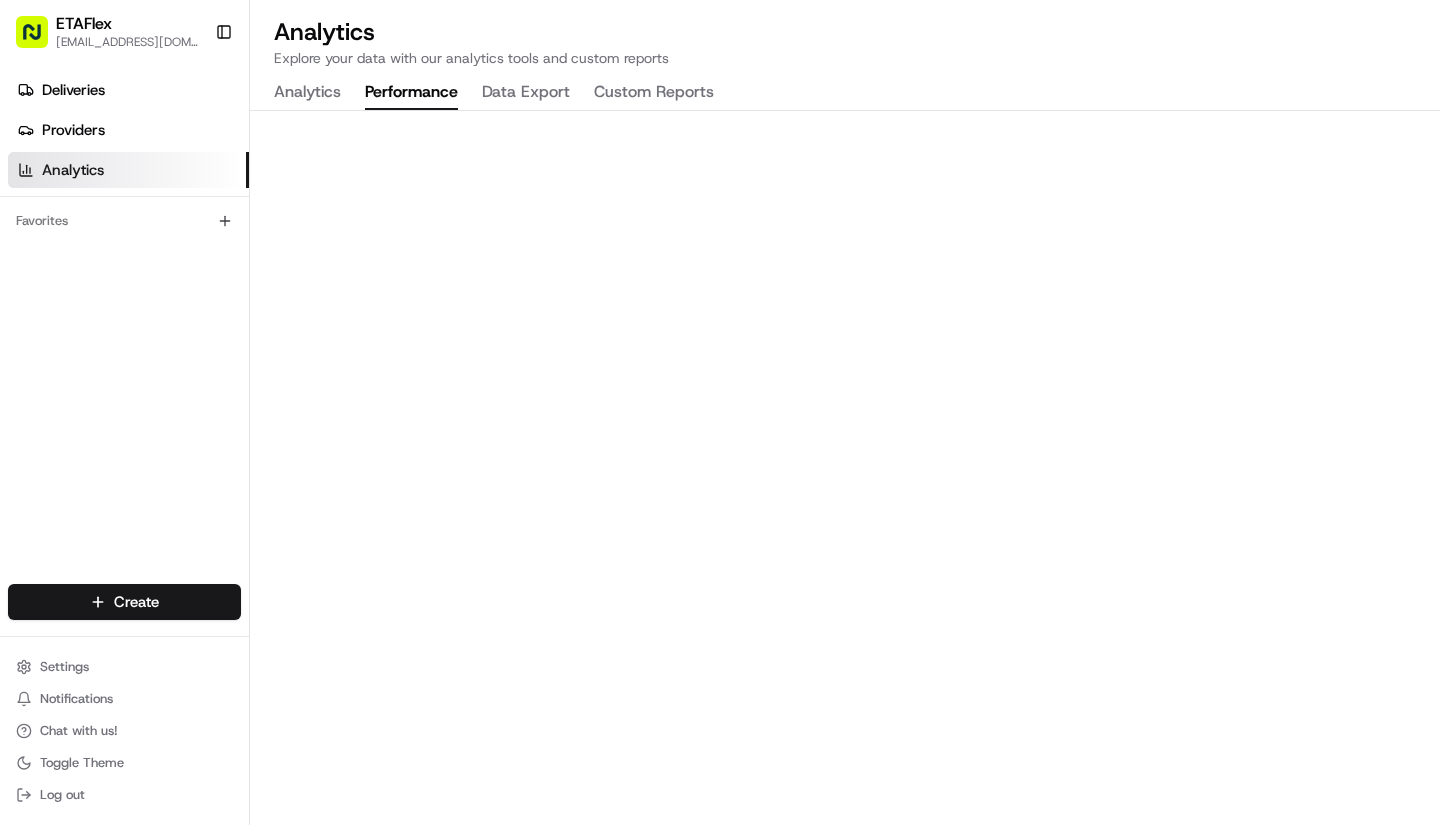 click on "Custom Reports" at bounding box center (654, 93) 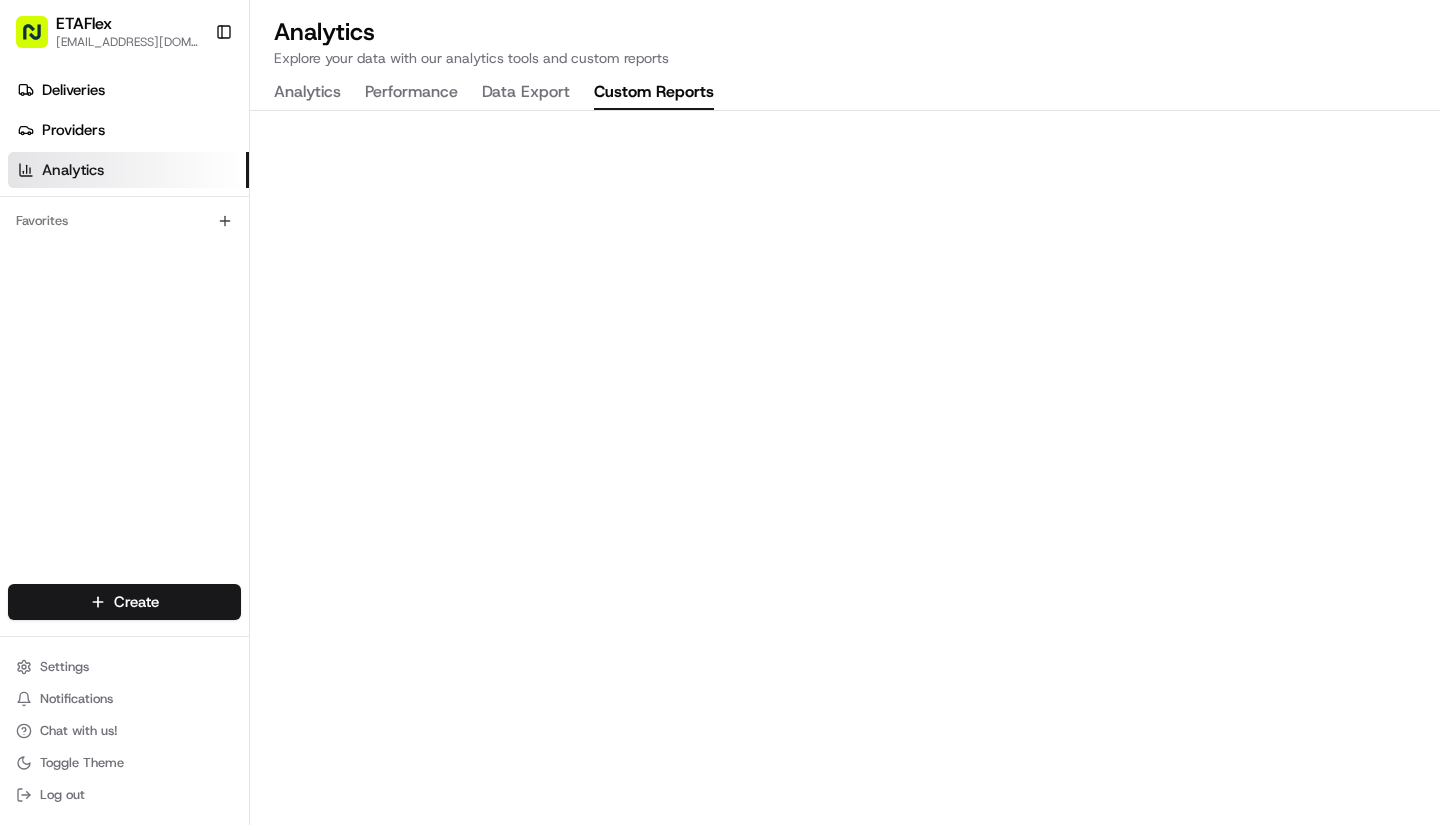 click on "Deliveries" at bounding box center [128, 90] 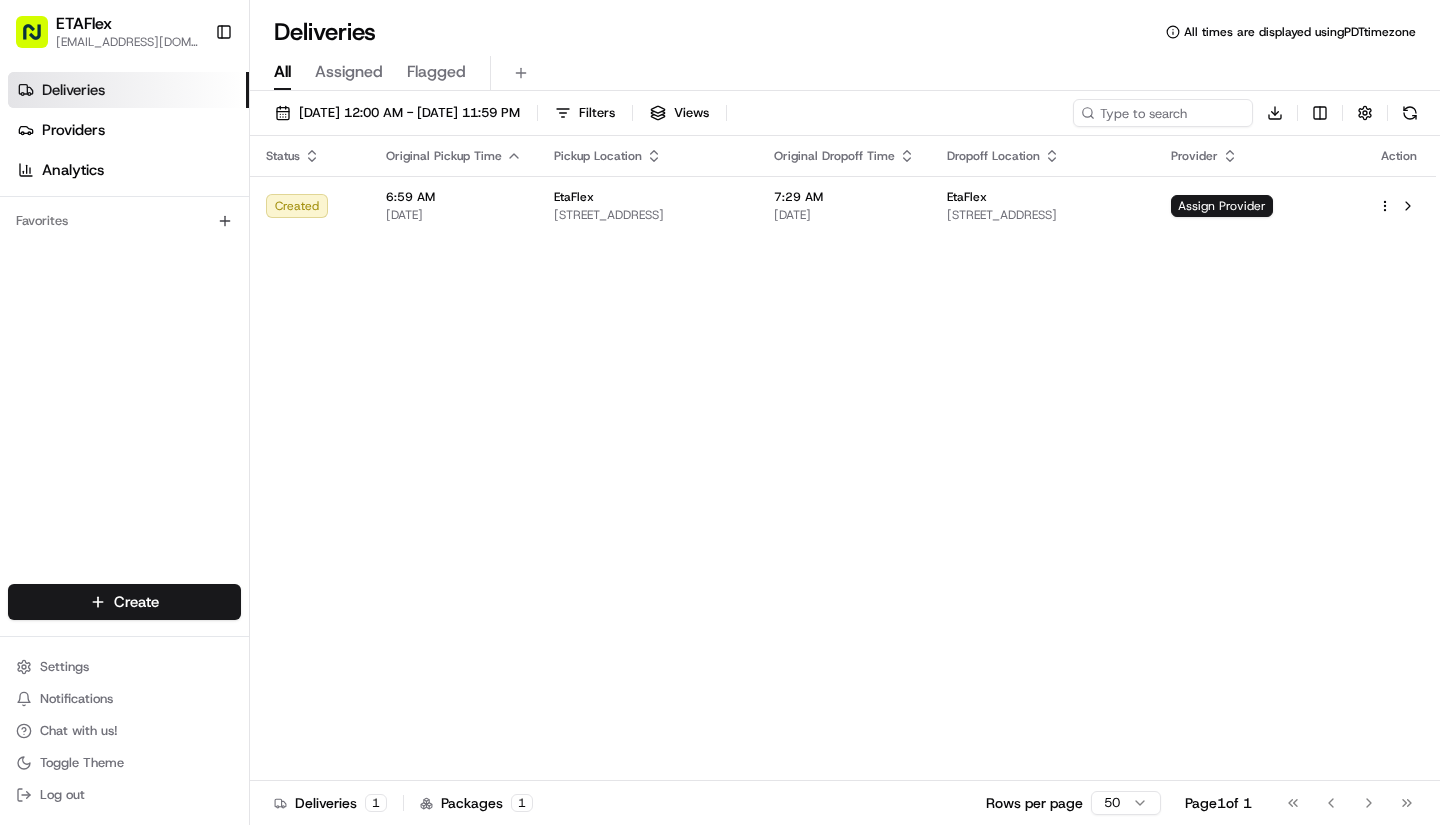 click at bounding box center (1408, 206) 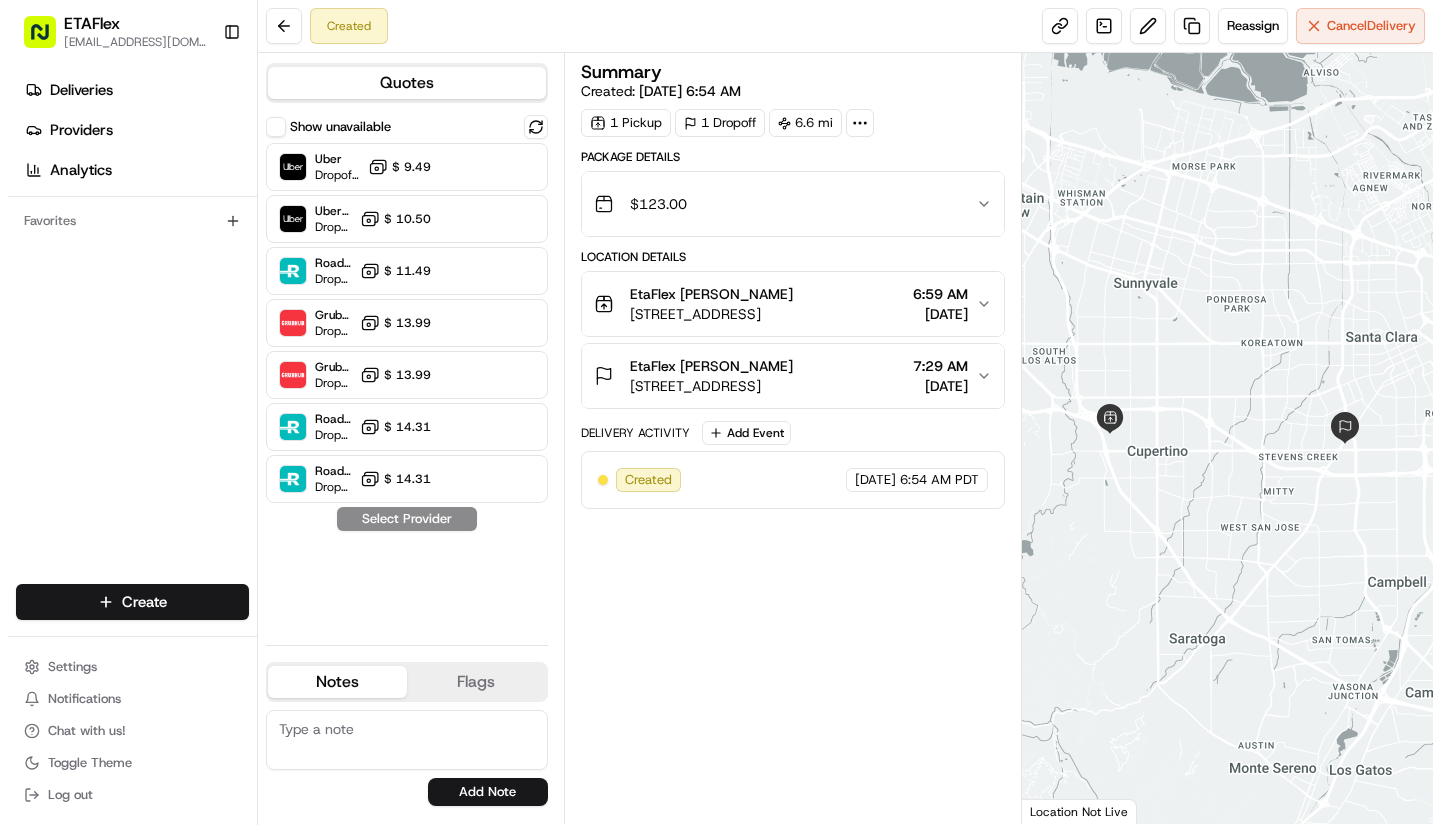 scroll, scrollTop: 0, scrollLeft: 0, axis: both 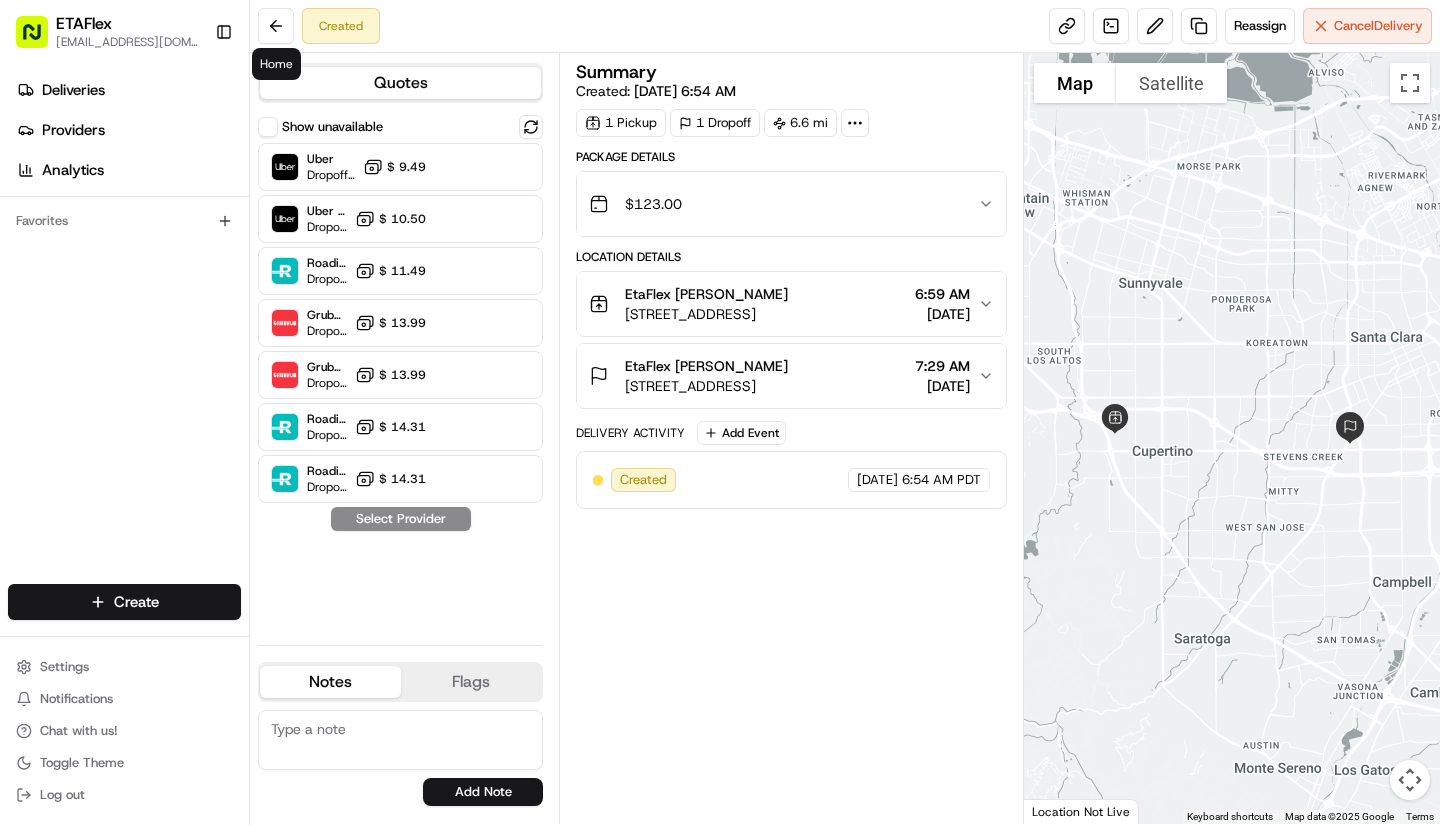 click at bounding box center [276, 26] 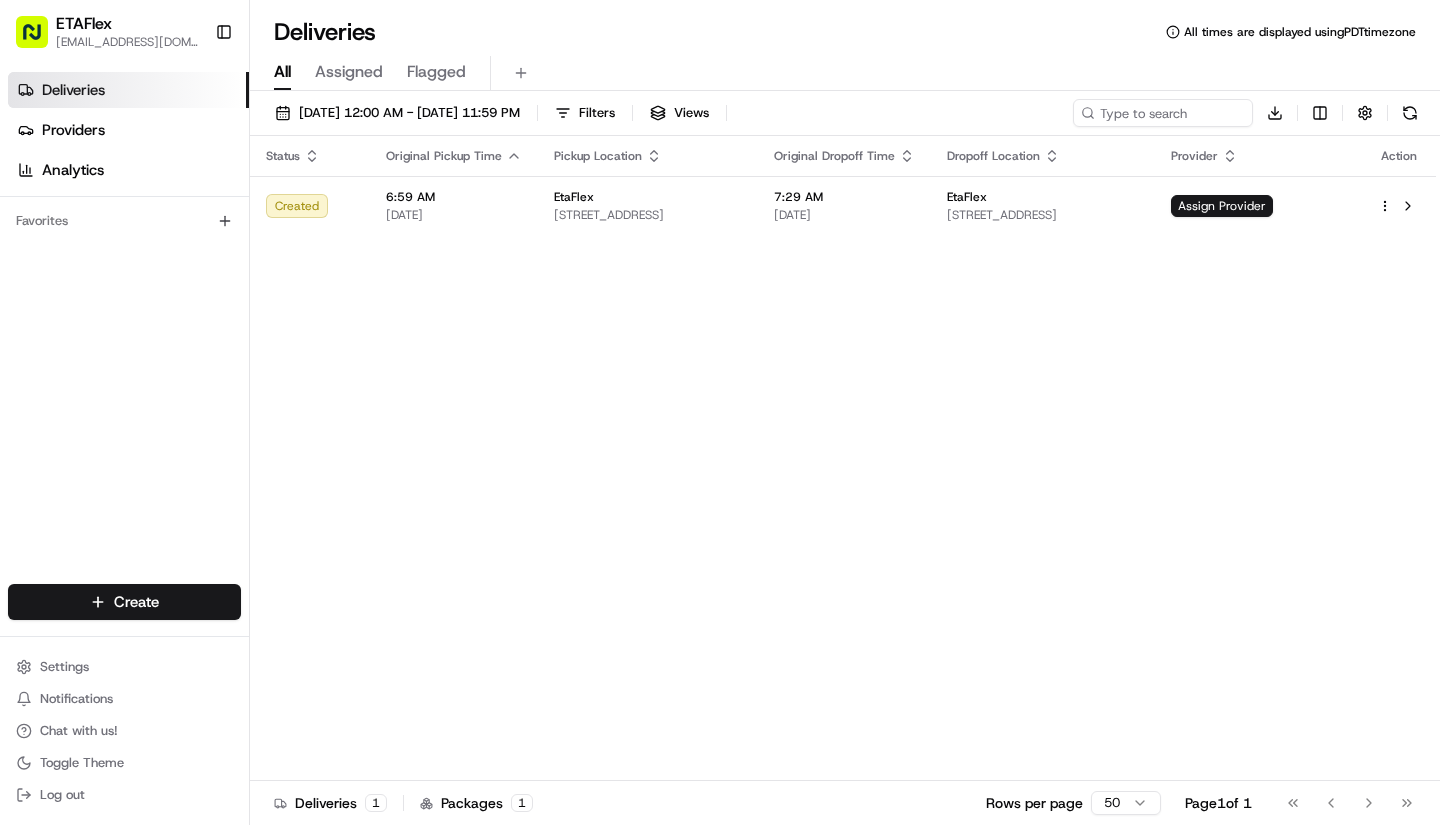 click on "ETAFlex anar@etaflex.com Toggle Sidebar Deliveries Providers Analytics Favorites Main Menu Members & Organization Organization Users Roles Preferences Customization Tracking Orchestration Automations Dispatch Strategy Locations Pickup Locations Dropoff Locations Billing Billing Refund Requests Integrations Notification Triggers Webhooks API Keys Request Logs Create Settings Notifications Chat with us! Toggle Theme Log out Deliveries All times are displayed using  PDT  timezone All Assigned Flagged 07/17/2025 12:00 AM - 07/17/2025 11:59 PM Filters Views Download Status Original Pickup Time Pickup Location Original Dropoff Time Dropoff Location Provider Action Created 6:59 AM 07/17/2025 EtaFlex 10200 Parkwood Dr, Cupertino, CA 95014, USA 7:29 AM 07/17/2025 EtaFlex 85 Saratoga Ave, Santa Clara, CA 95051, USA Assign Provider Deliveries 1 Packages 1 Rows per page 50 Page  1  of   1 Go to first page Go to previous page Go to next page Go to last page" at bounding box center (720, 412) 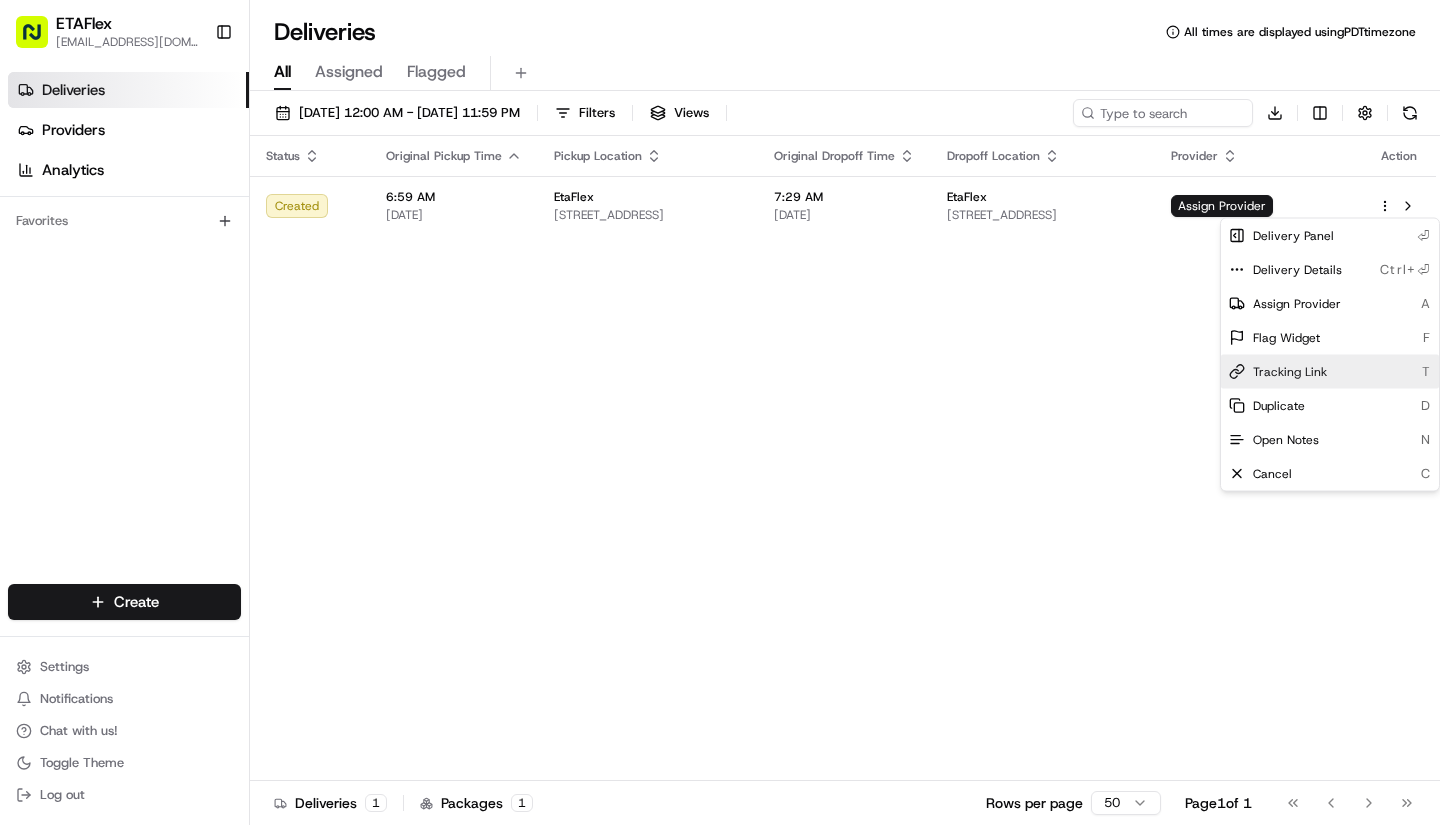 click on "Tracking Link" at bounding box center (1290, 372) 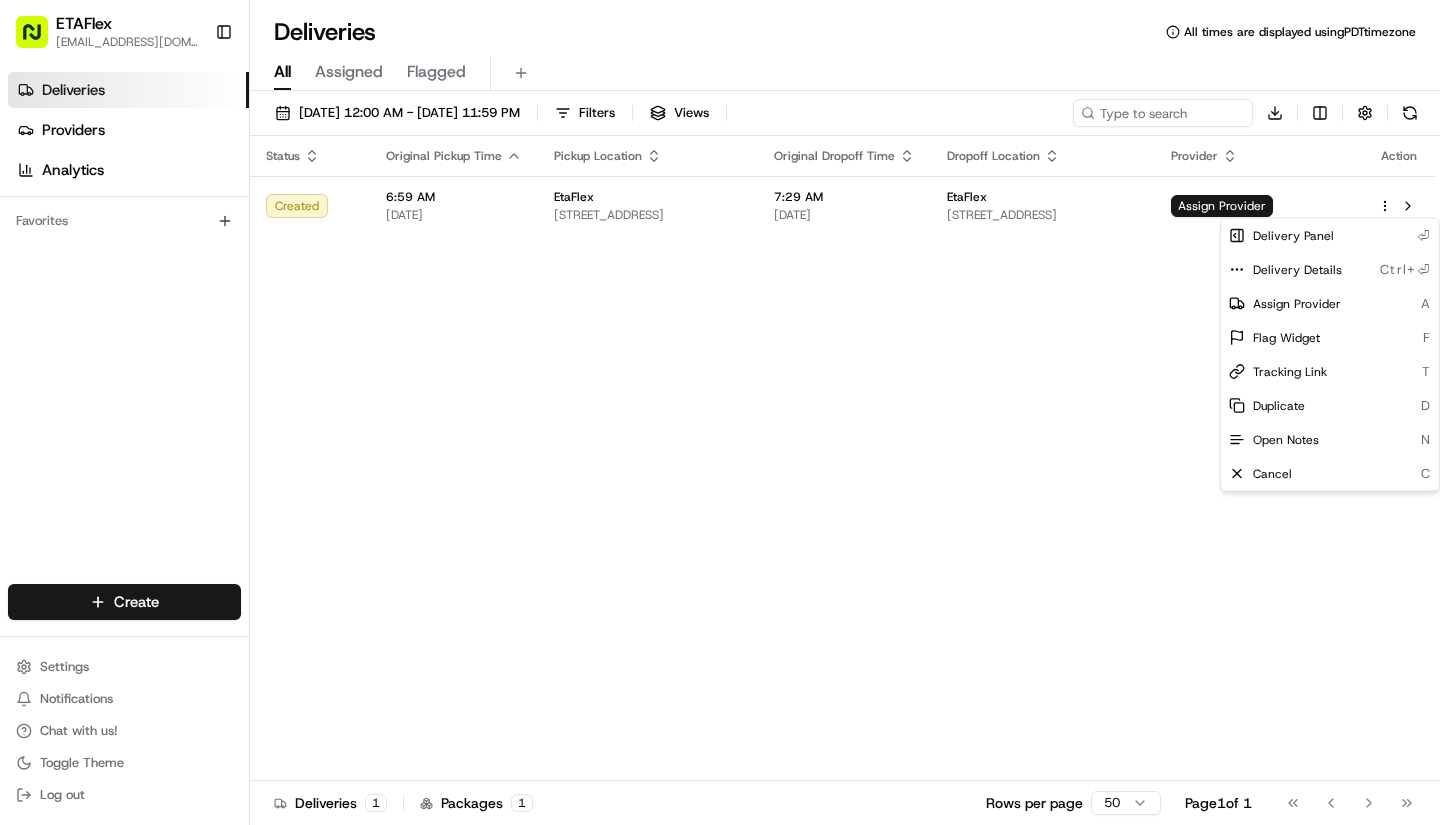 click on "ETAFlex anar@etaflex.com Toggle Sidebar Deliveries Providers Analytics Favorites Main Menu Members & Organization Organization Users Roles Preferences Customization Tracking Orchestration Automations Dispatch Strategy Locations Pickup Locations Dropoff Locations Billing Billing Refund Requests Integrations Notification Triggers Webhooks API Keys Request Logs Create Settings Notifications Chat with us! Toggle Theme Log out Deliveries All times are displayed using  PDT  timezone All Assigned Flagged 07/17/2025 12:00 AM - 07/17/2025 11:59 PM Filters Views Download Status Original Pickup Time Pickup Location Original Dropoff Time Dropoff Location Provider Action Created 6:59 AM 07/17/2025 EtaFlex 10200 Parkwood Dr, Cupertino, CA 95014, USA 7:29 AM 07/17/2025 EtaFlex 85 Saratoga Ave, Santa Clara, CA 95051, USA Assign Provider Deliveries 1 Packages 1 Rows per page 50 Page  1  of   1 Go to first page Go to previous page Go to next page Go to last page
A" at bounding box center (720, 412) 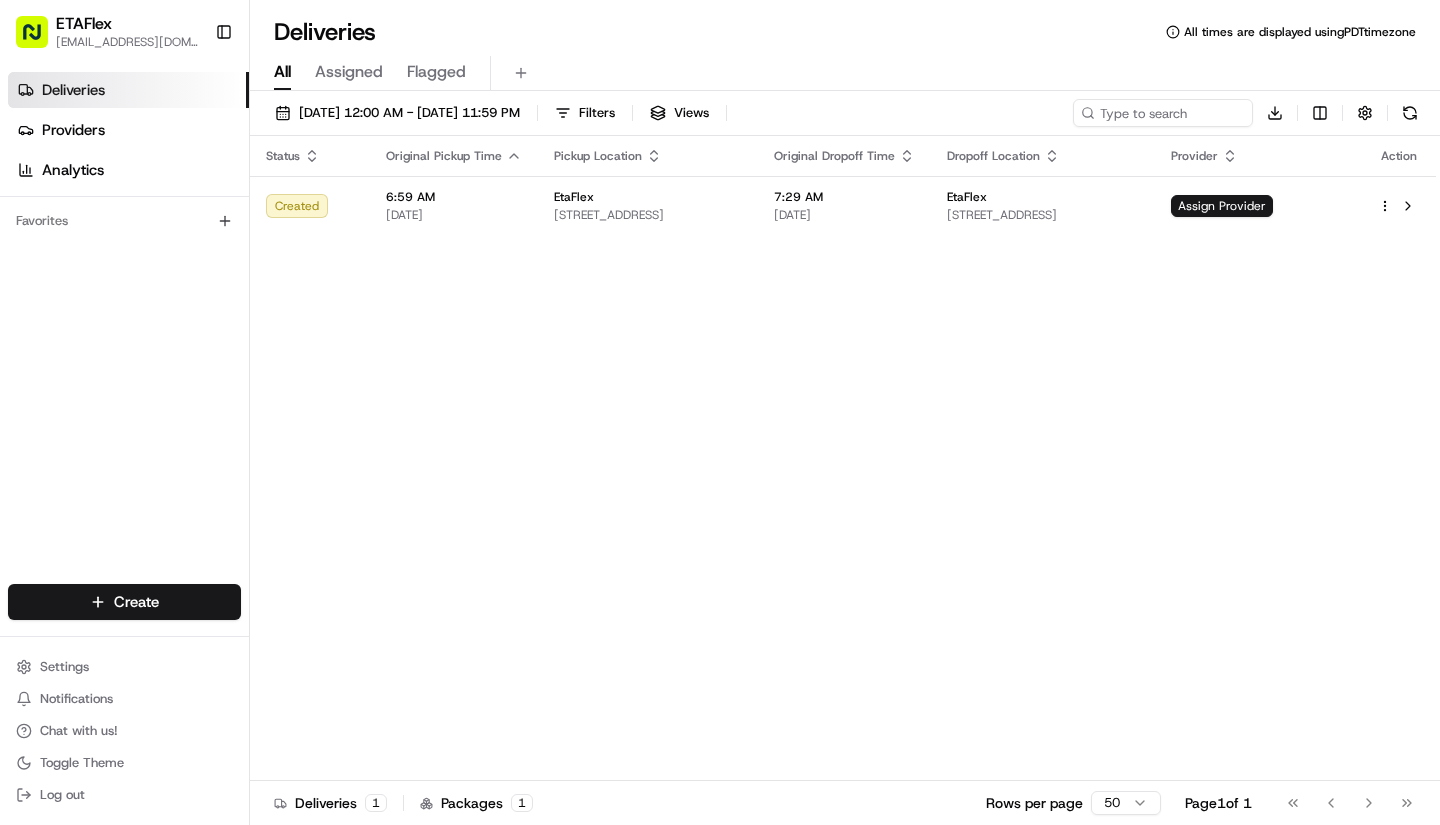 click at bounding box center [521, 73] 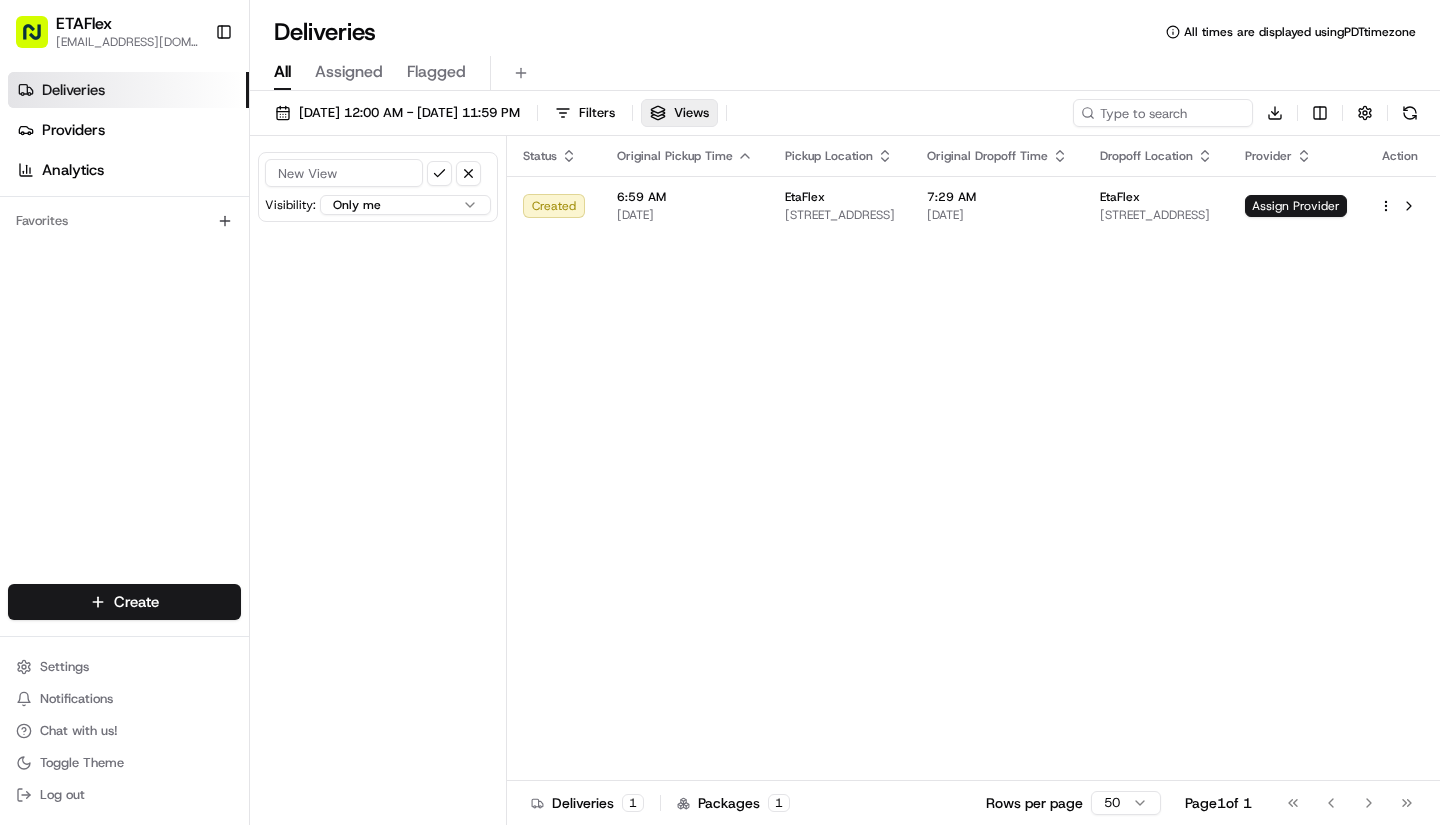 click at bounding box center [521, 73] 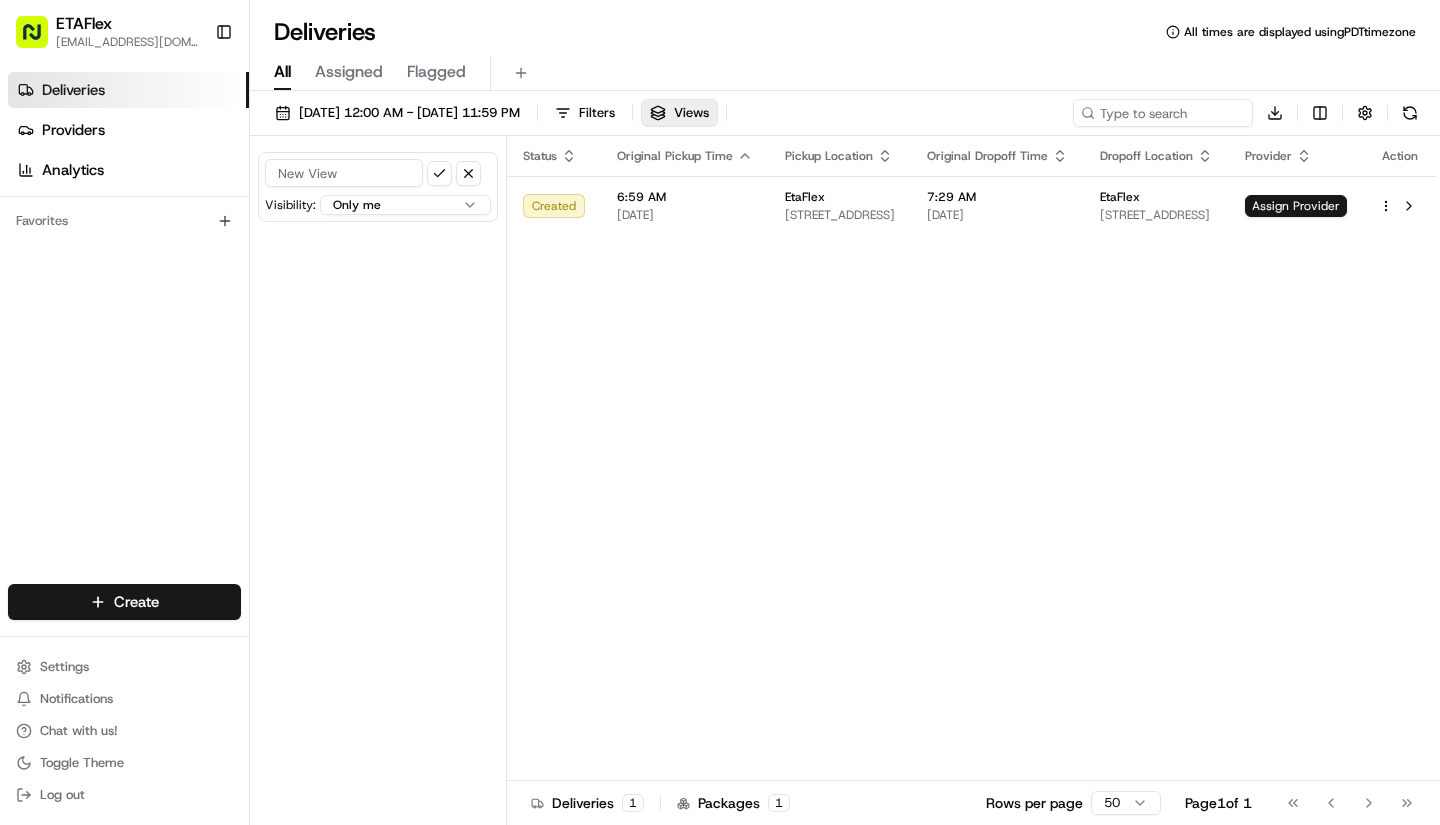 click at bounding box center [468, 173] 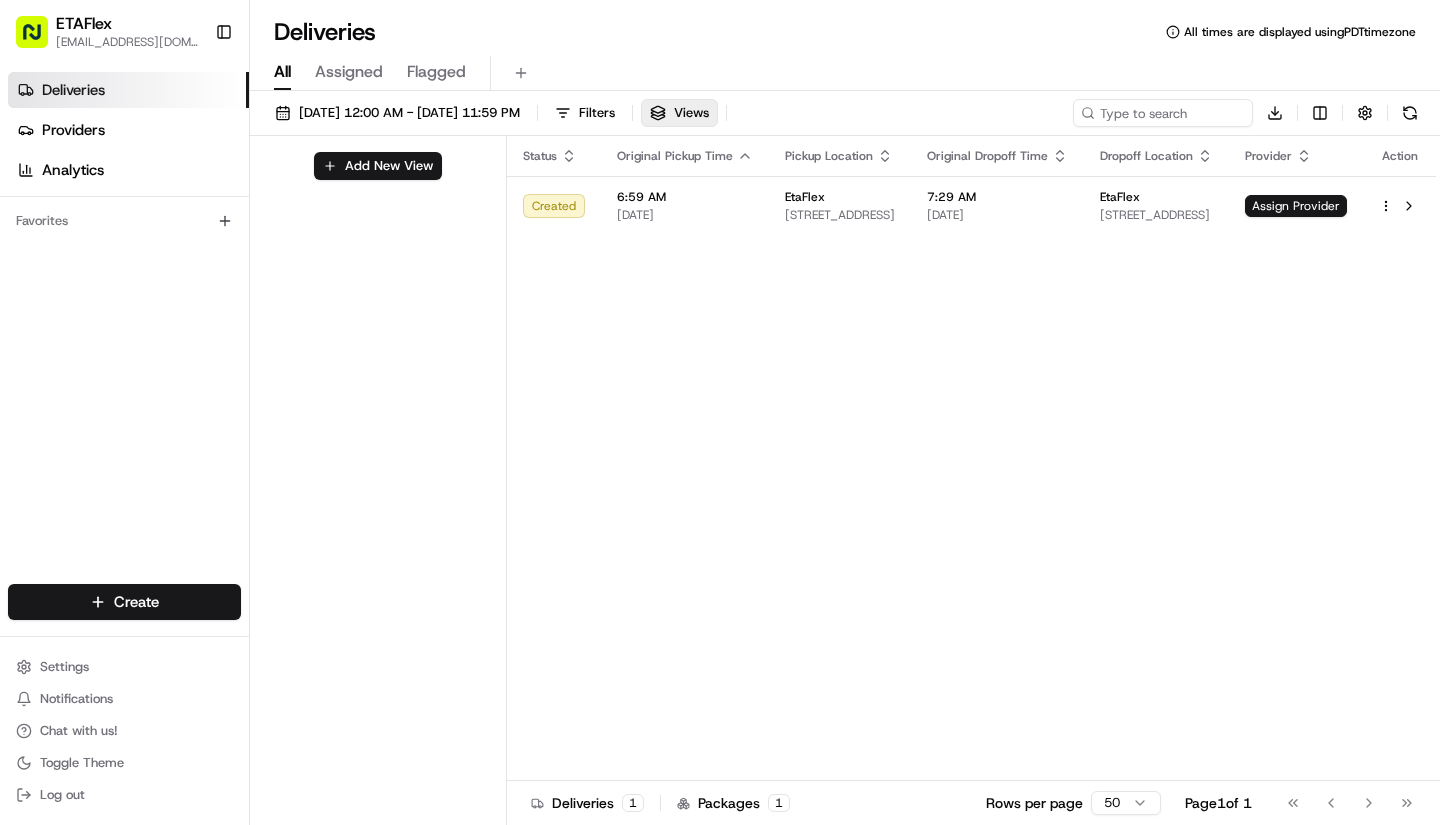 click on "All times are displayed using  PDT  timezone" at bounding box center (1300, 32) 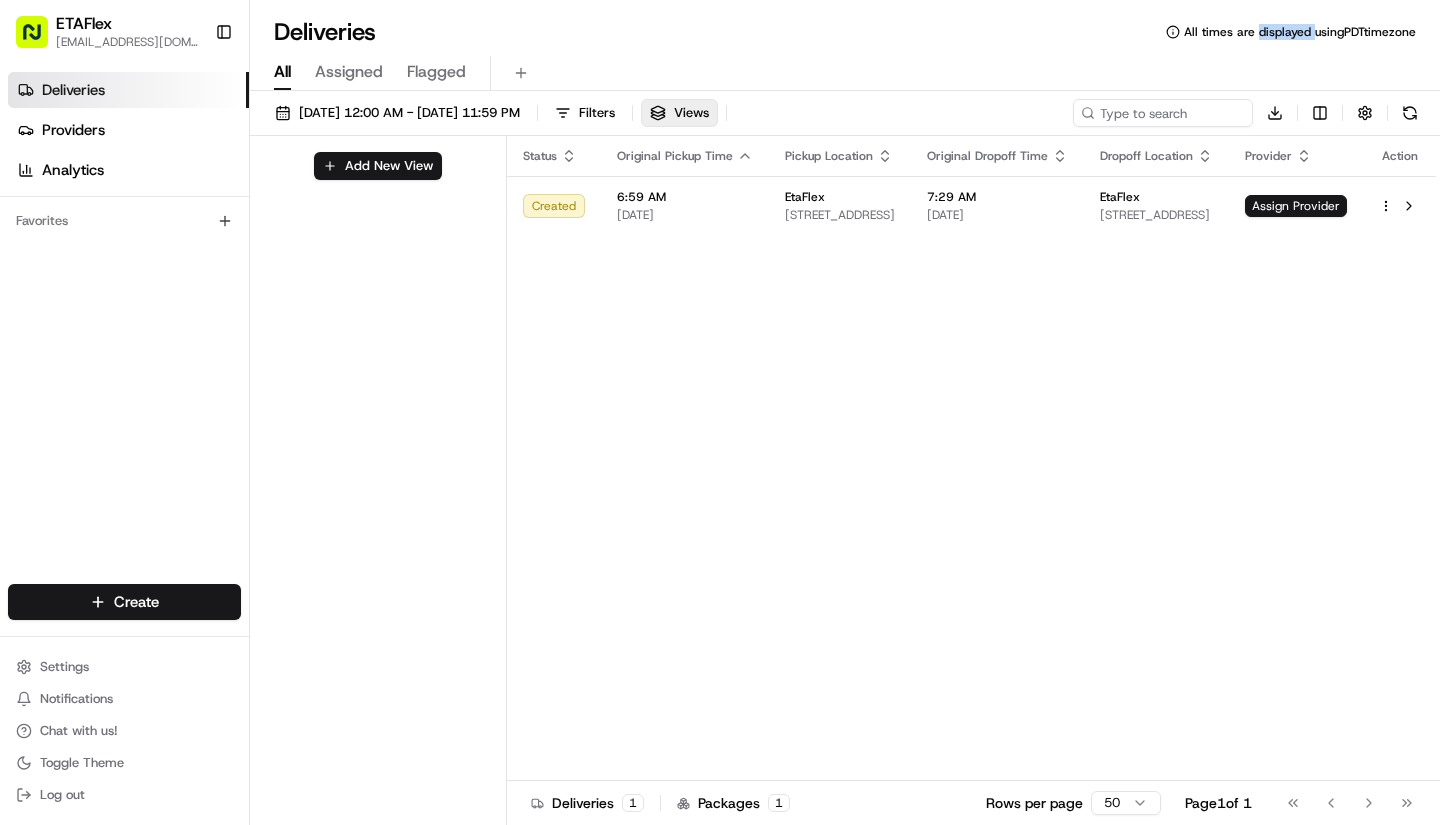 click on "All times are displayed using  PDT  timezone" at bounding box center [1300, 32] 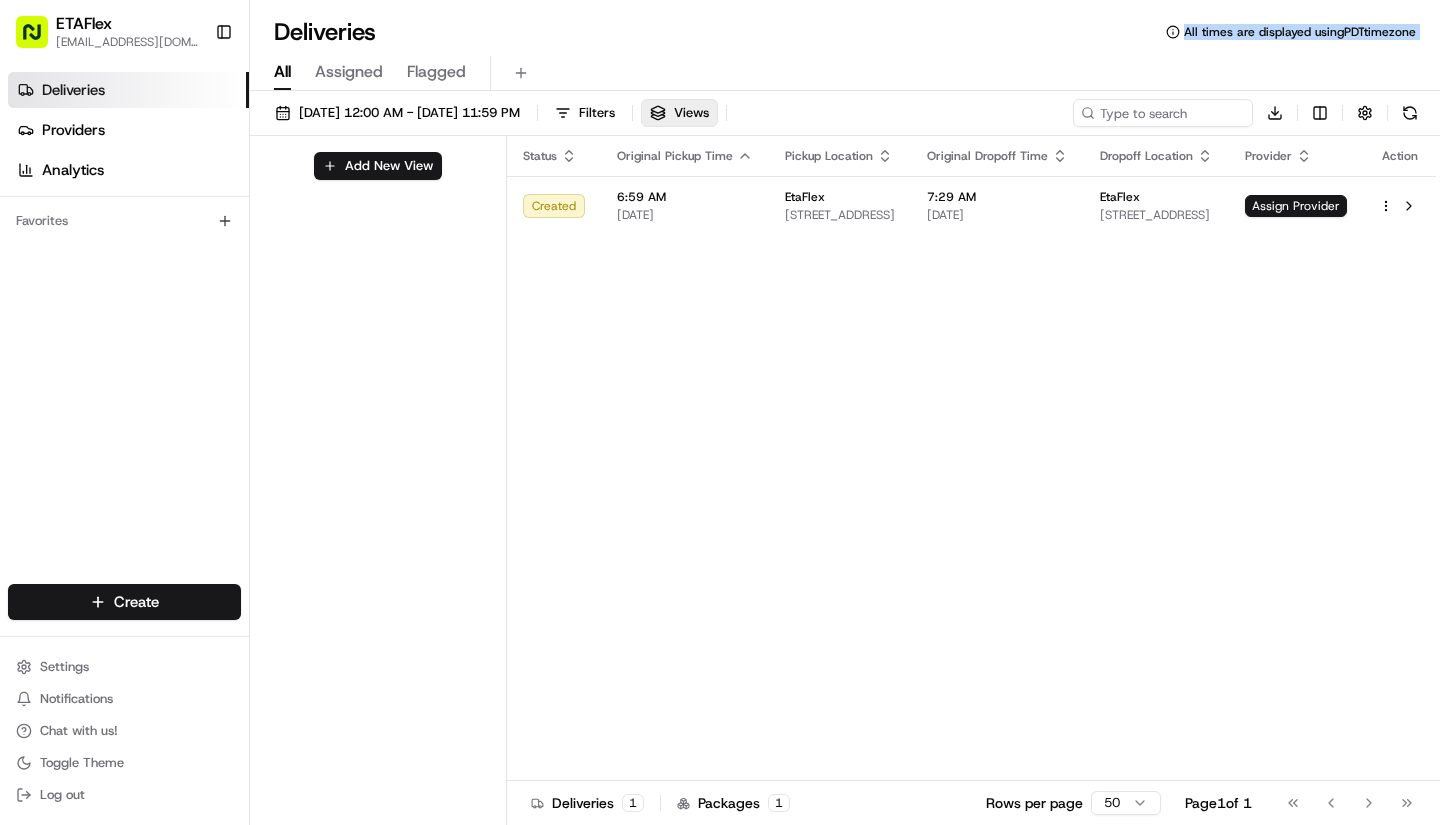 click on "All times are displayed using  PDT  timezone" at bounding box center (1300, 32) 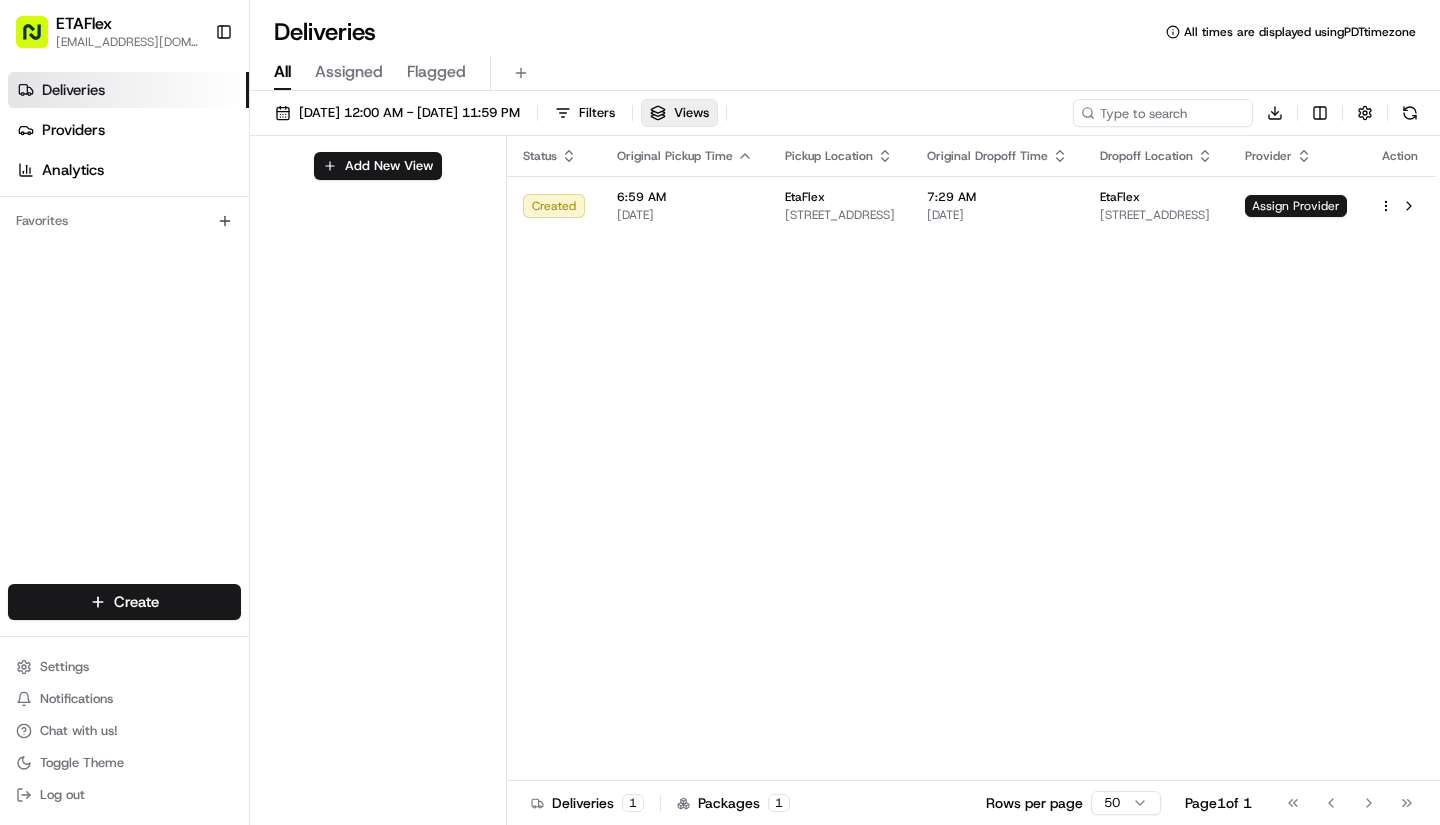 click 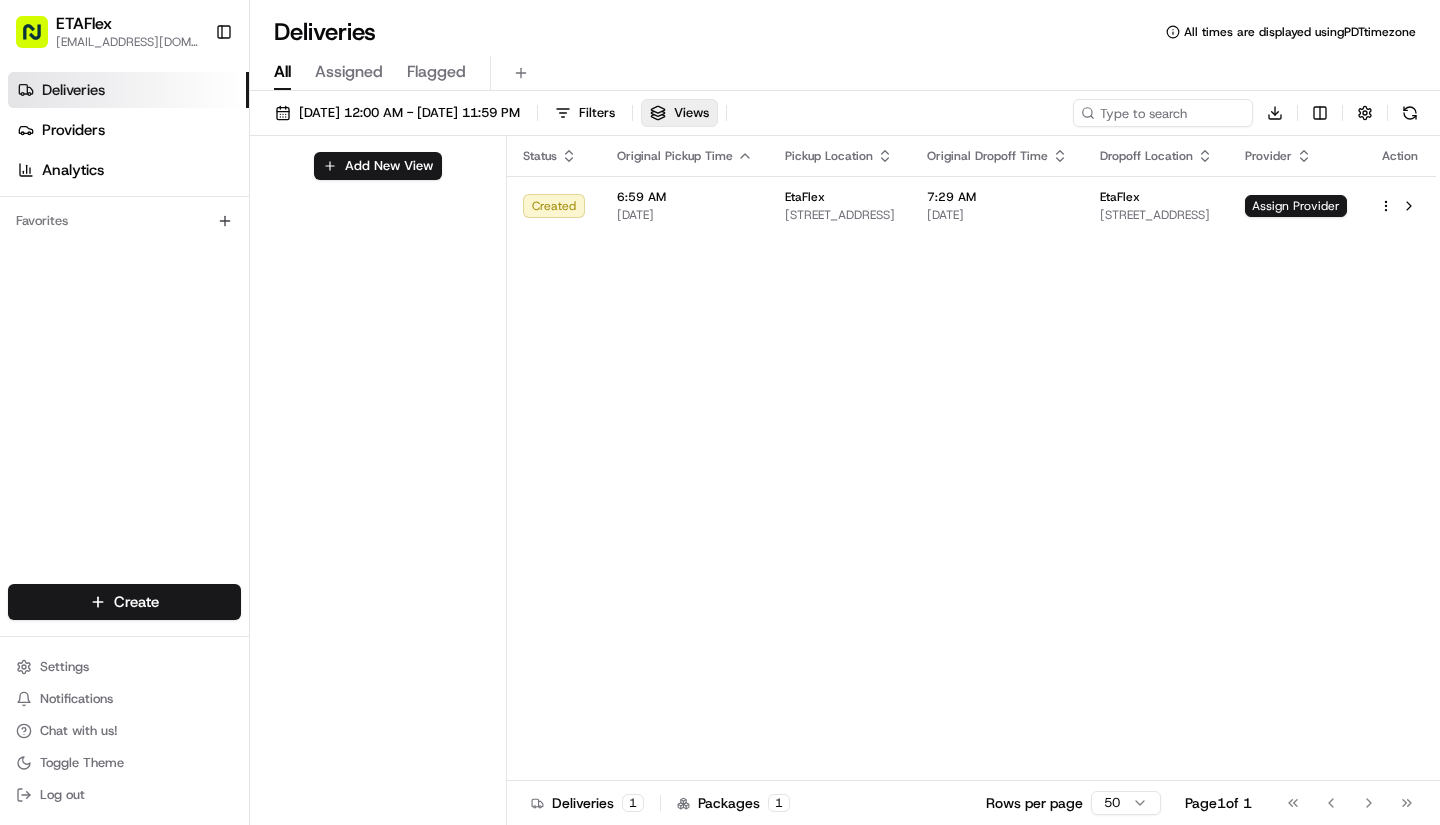 click on "Chat with us!" at bounding box center (79, 731) 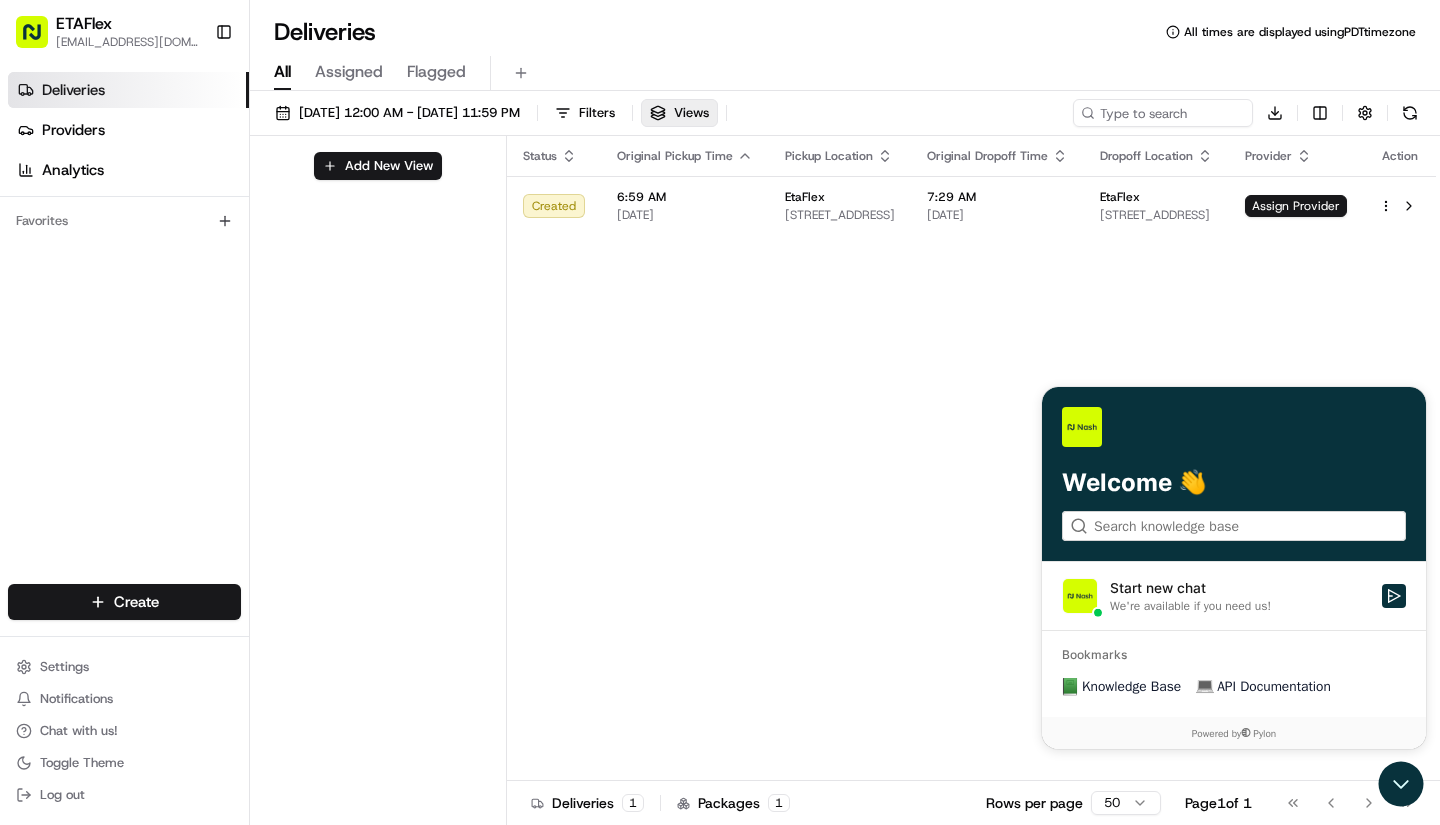 click on "Notifications" at bounding box center (124, 699) 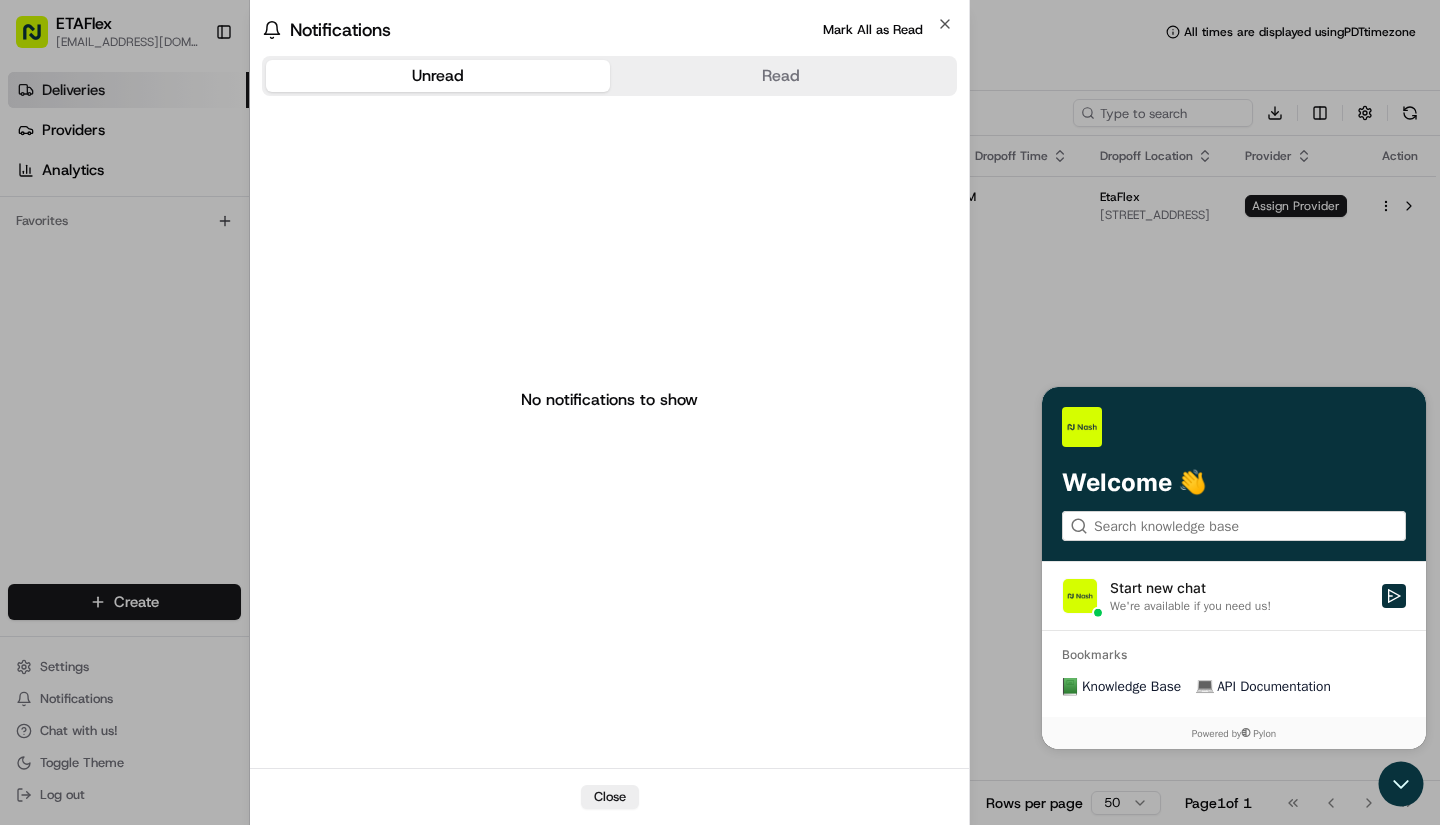 click on "No notifications to show" at bounding box center [609, 400] 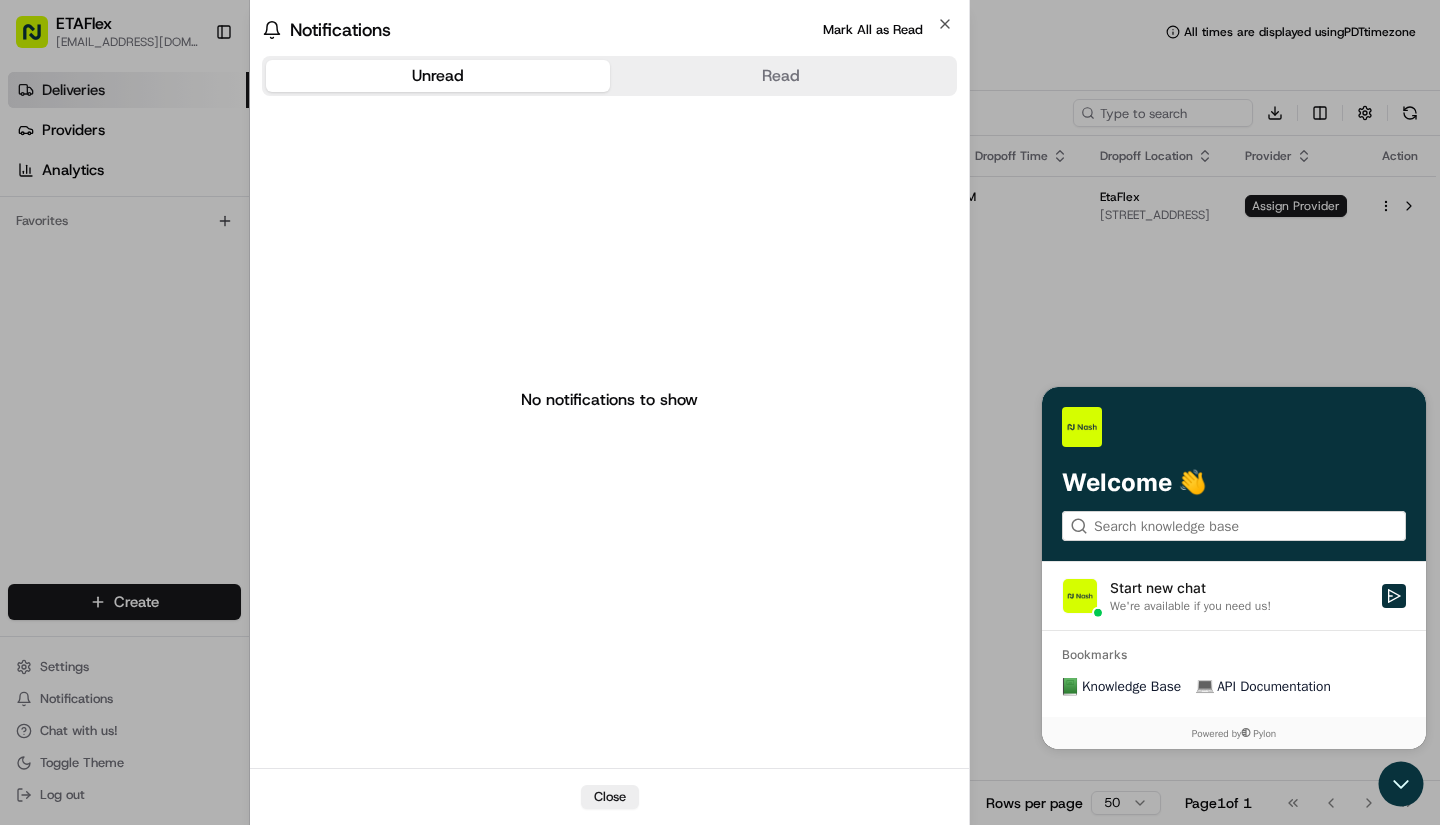 click at bounding box center (720, 412) 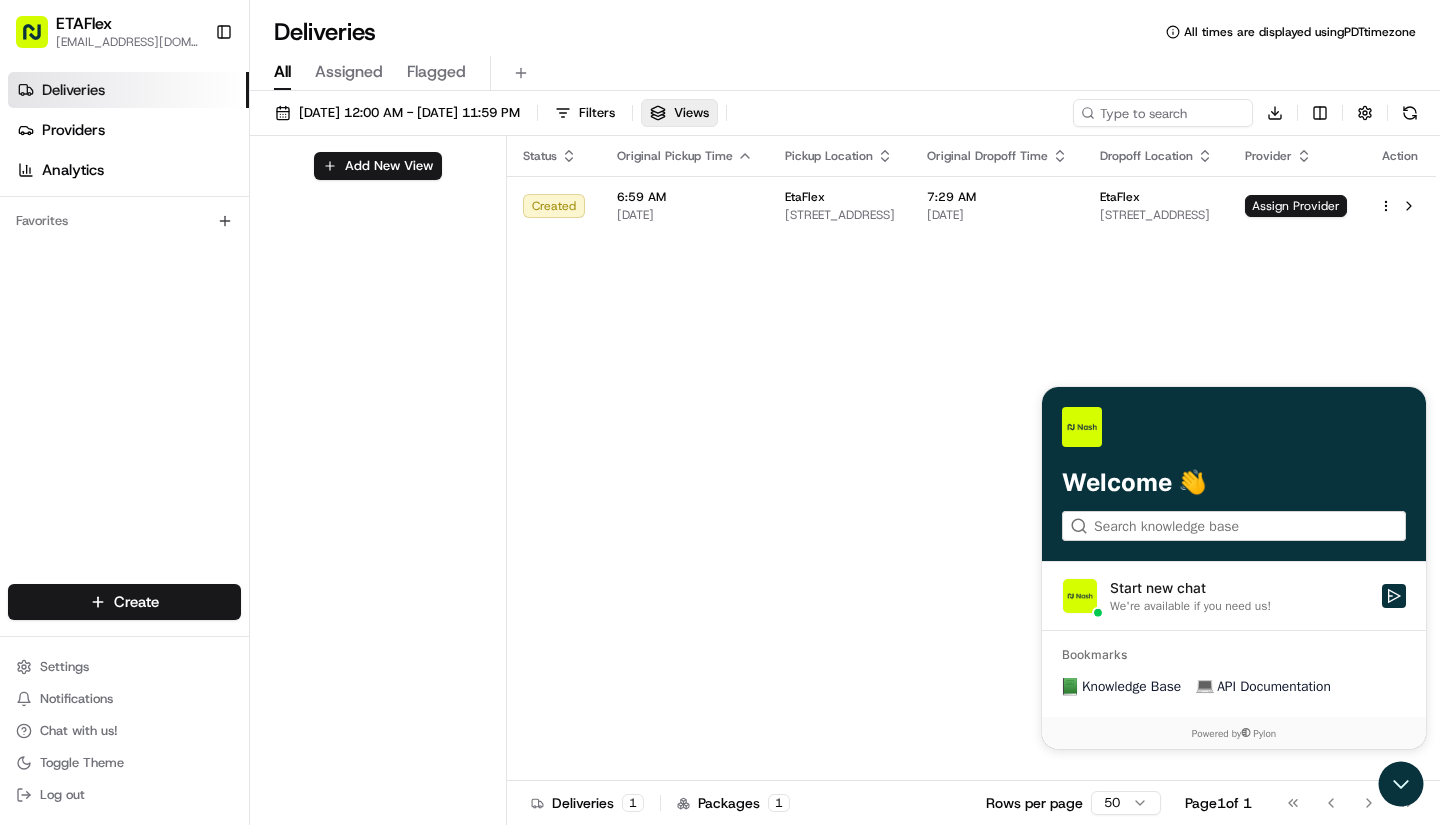 click 